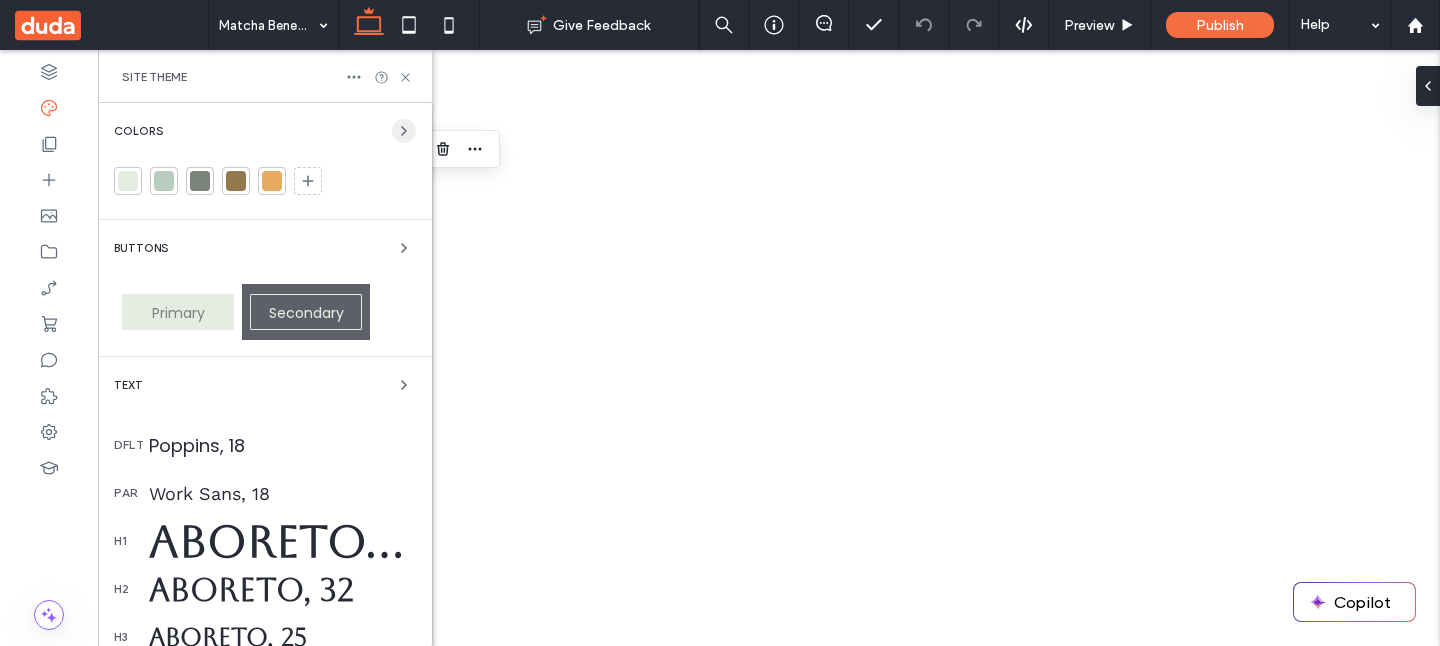 scroll, scrollTop: 0, scrollLeft: 0, axis: both 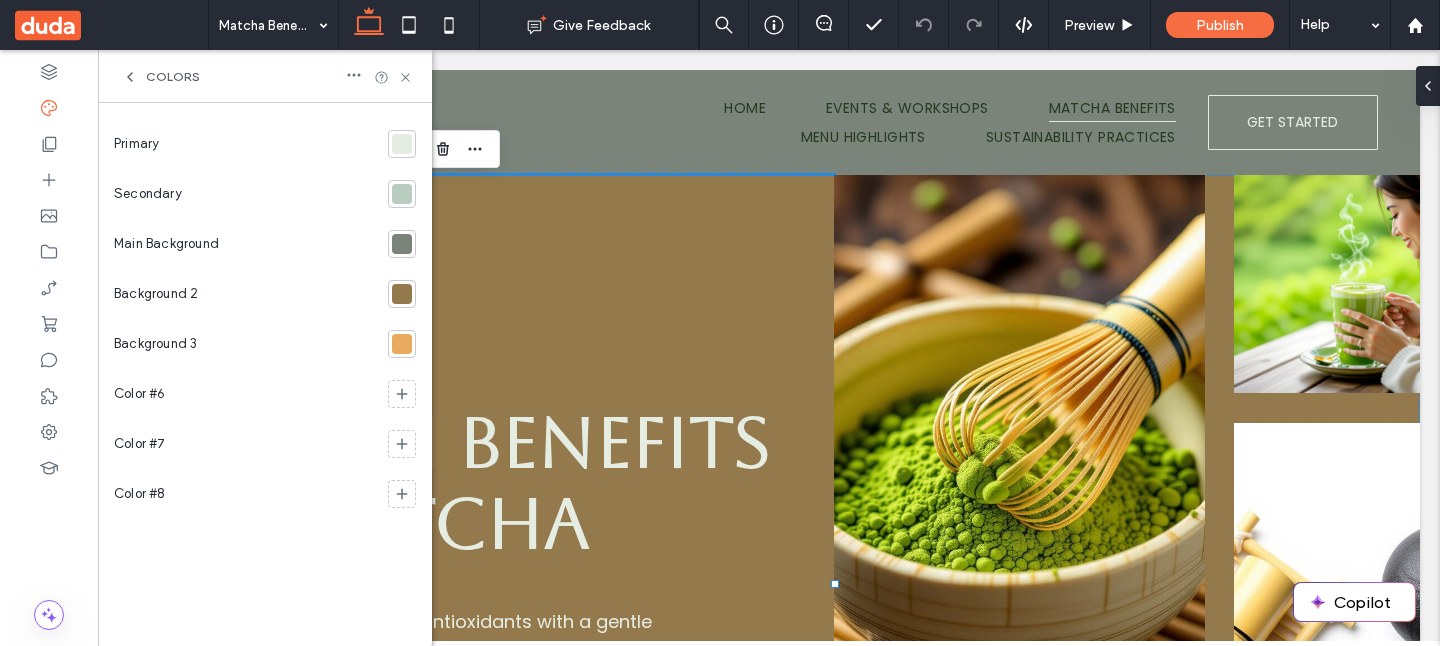 click at bounding box center (402, 144) 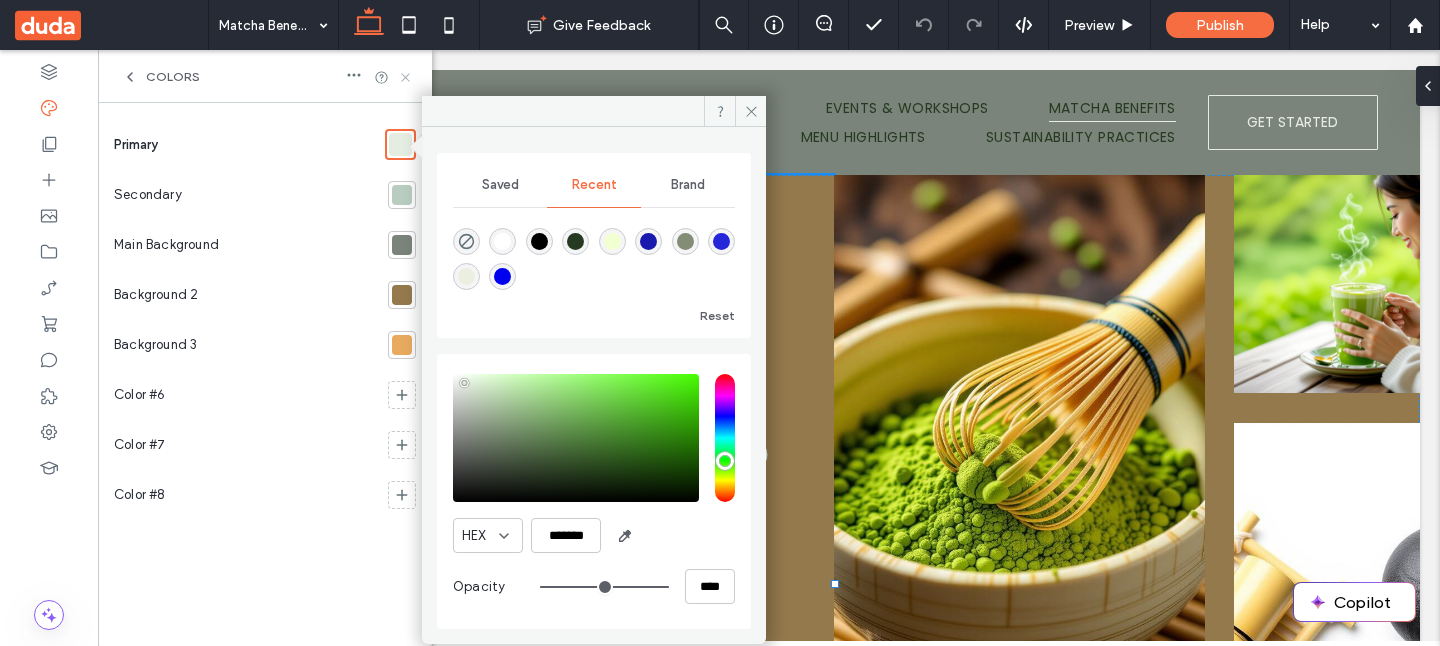 click 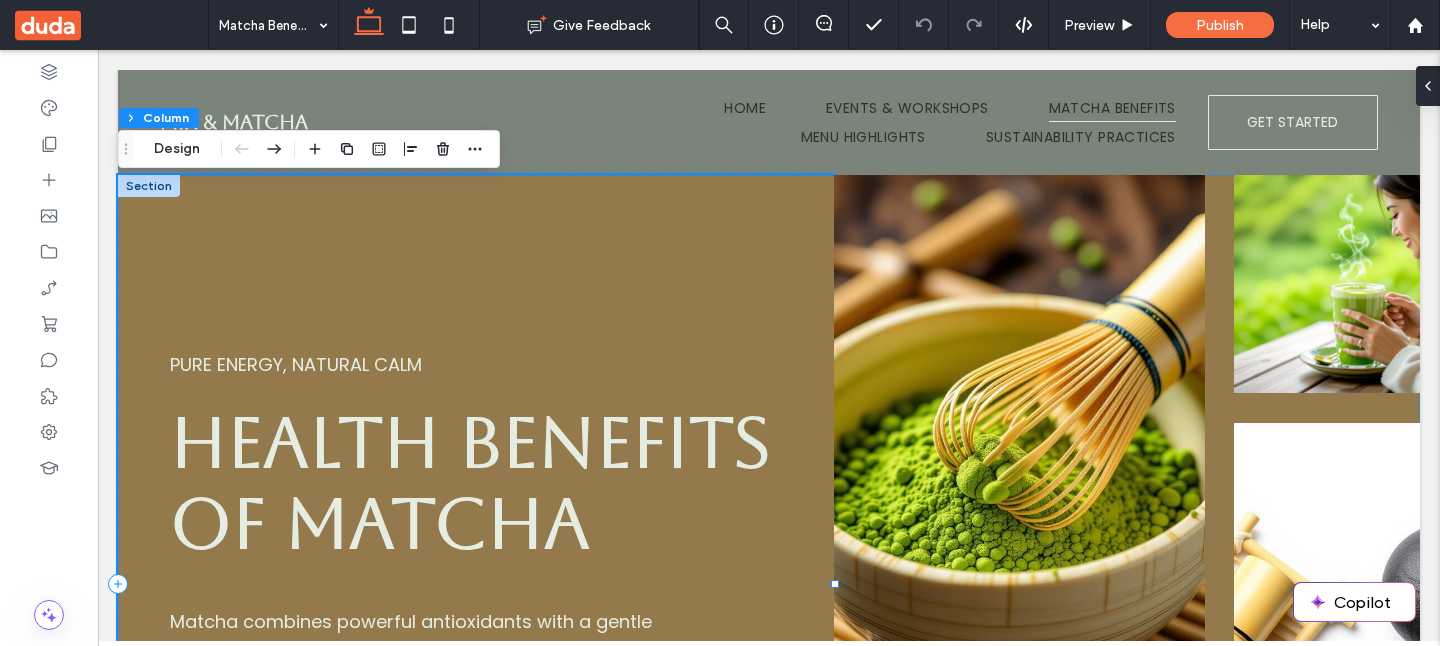 click on "Pure Energy, Natural Calm
Health Benefits of Matcha
Matcha combines powerful antioxidants with a gentle caffeine boost to support your energy and focus while promoting relaxation and overall wellness.
Learn More
Shop Matcha" at bounding box center [476, 584] 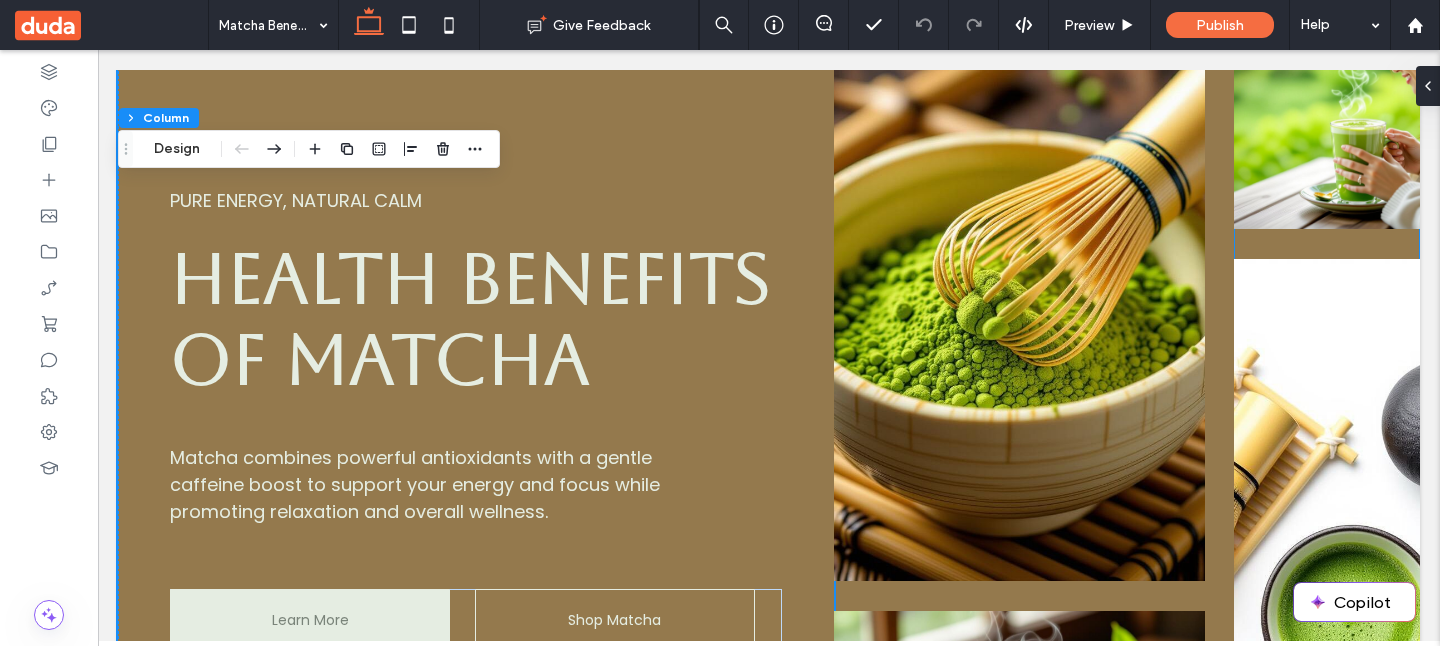 scroll, scrollTop: 236, scrollLeft: 0, axis: vertical 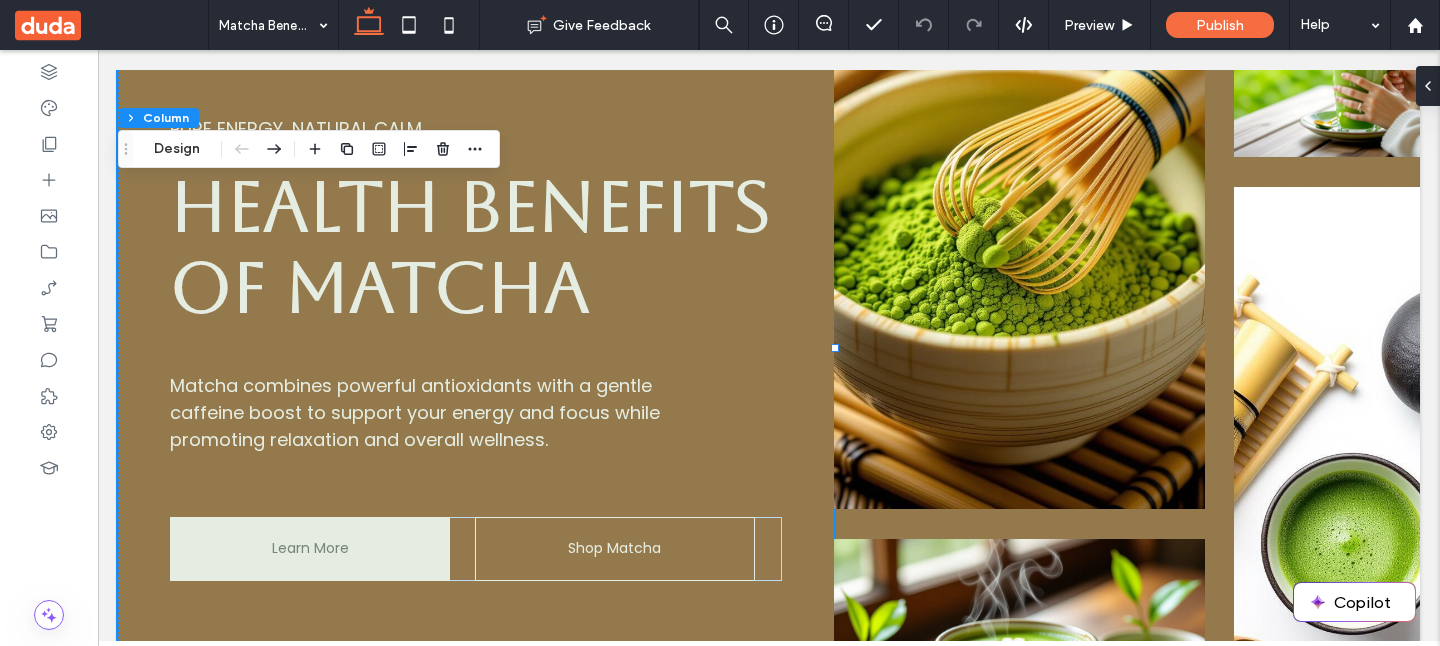 click on "Design" at bounding box center [177, 149] 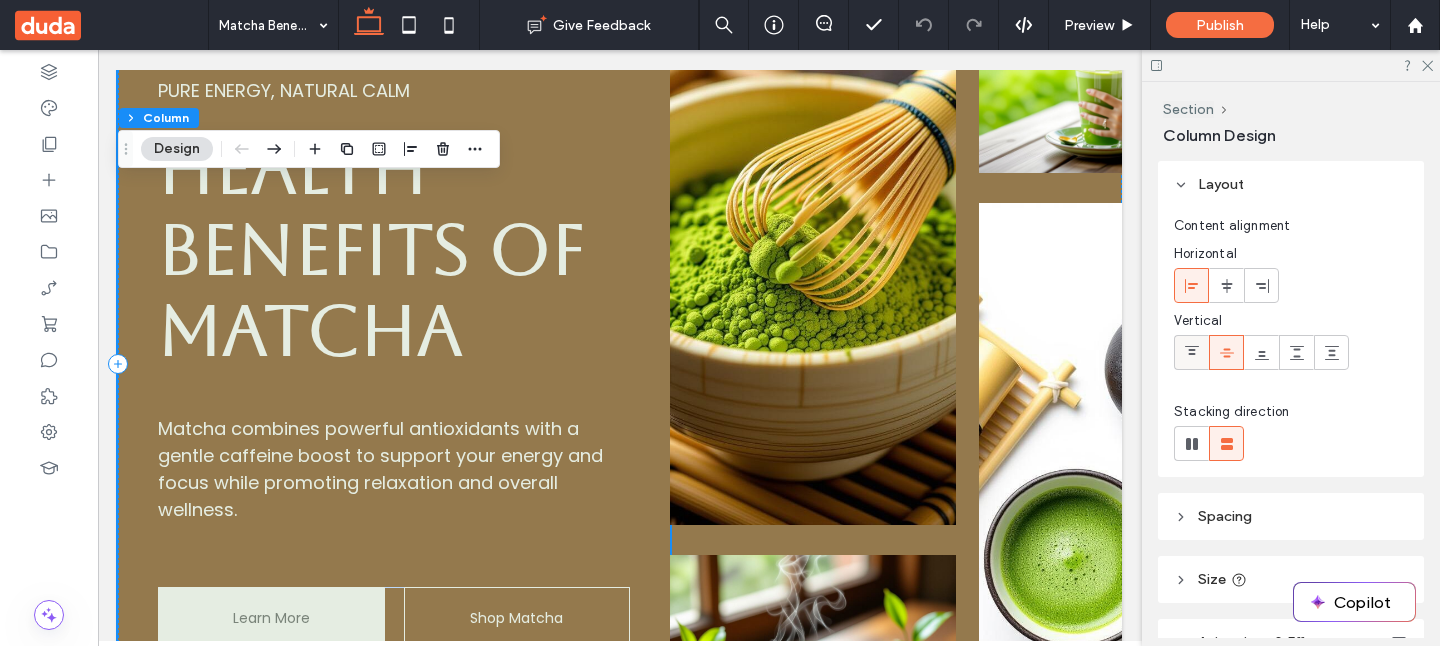 scroll, scrollTop: 197, scrollLeft: 0, axis: vertical 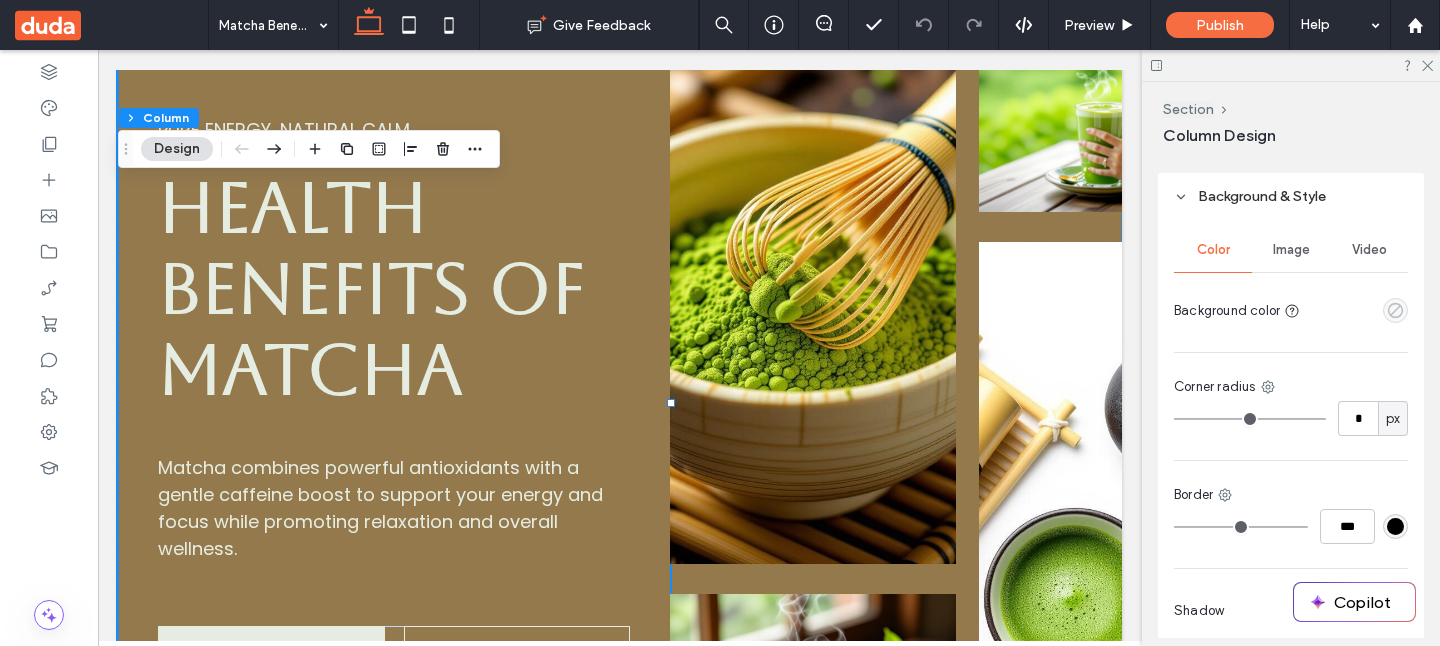 click 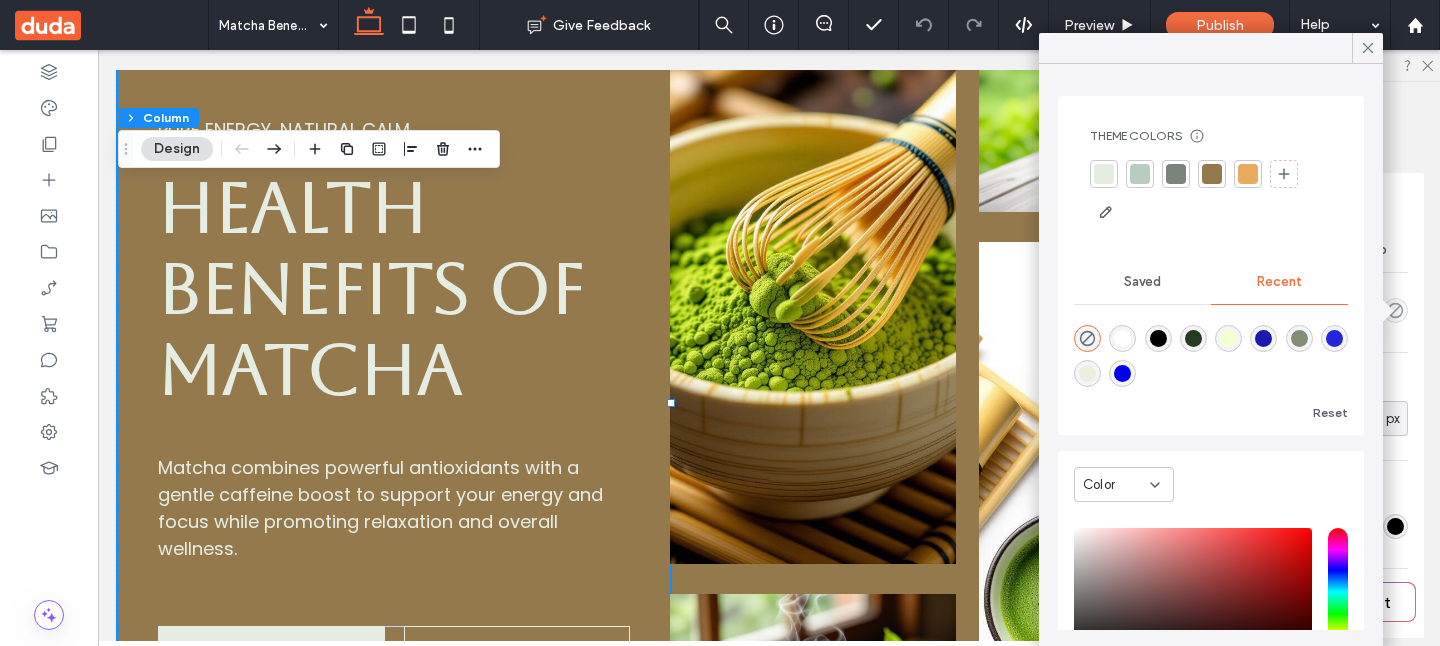 click at bounding box center [1104, 174] 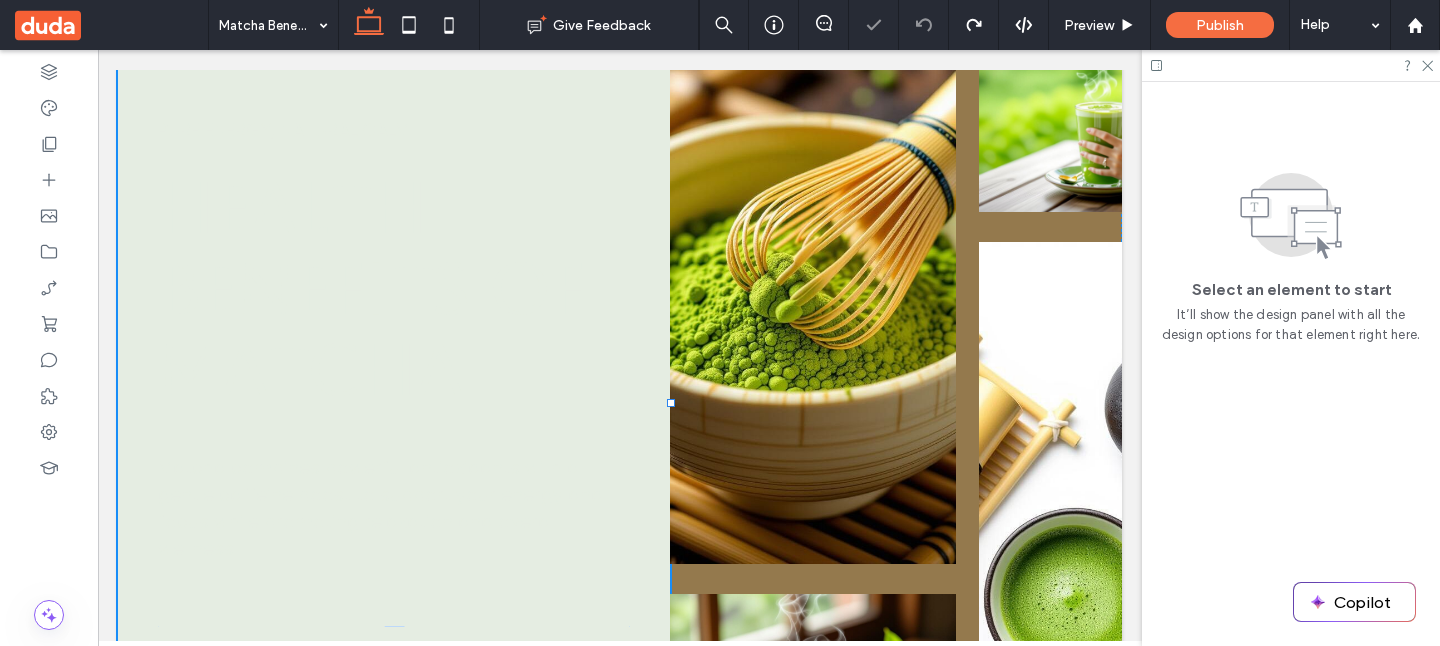 click at bounding box center (1291, 65) 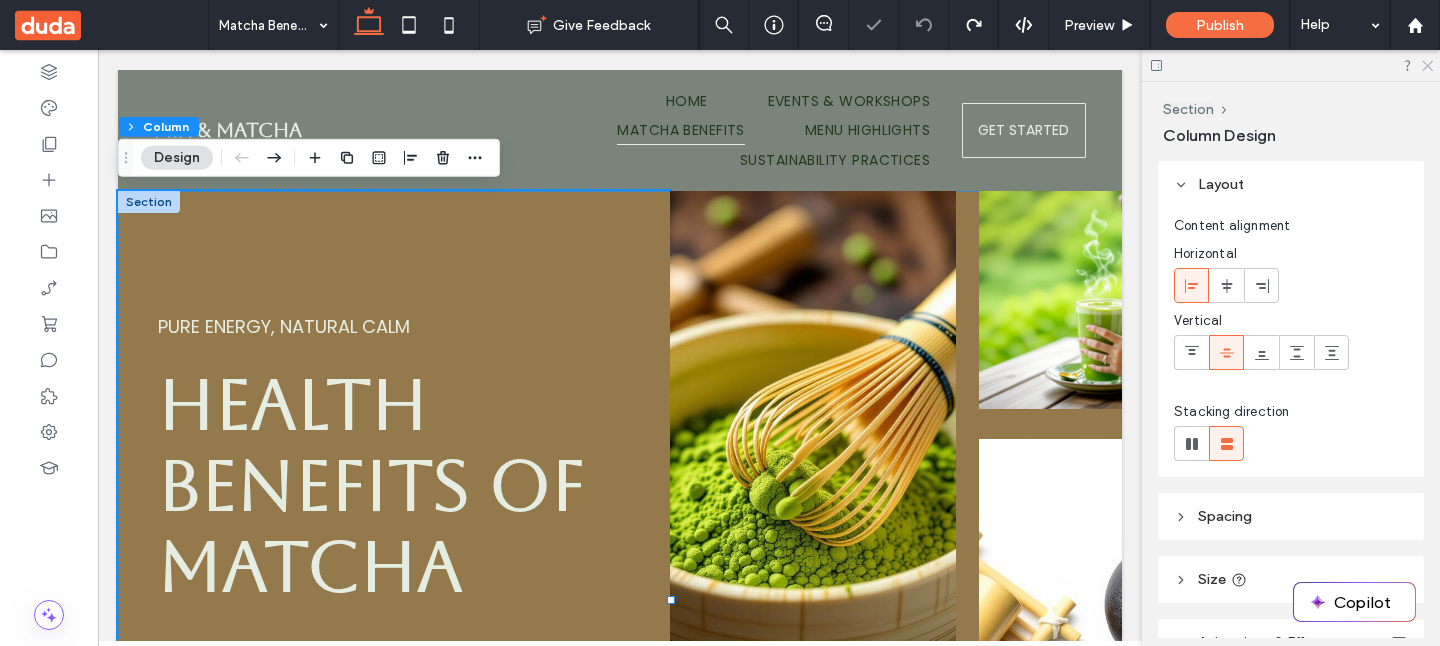 scroll, scrollTop: 0, scrollLeft: 0, axis: both 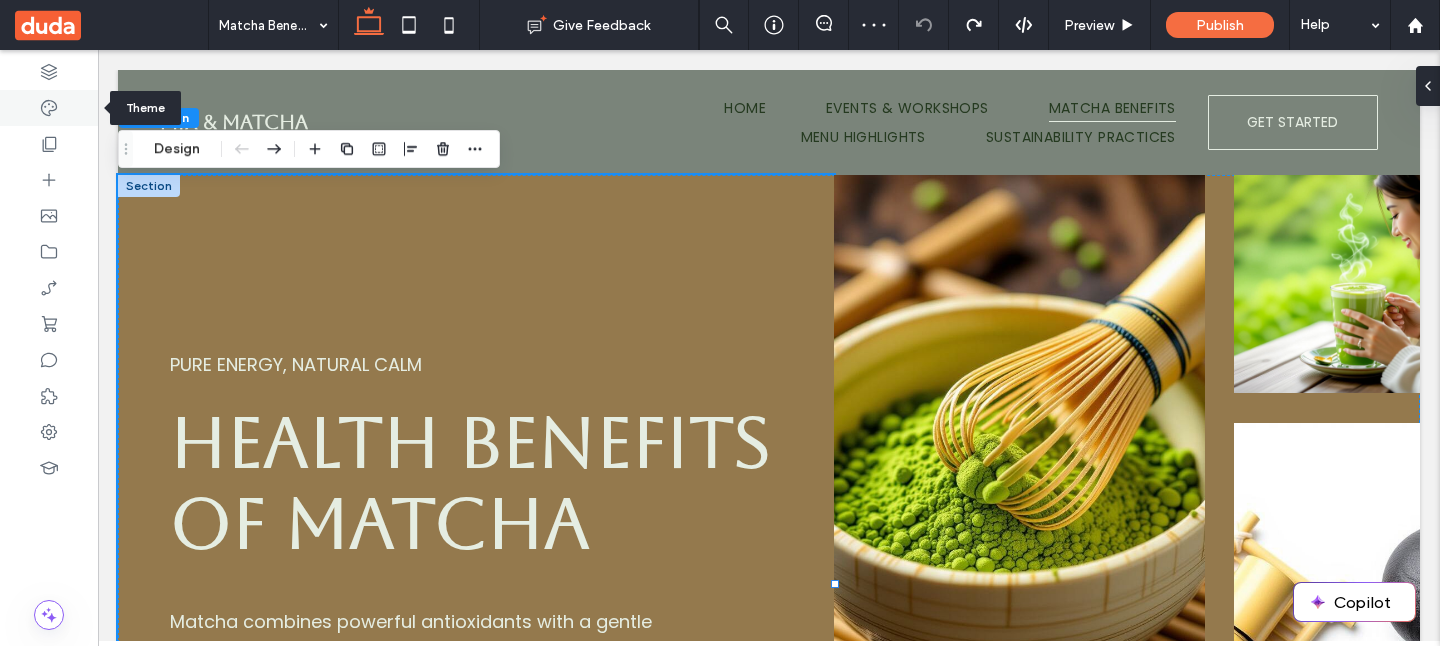 click 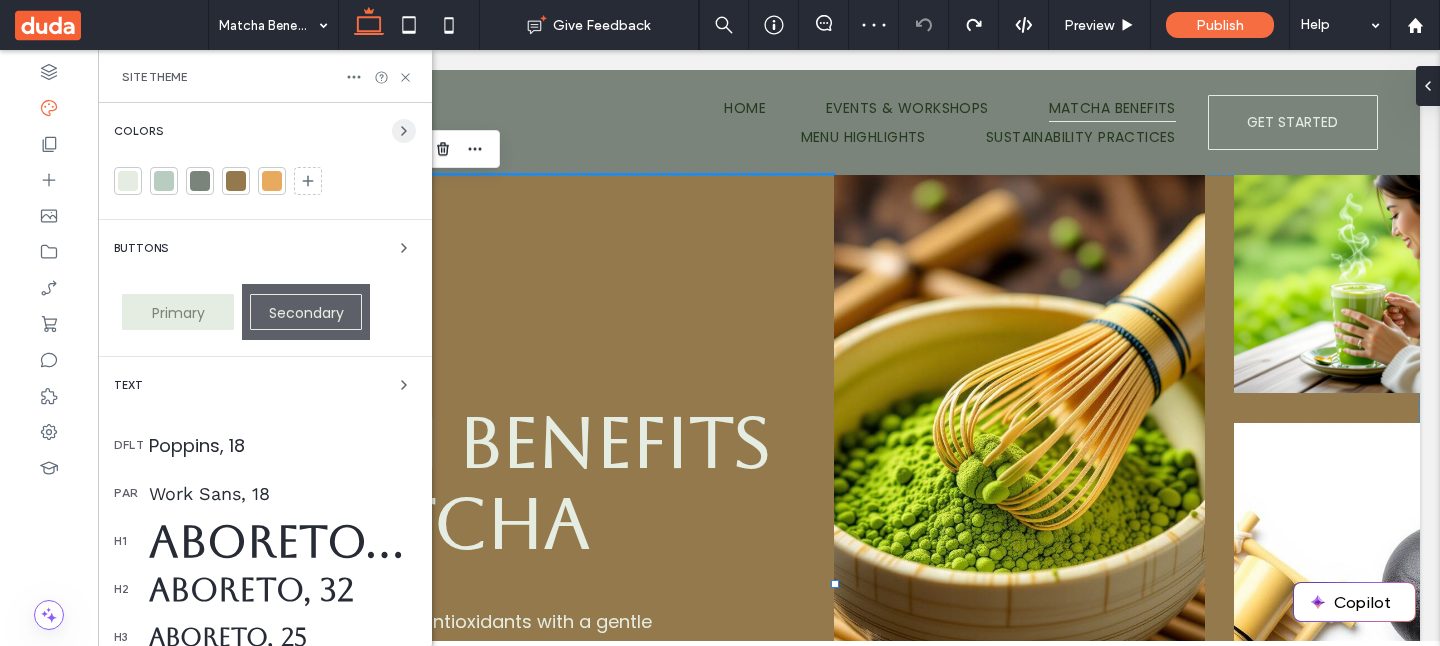 click at bounding box center [404, 131] 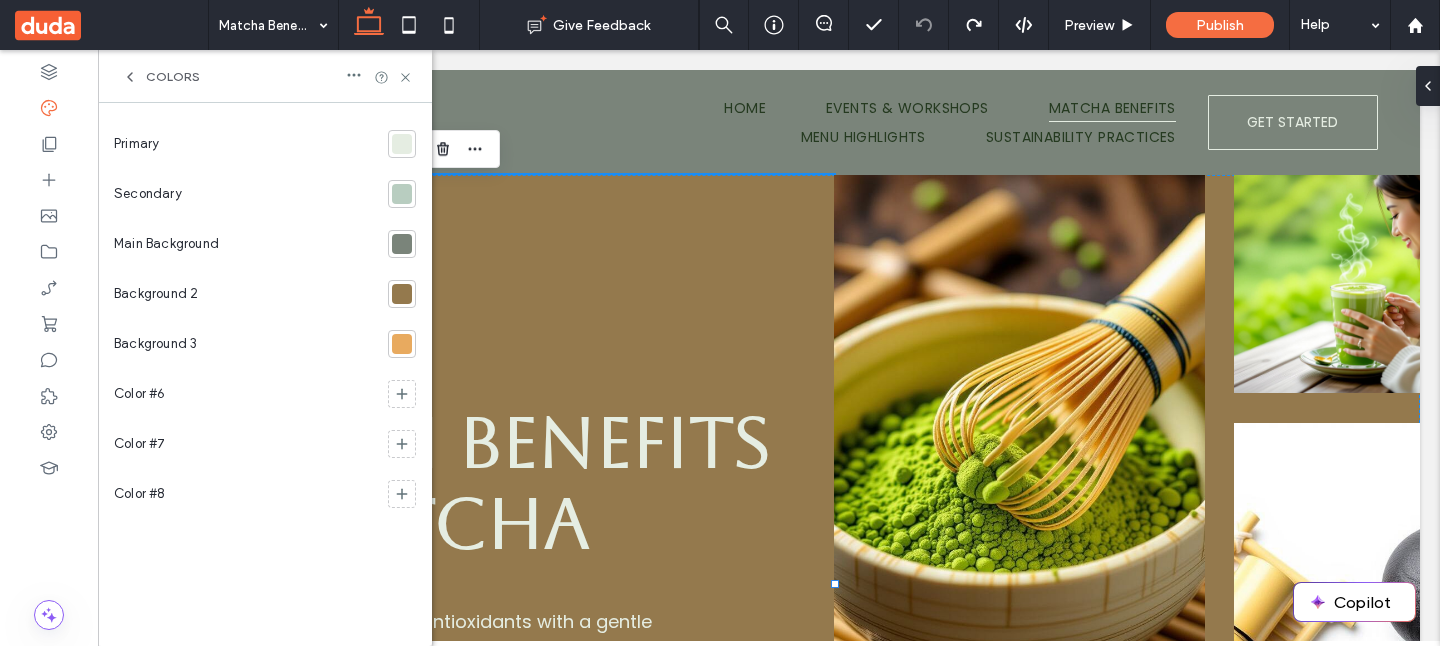 click at bounding box center (402, 294) 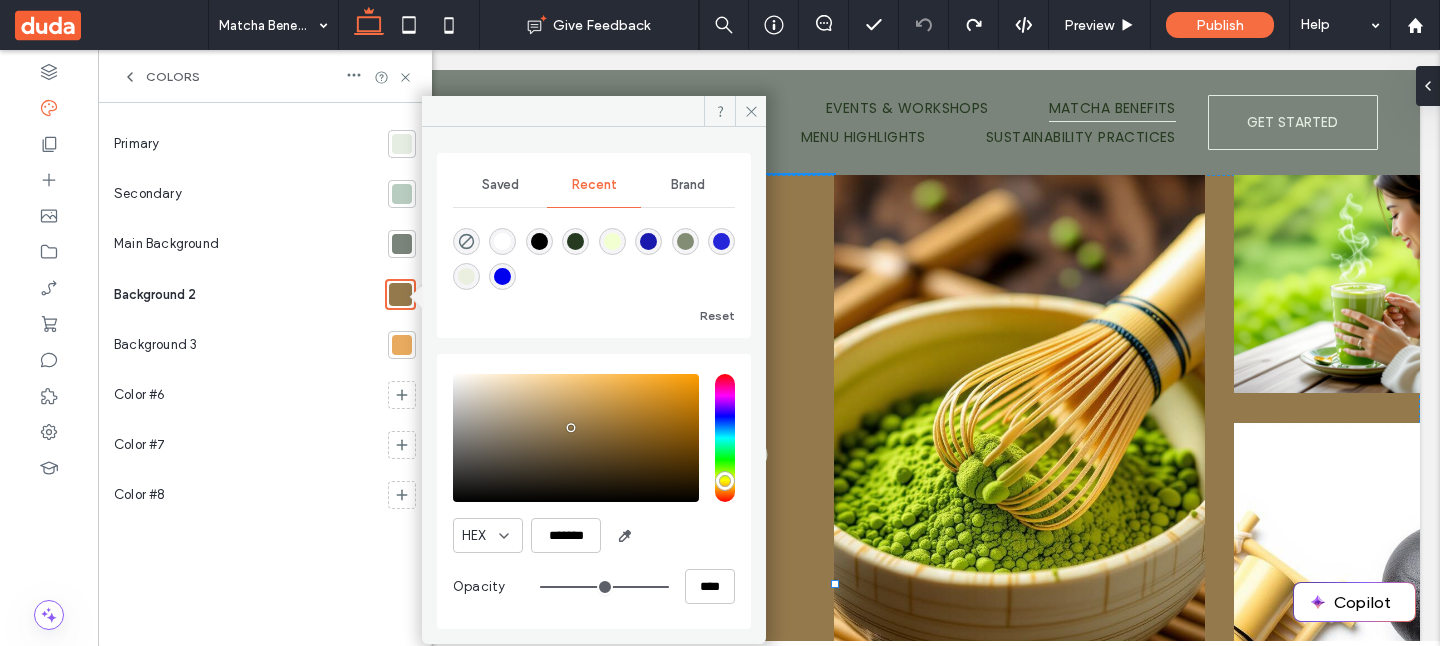 click at bounding box center (402, 144) 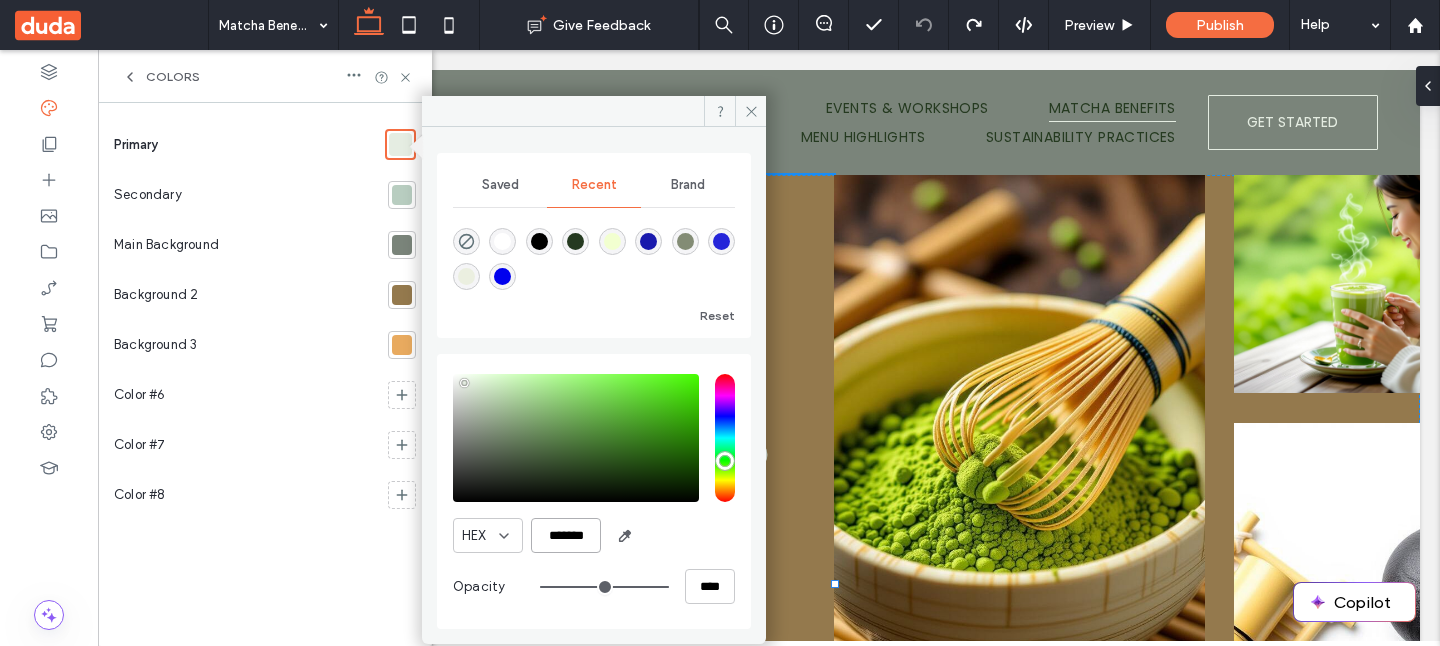 click on "*******" at bounding box center (566, 535) 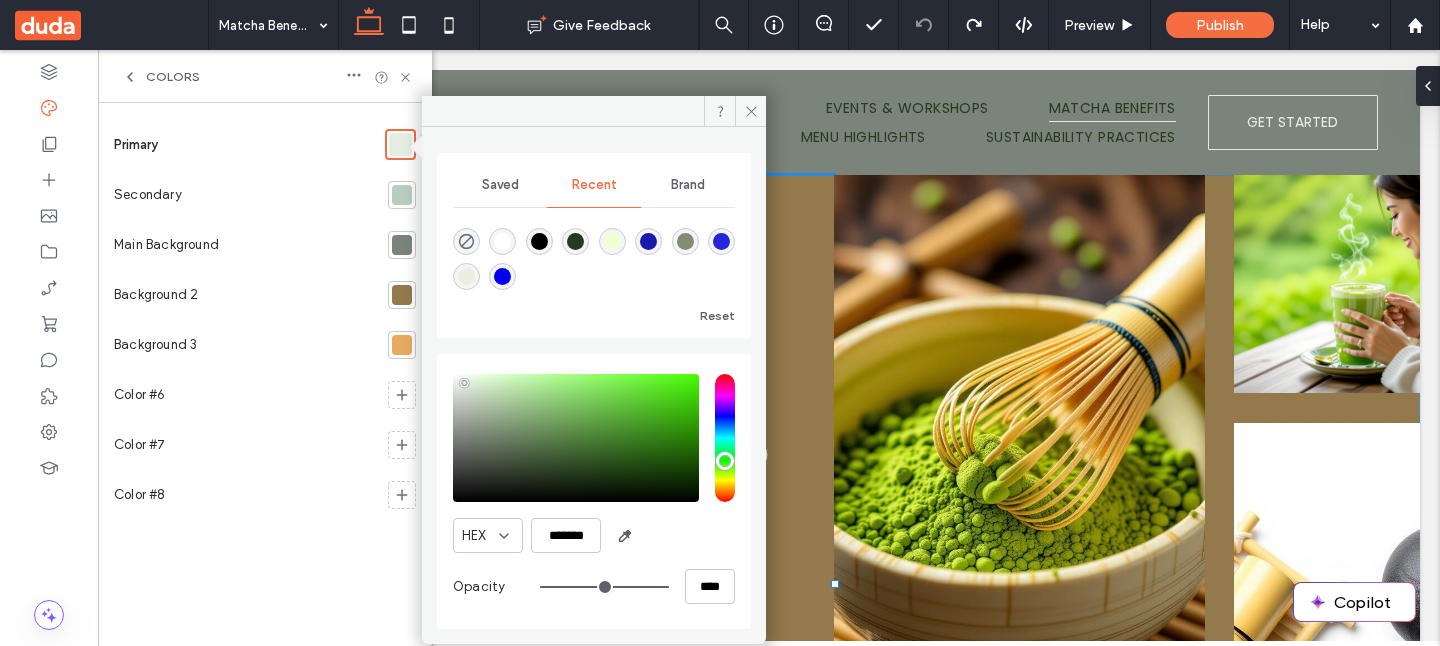 click on "Primary Secondary Main Background Background 2 Background 3 Color #6 Color #7 Color #8" at bounding box center [265, 374] 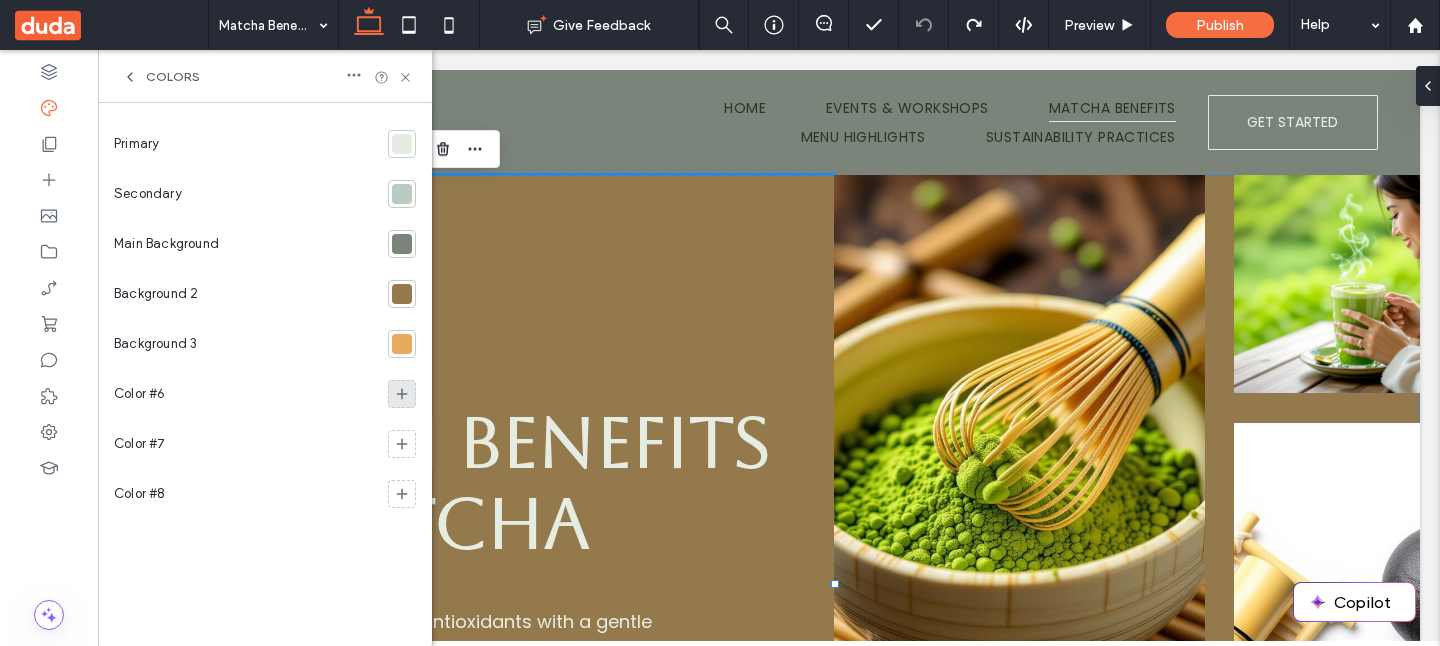 click 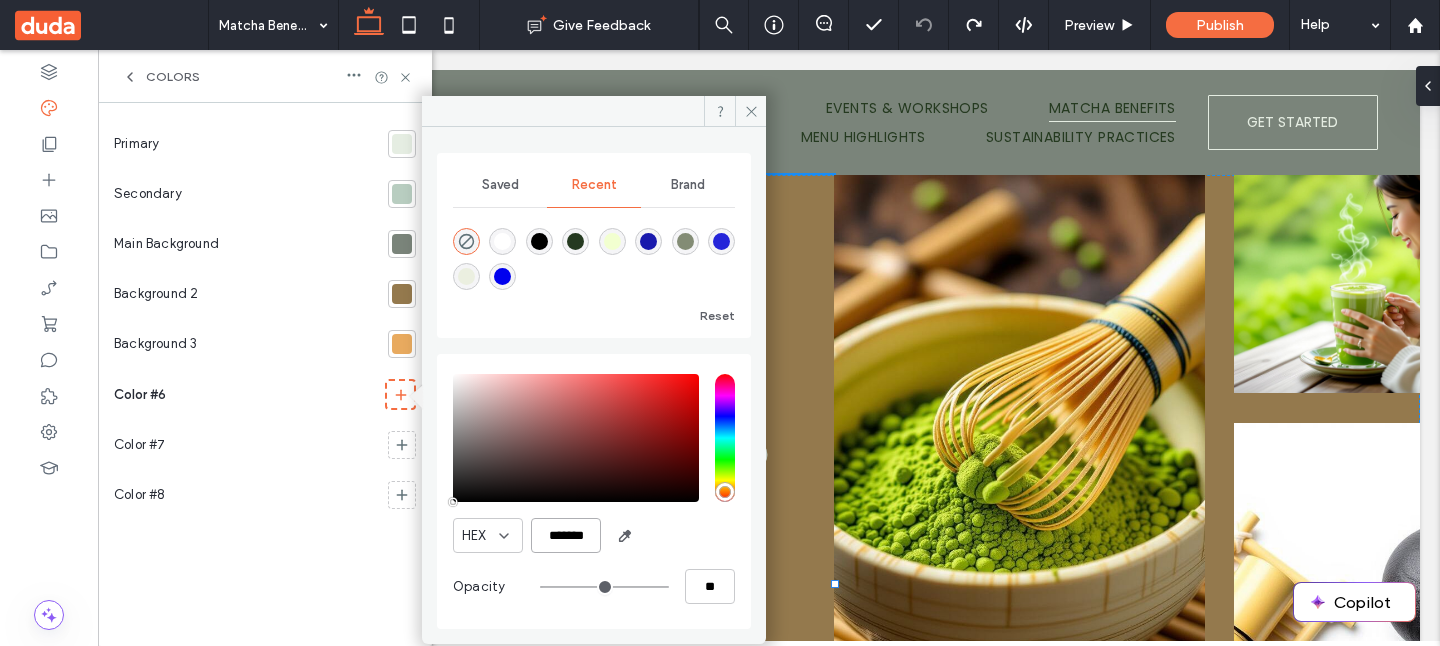 click on "*******" at bounding box center (566, 535) 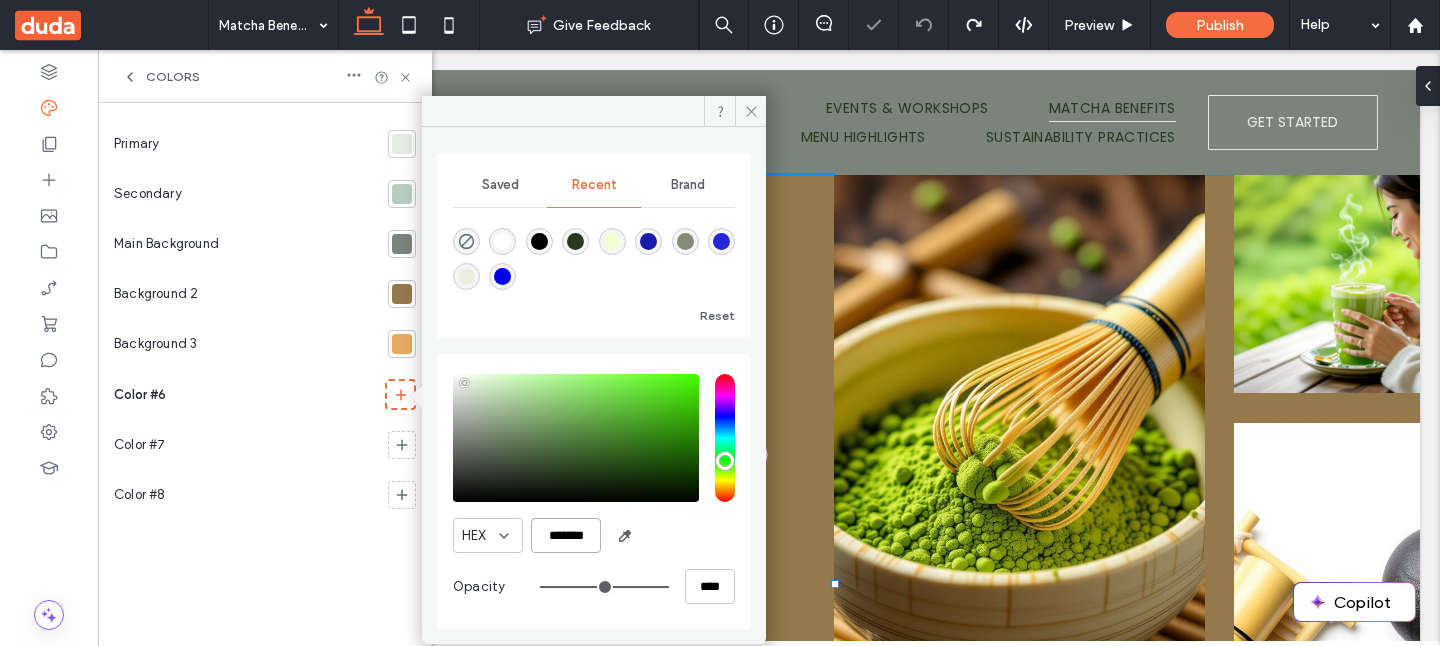 type on "*******" 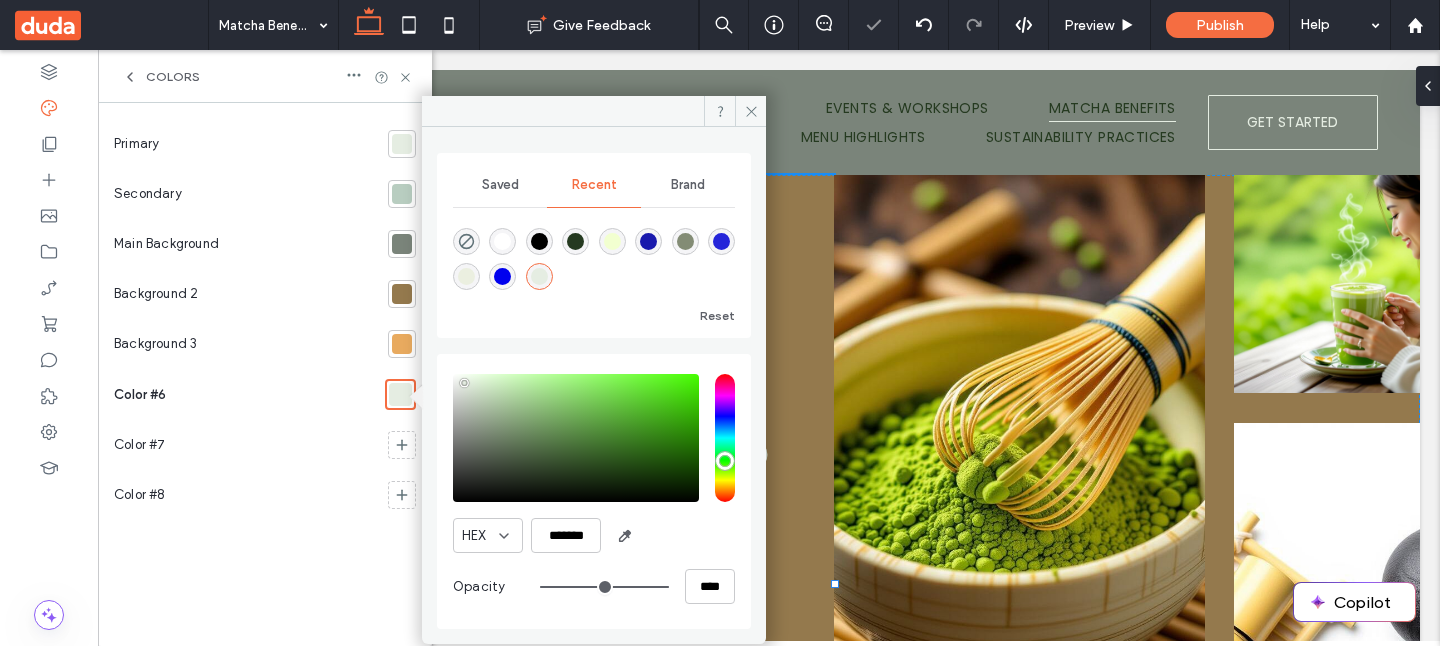click on "Color #8" at bounding box center [247, 495] 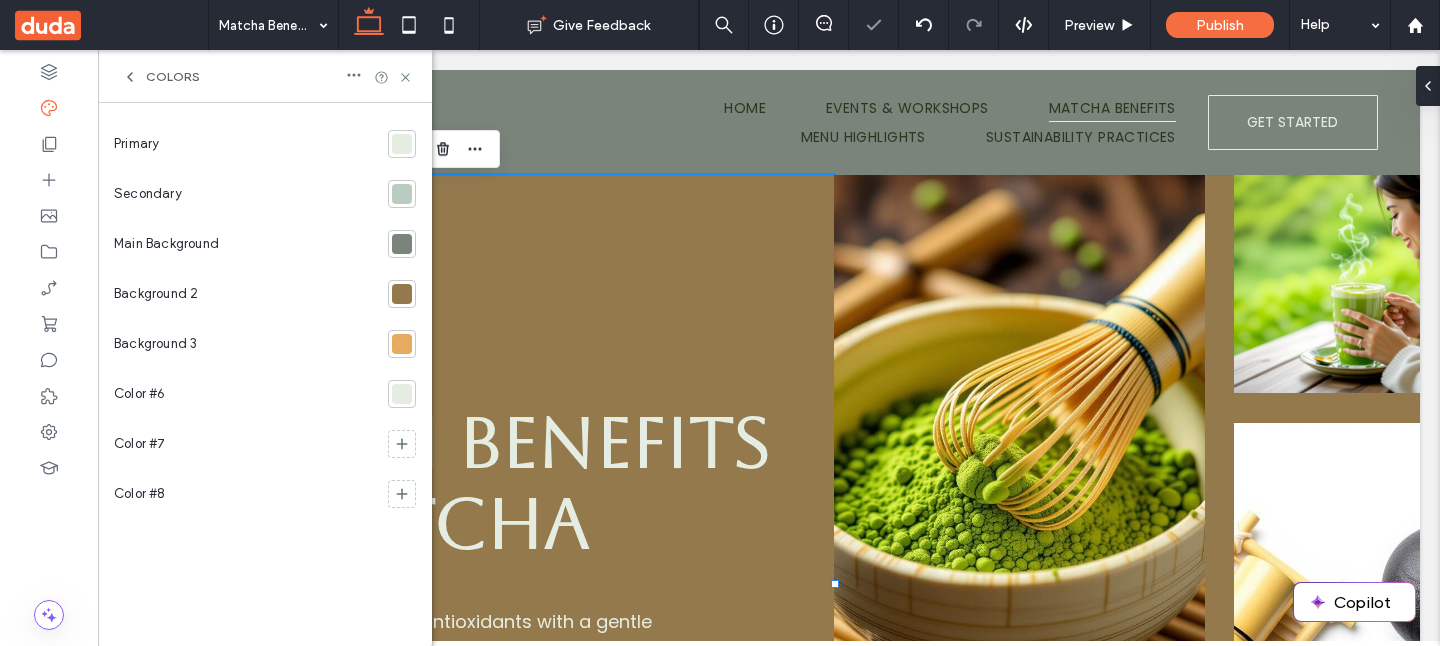 click at bounding box center [402, 294] 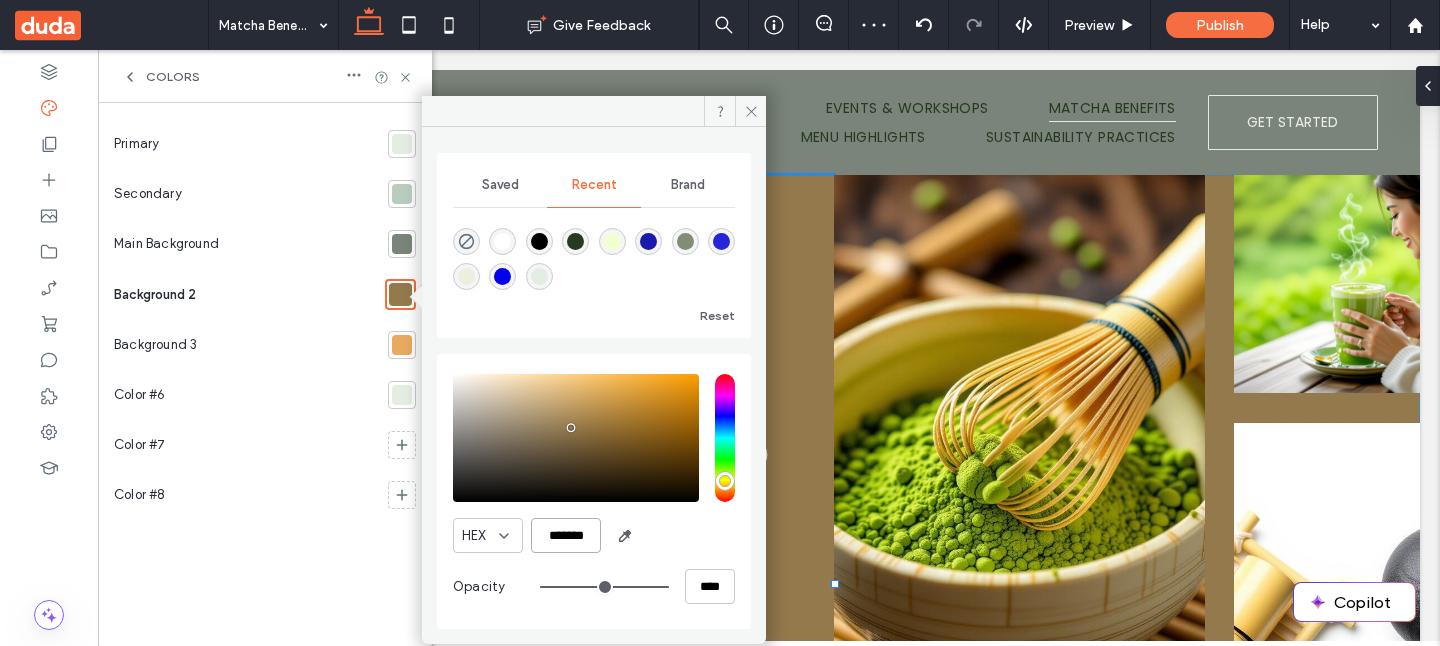 click on "*******" at bounding box center (566, 535) 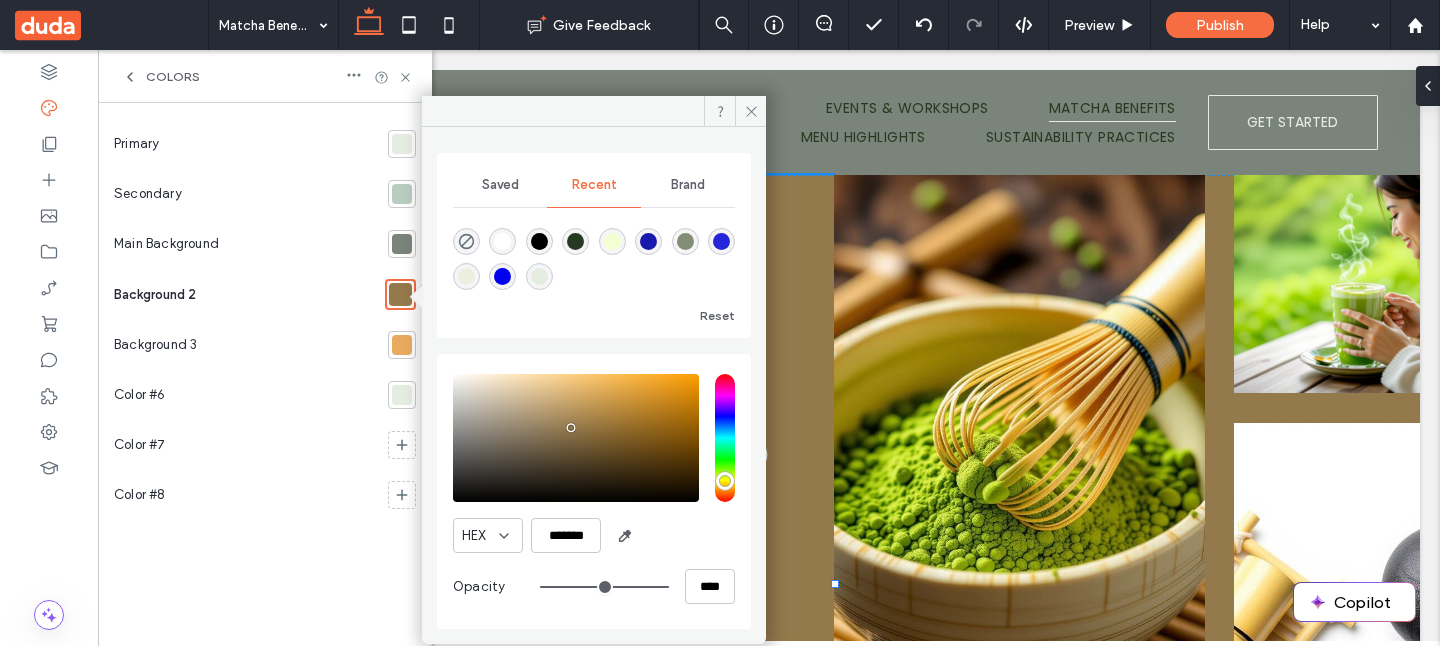 click on "Primary Secondary Main Background Background 2 Background 3 Color #6 Color #7 Color #8" at bounding box center [265, 374] 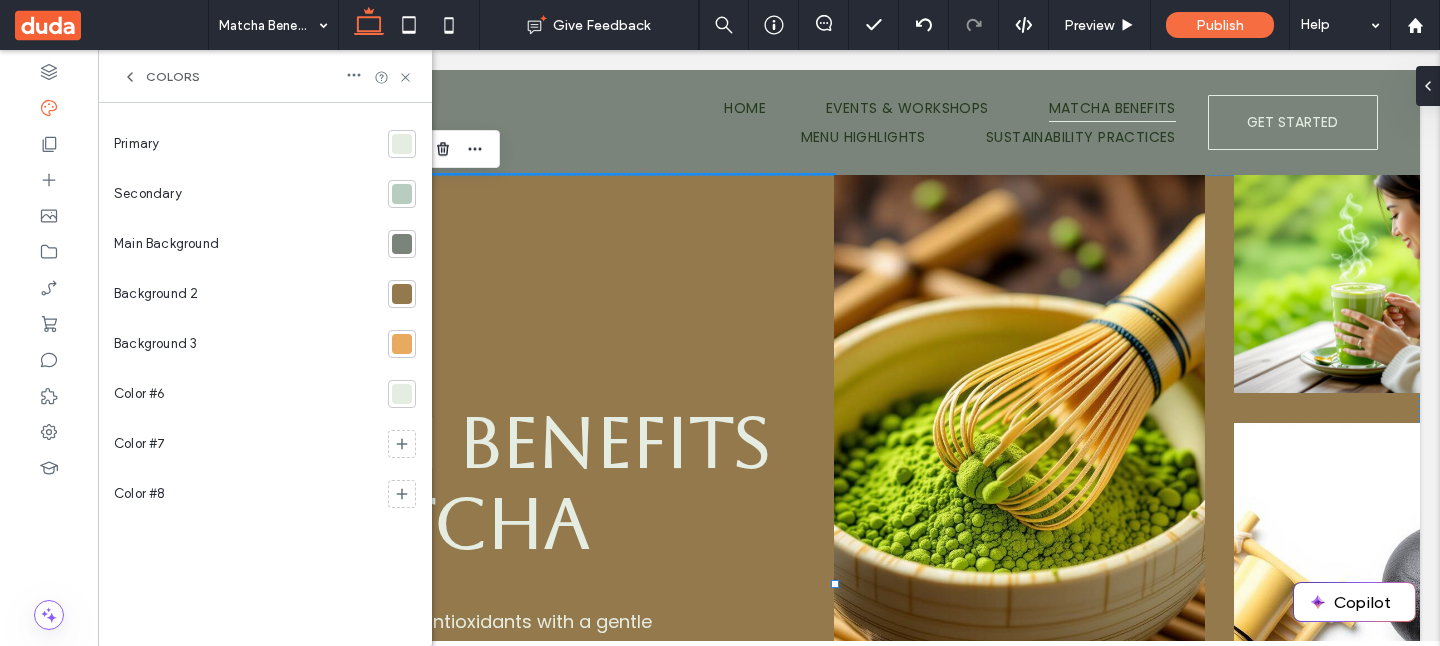 click at bounding box center (402, 144) 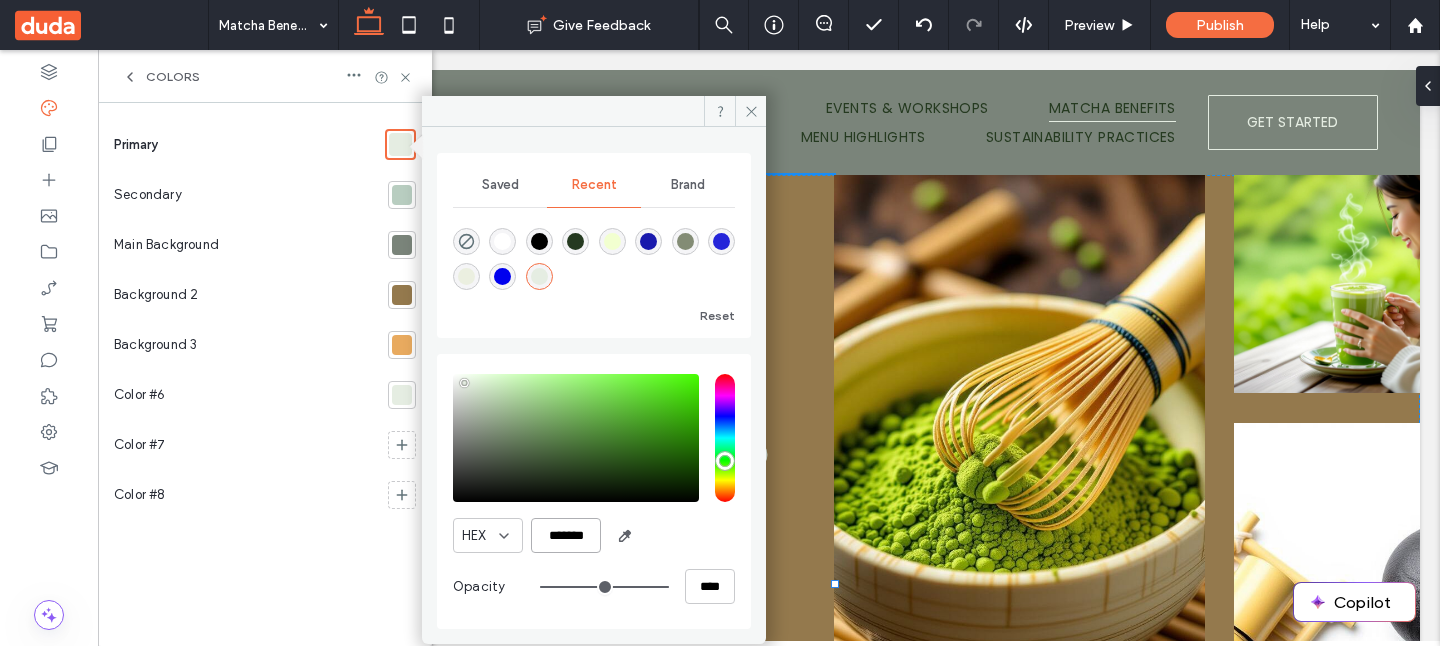 click on "*******" at bounding box center (566, 535) 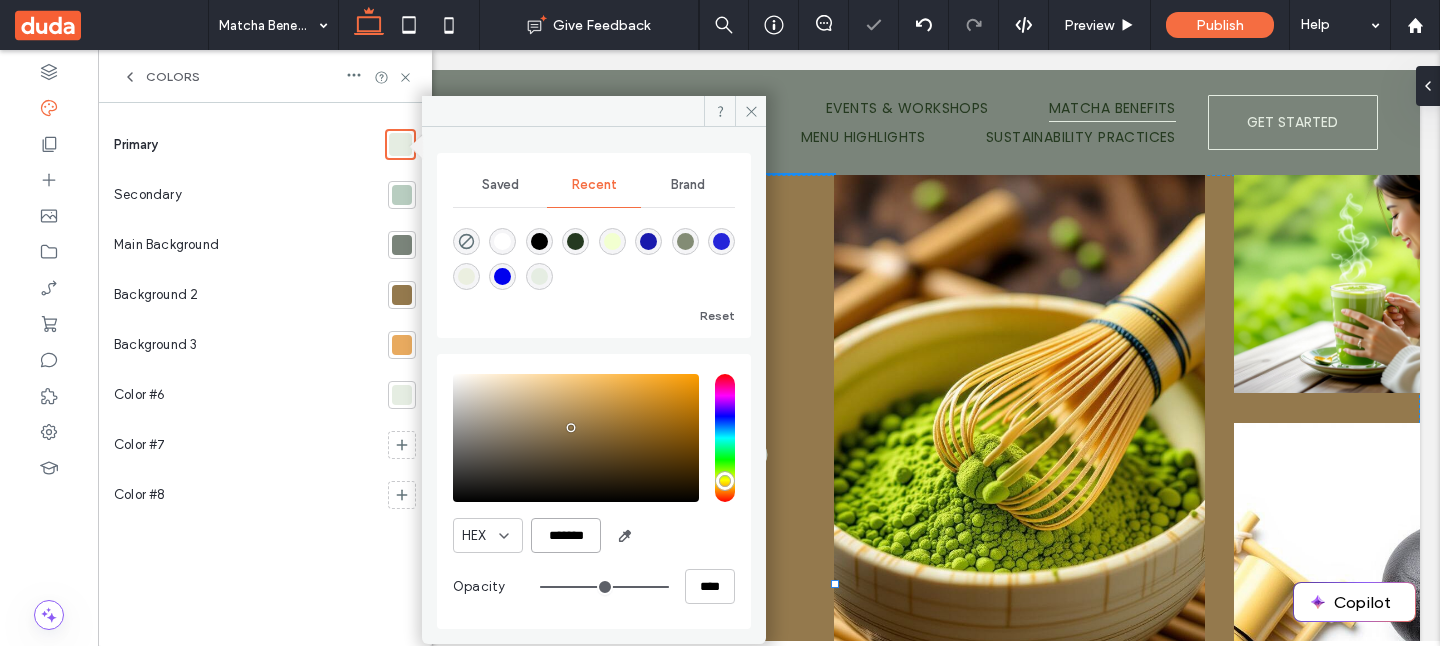 type on "*******" 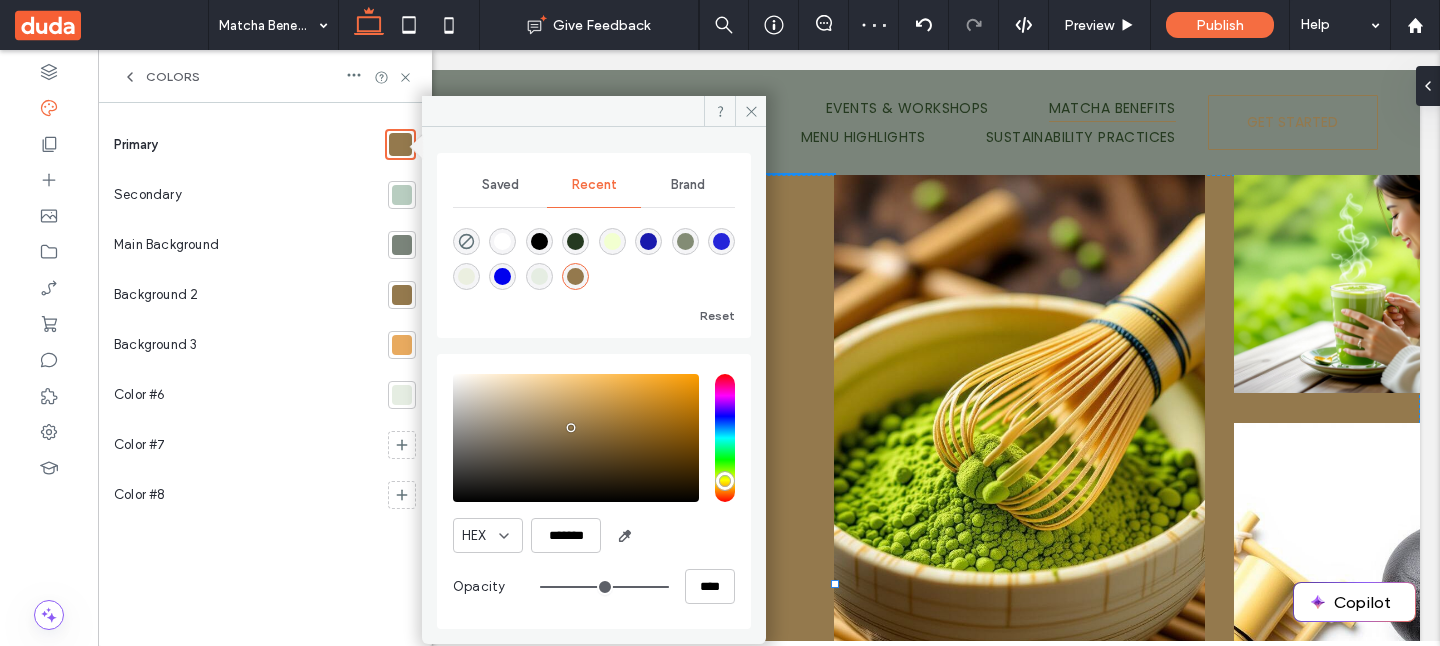 click on "Primary Secondary Main Background Background 2 Background 3 Color #6 Color #7 Color #8" at bounding box center [265, 374] 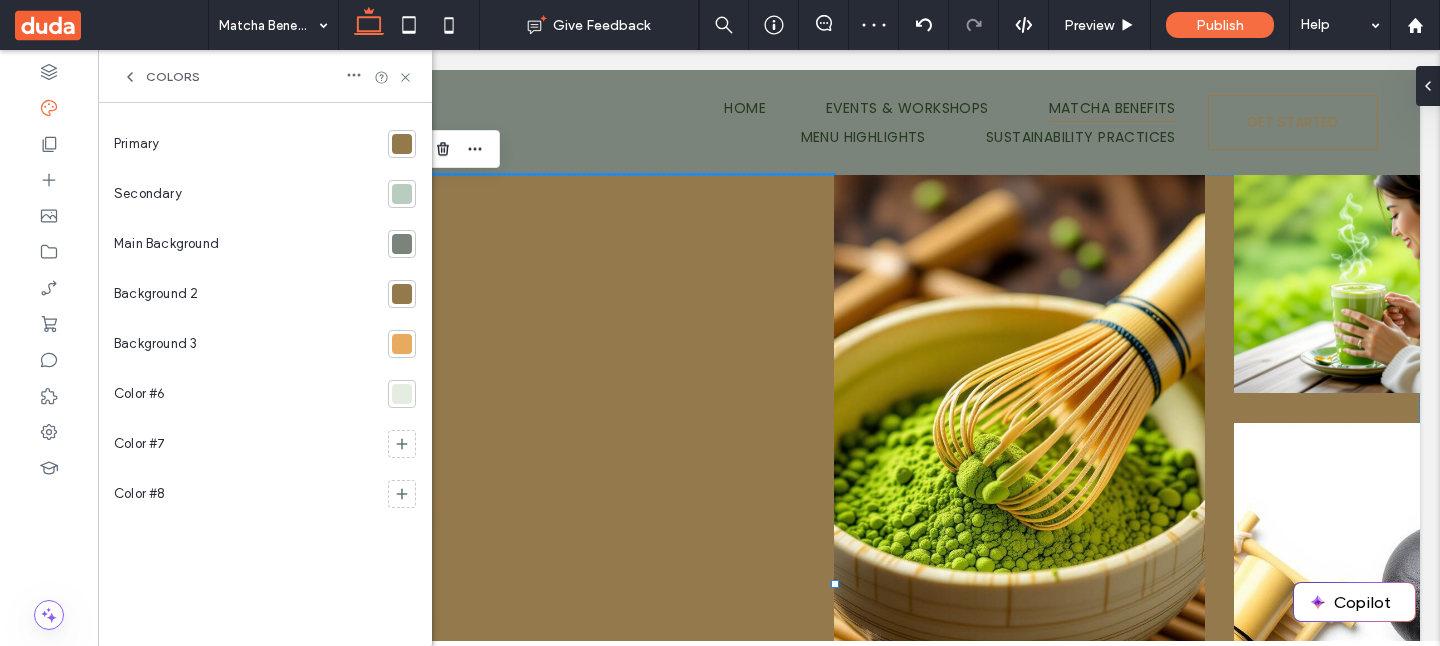 click at bounding box center (402, 244) 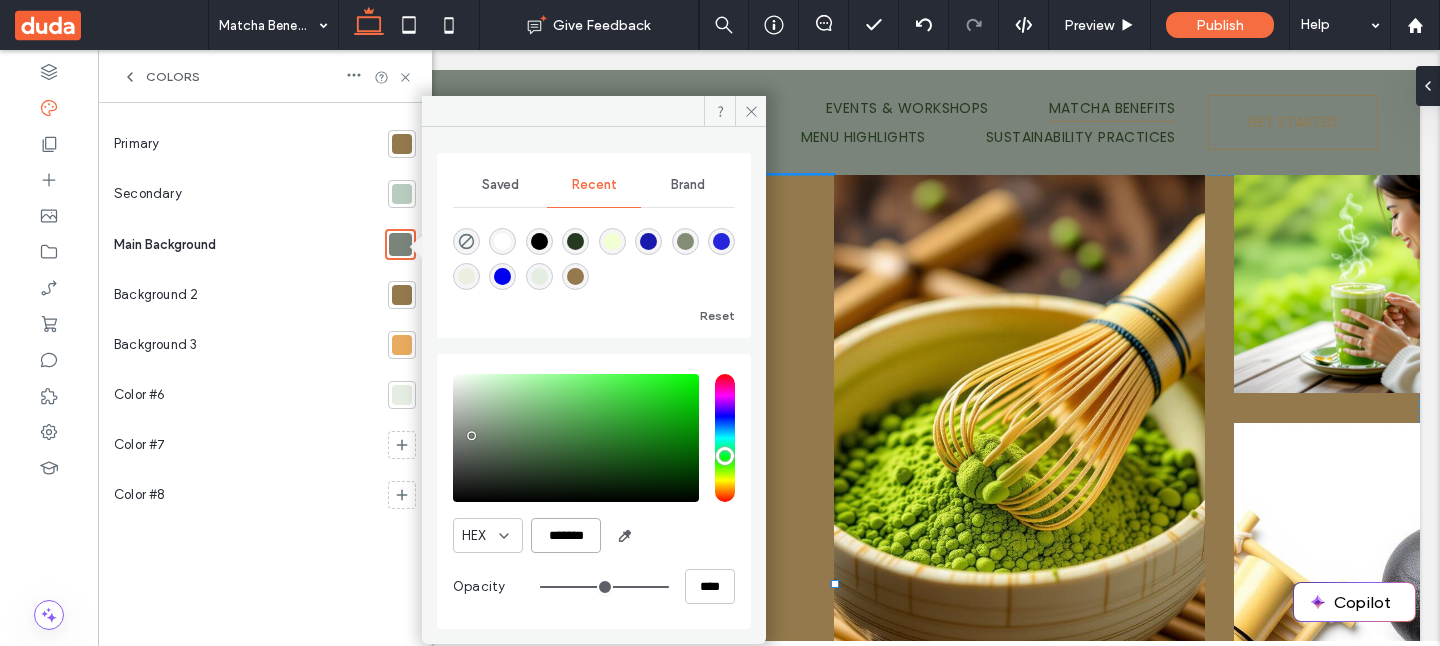 click on "*******" at bounding box center [566, 535] 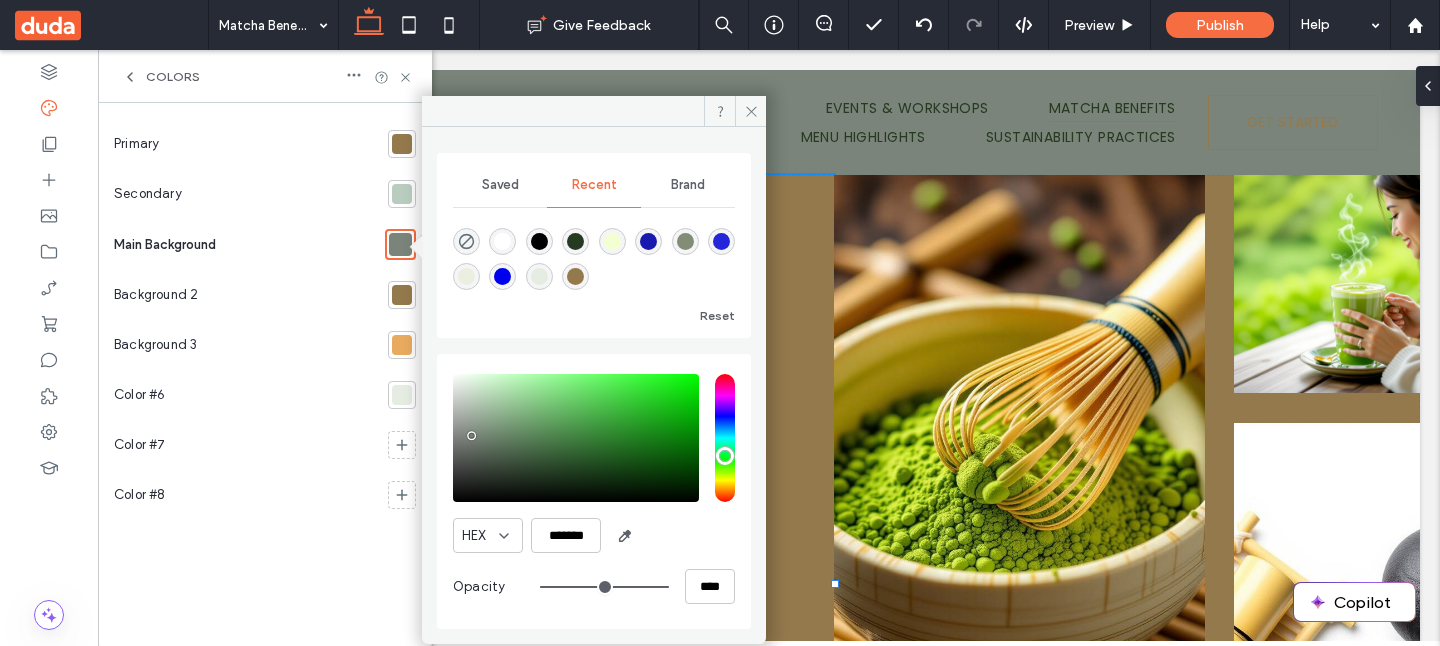 click on "Primary Secondary Main Background Background 2 Background 3 Color #6 Color #7 Color #8" at bounding box center (265, 374) 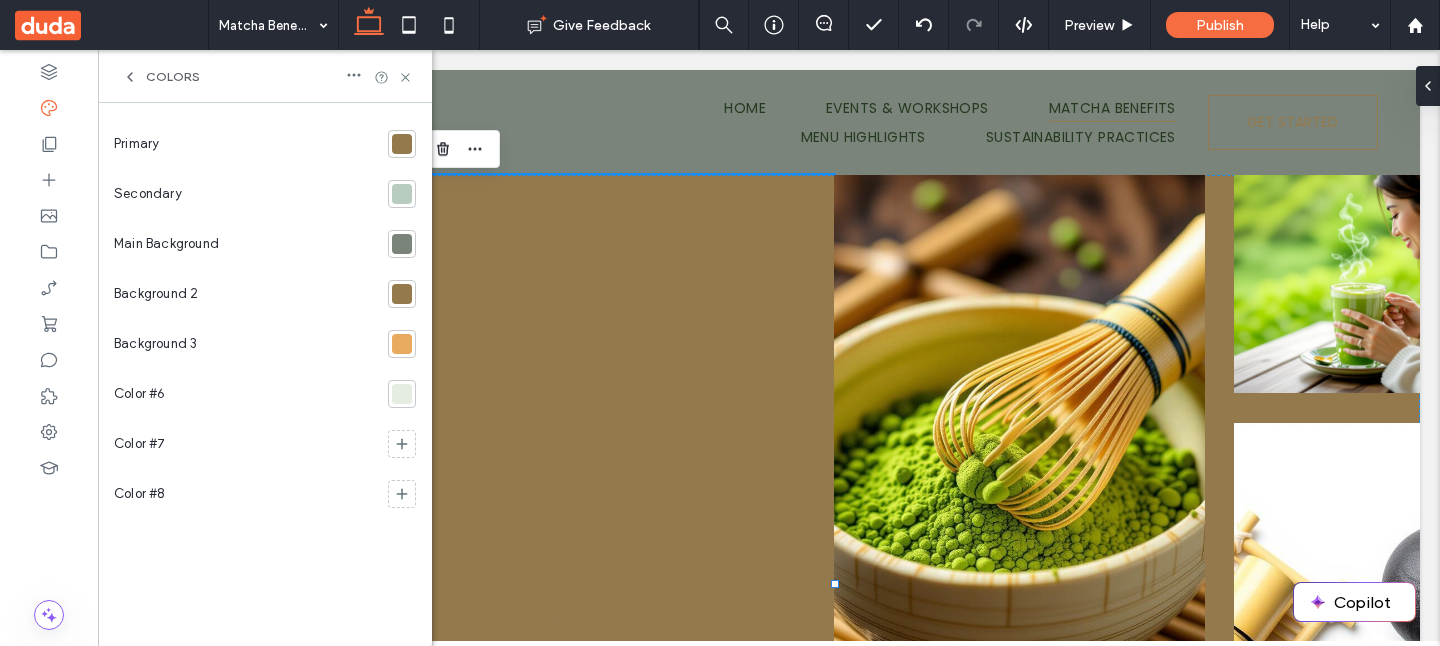 click at bounding box center [402, 144] 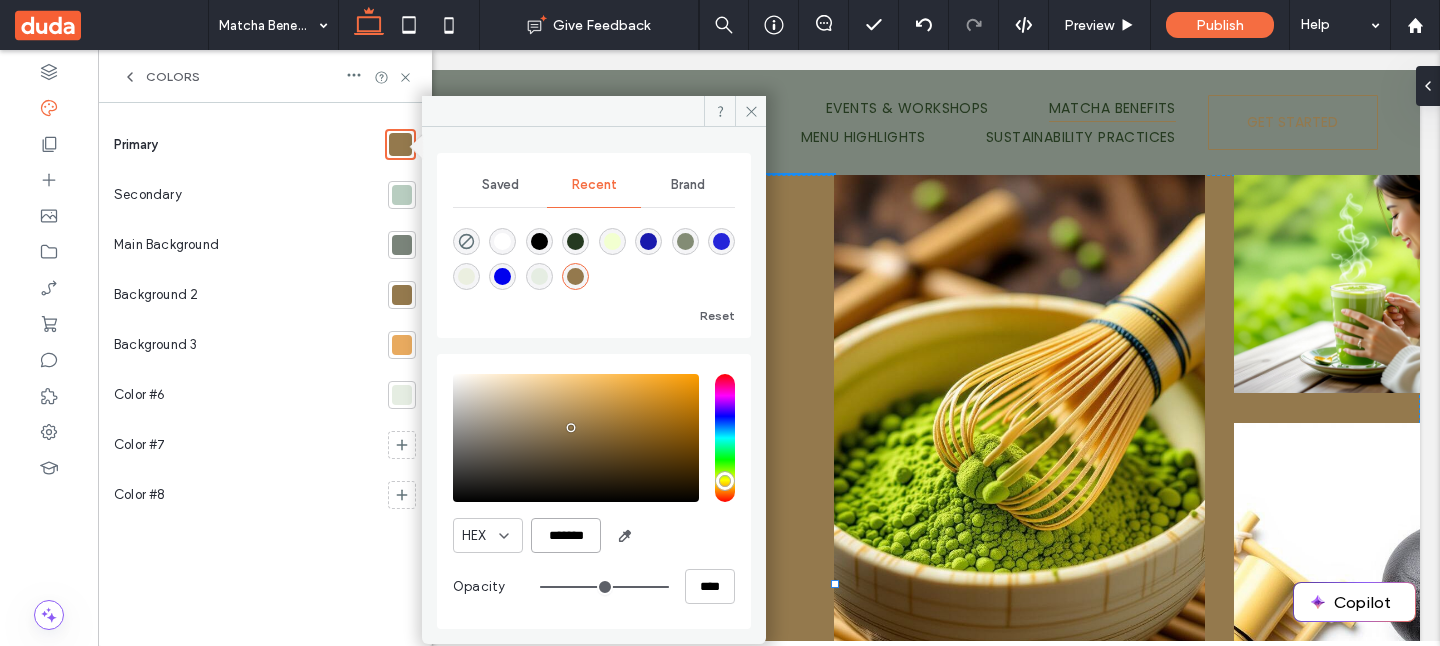 click on "*******" at bounding box center (566, 535) 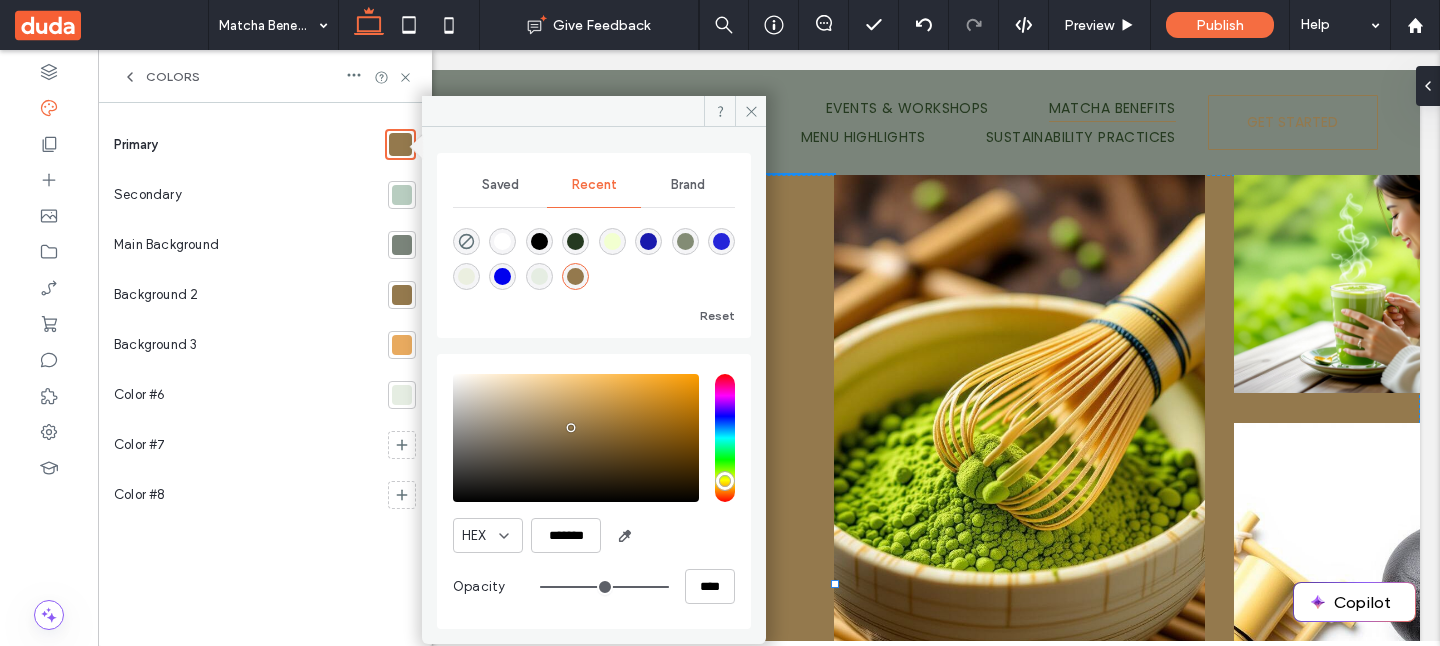 click on "Primary Secondary Main Background Background 2 Background 3 Color #6 Color #7 Color #8" at bounding box center (265, 374) 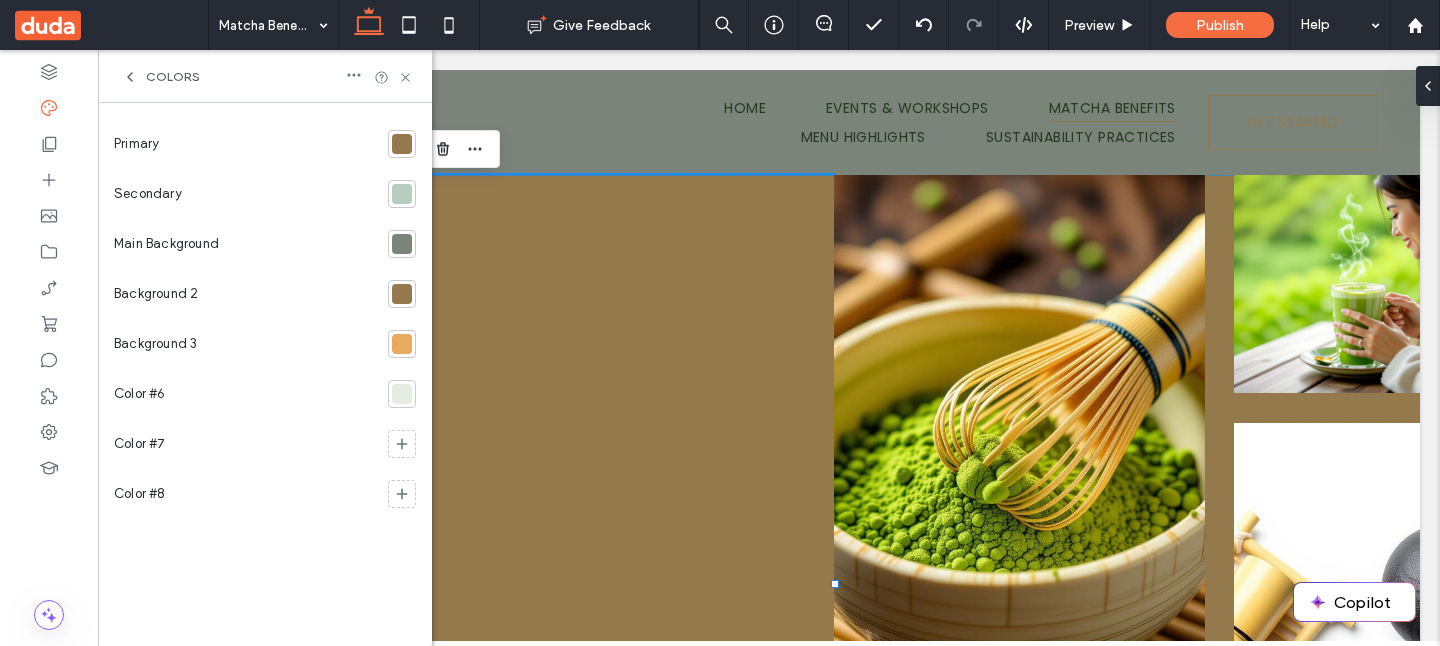 click at bounding box center [402, 144] 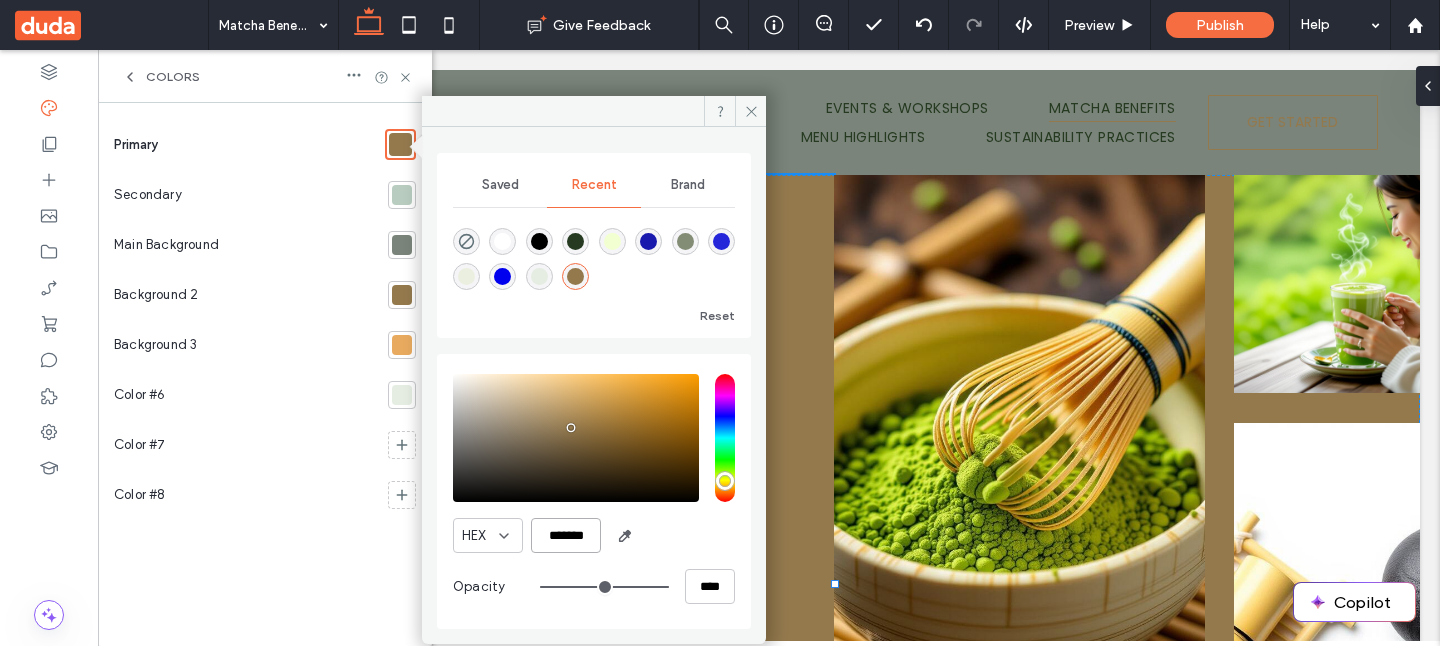 click on "*******" at bounding box center [566, 535] 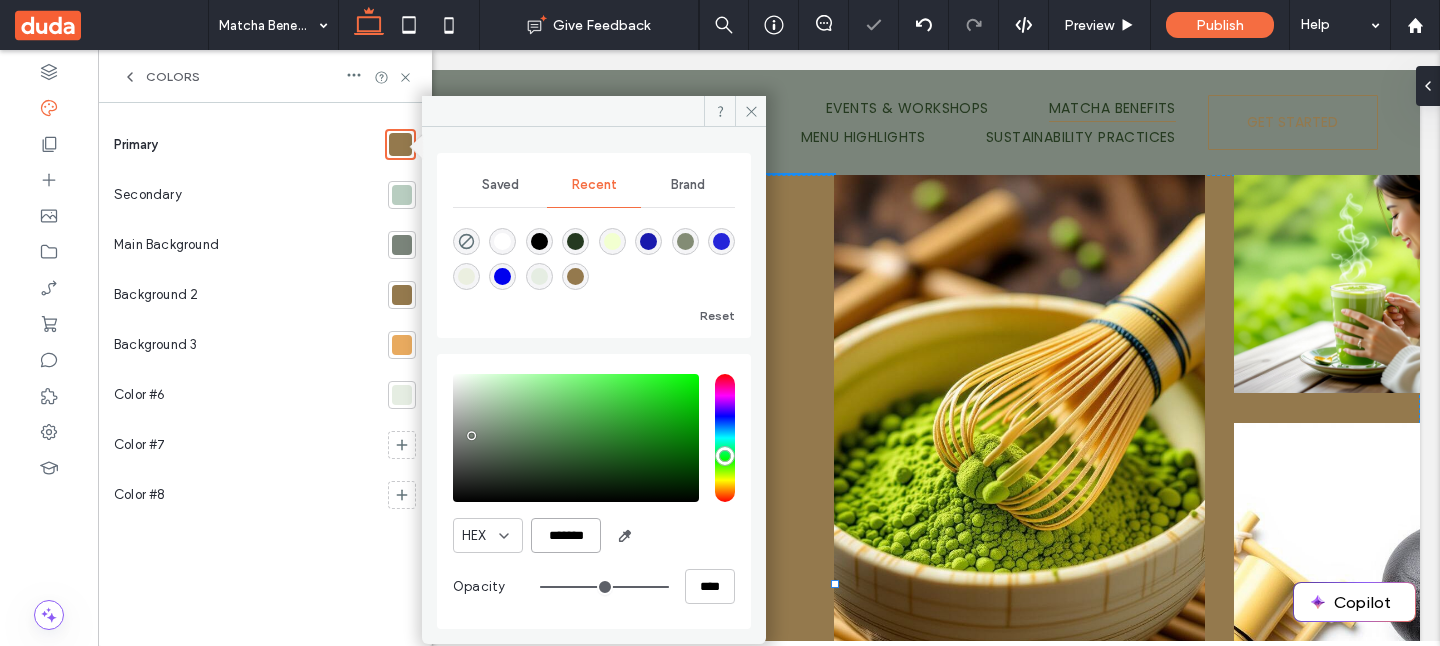 type on "*******" 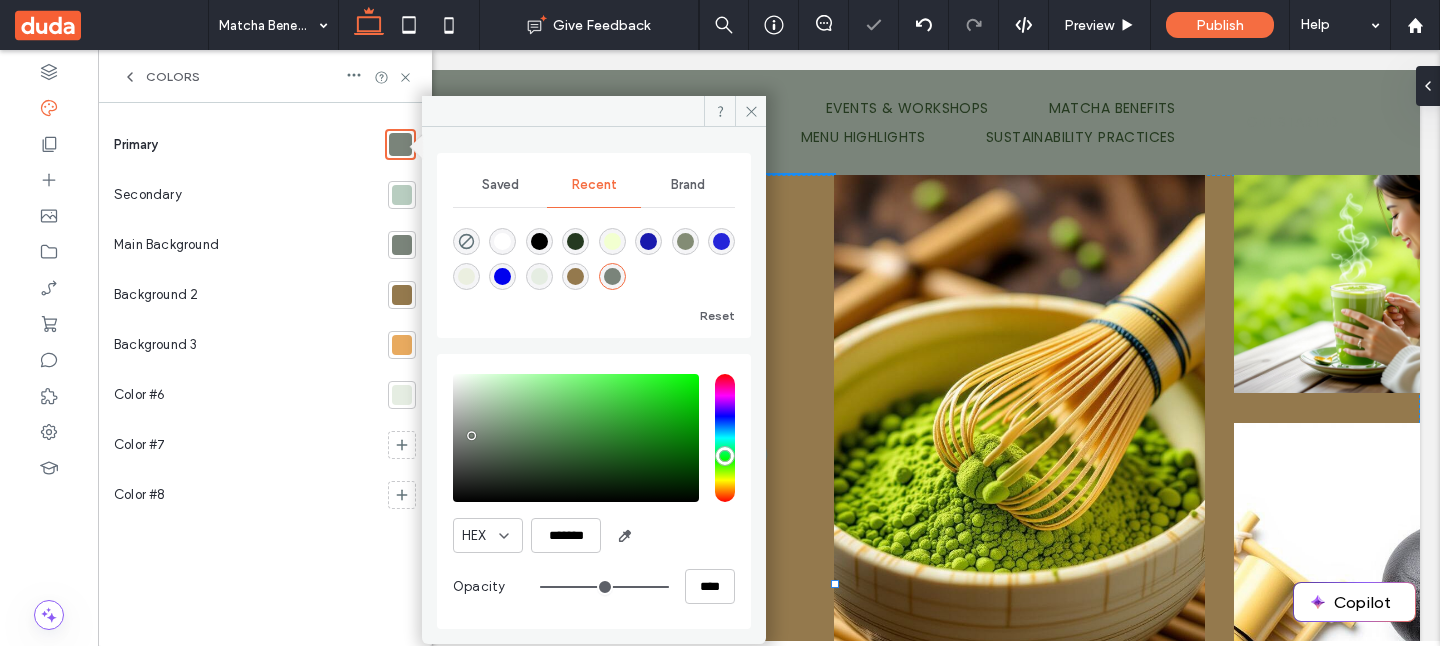 click on "Primary Secondary Main Background Background 2 Background 3 Color #6 Color #7 Color #8" at bounding box center (265, 374) 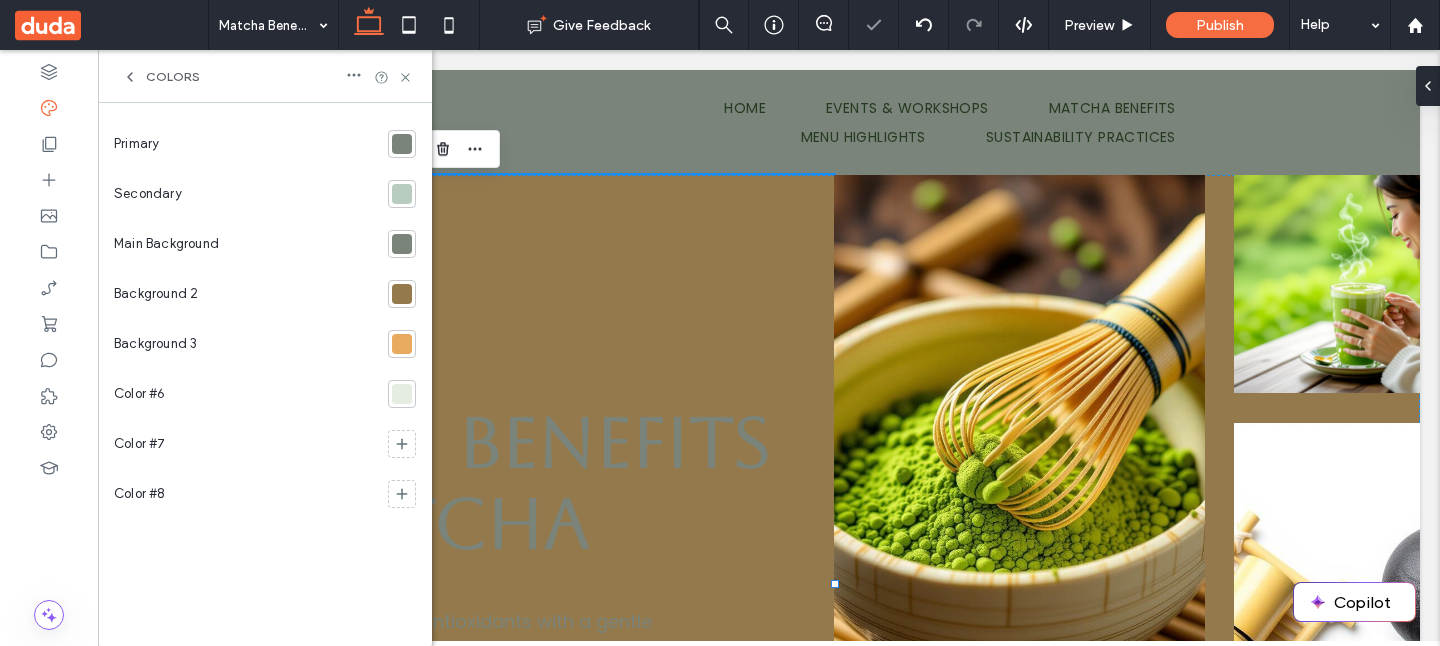 click at bounding box center (402, 244) 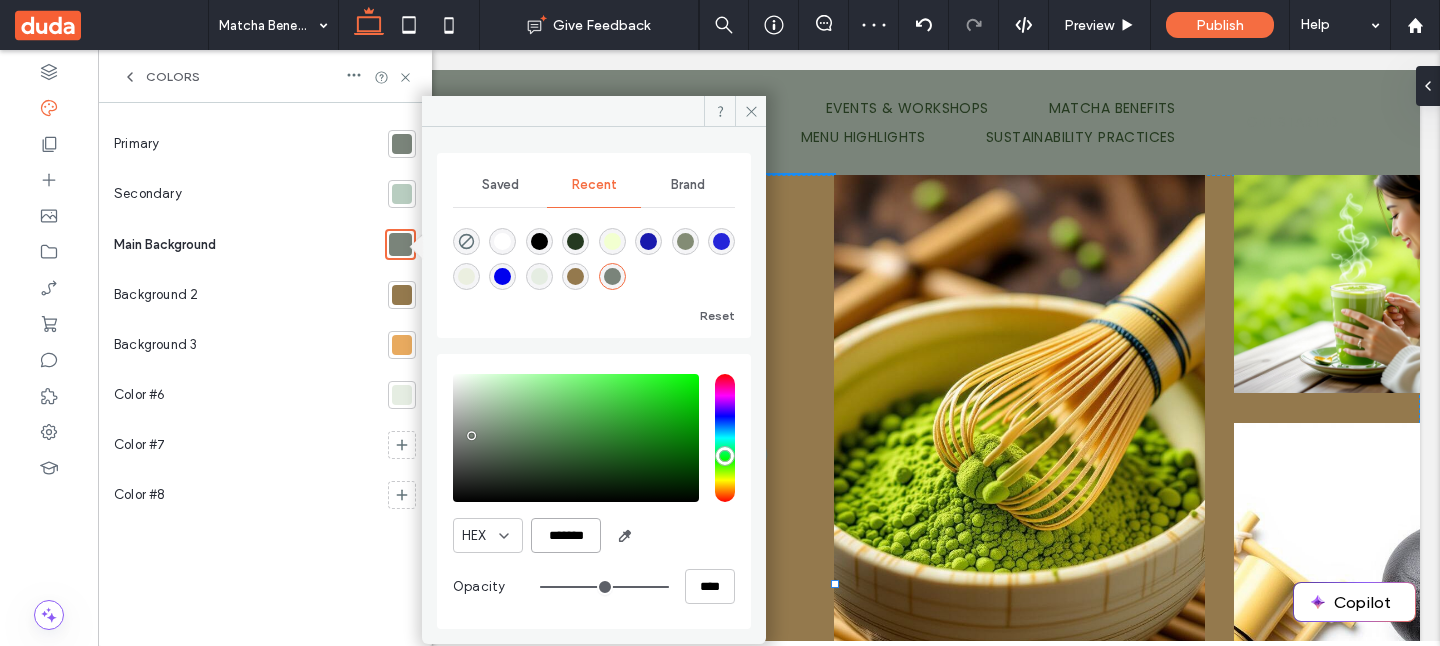 click on "*******" at bounding box center [566, 535] 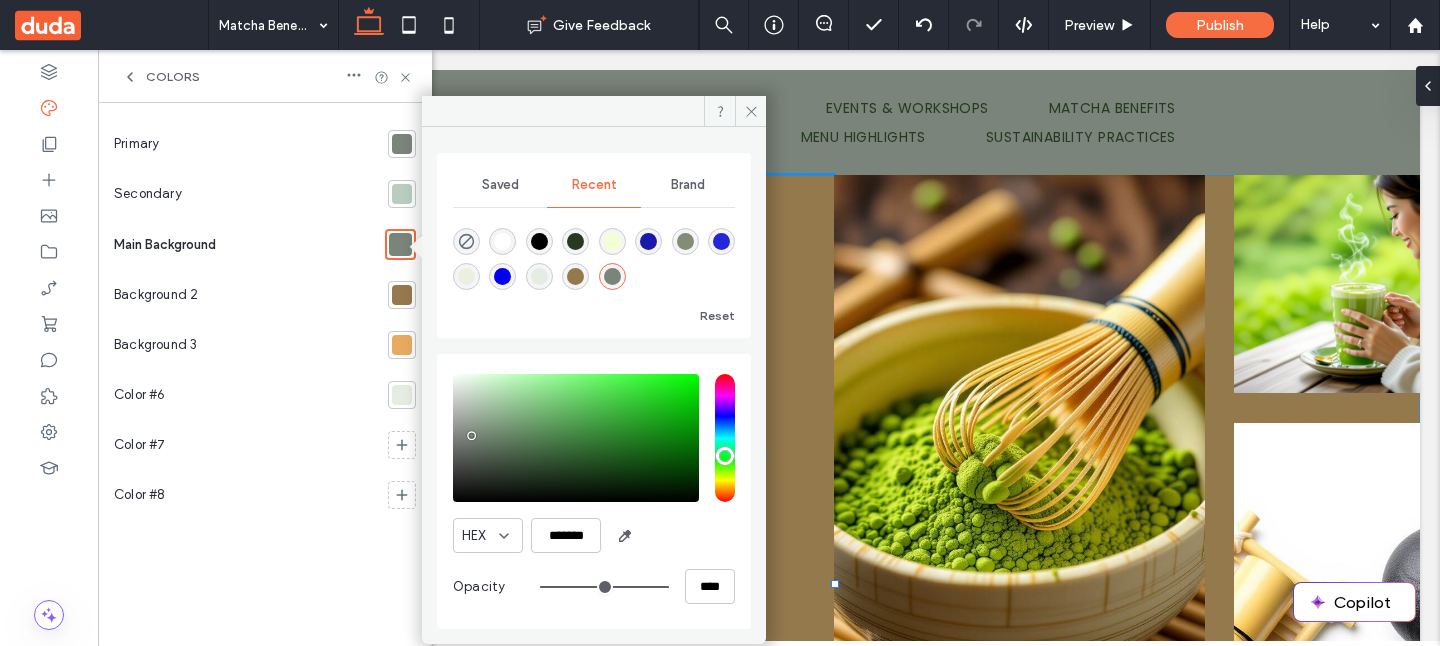 click on "Primary Secondary Main Background Background 2 Background 3 Color #6 Color #7 Color #8" at bounding box center [265, 374] 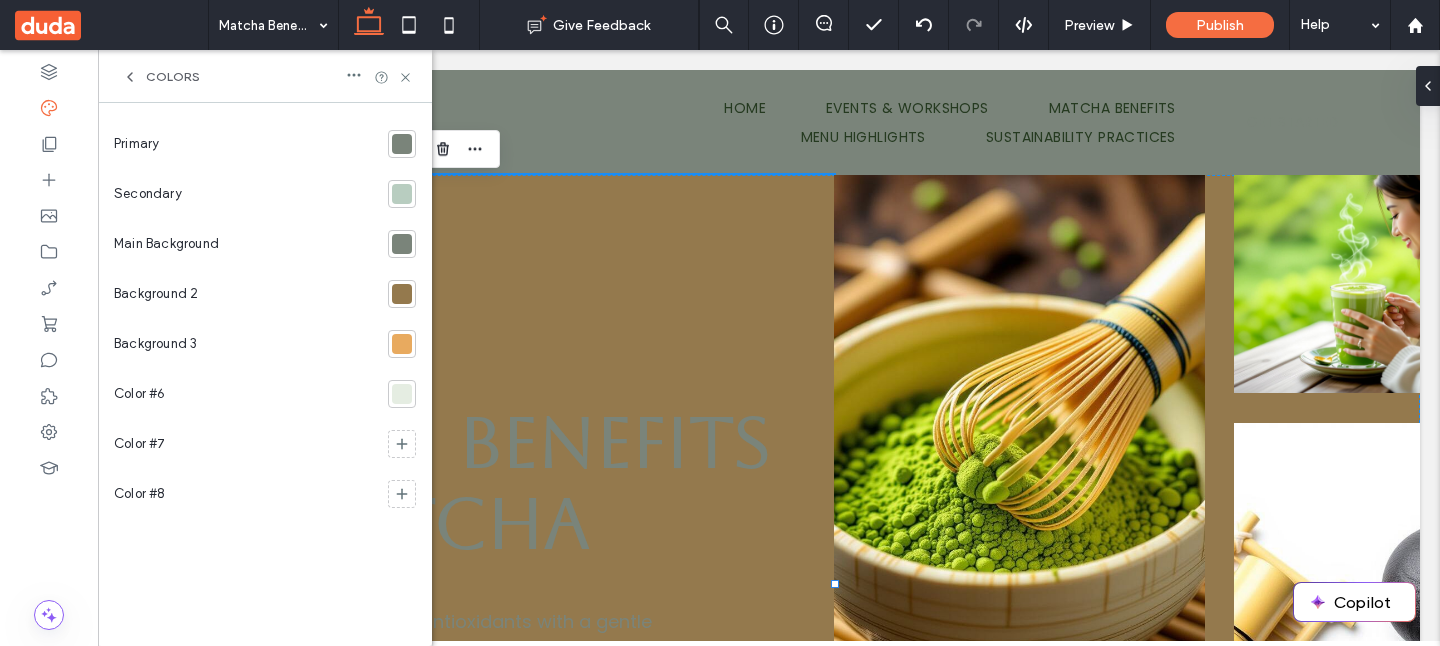 click at bounding box center [402, 394] 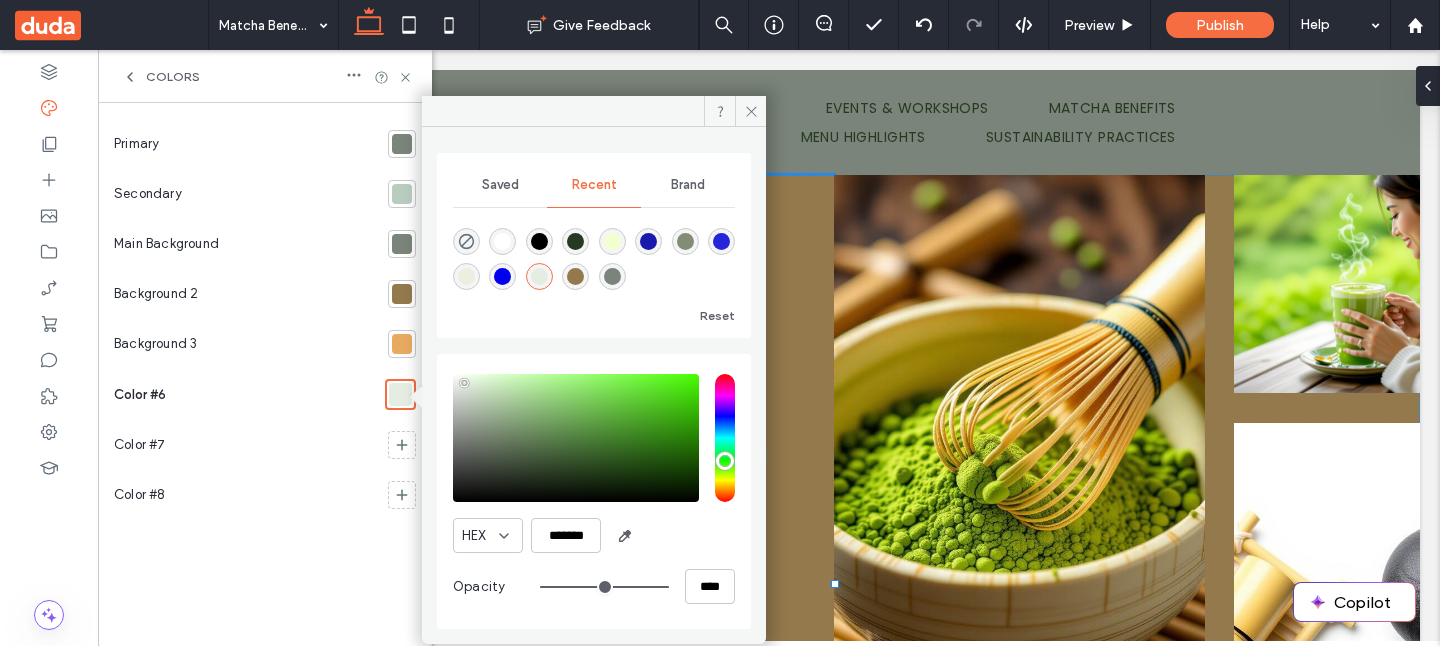 click on "HEX ******* Opacity ****" at bounding box center (594, 491) 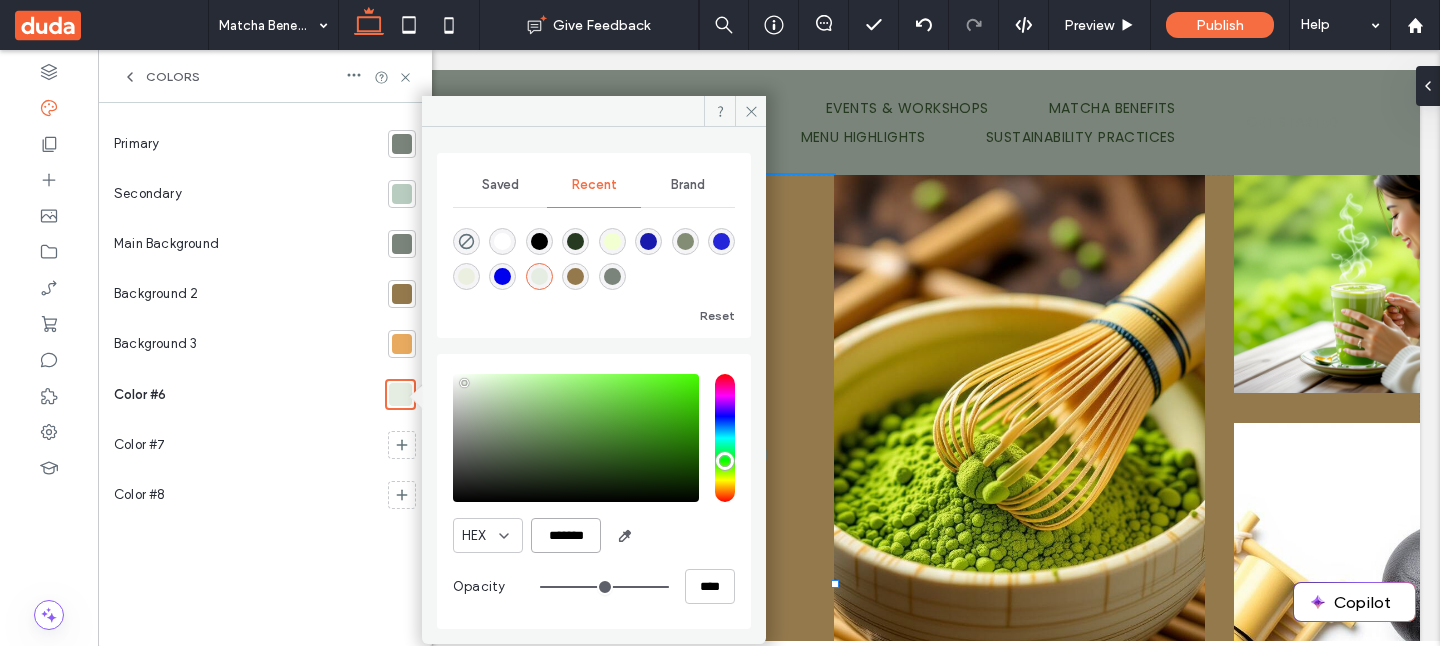 click on "*******" at bounding box center [566, 535] 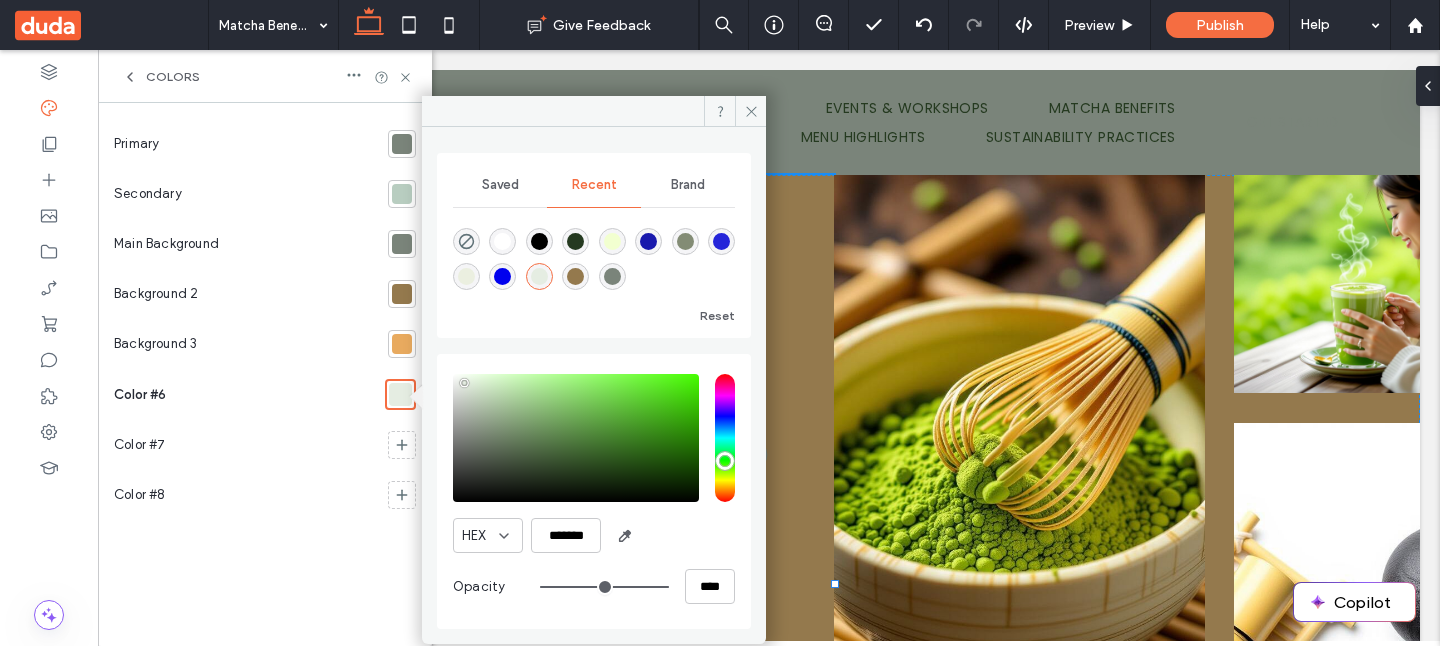 click at bounding box center (402, 244) 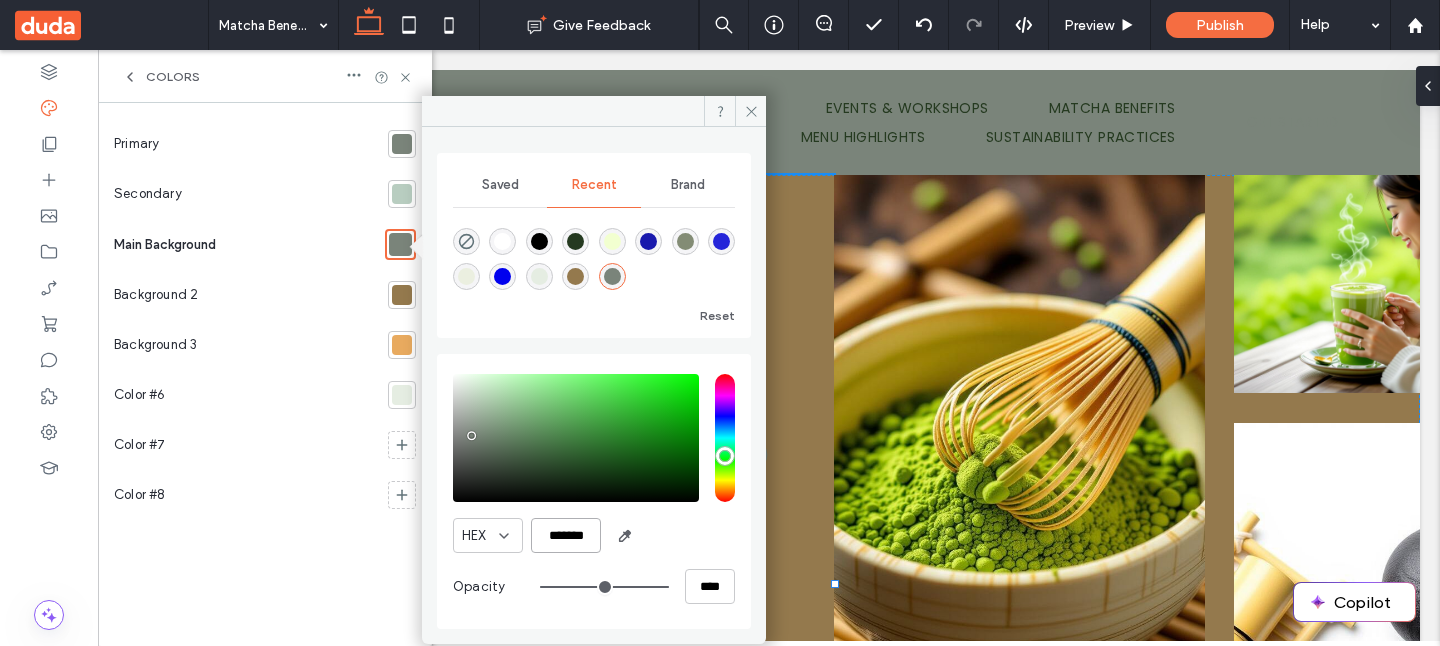 click on "*******" at bounding box center [566, 535] 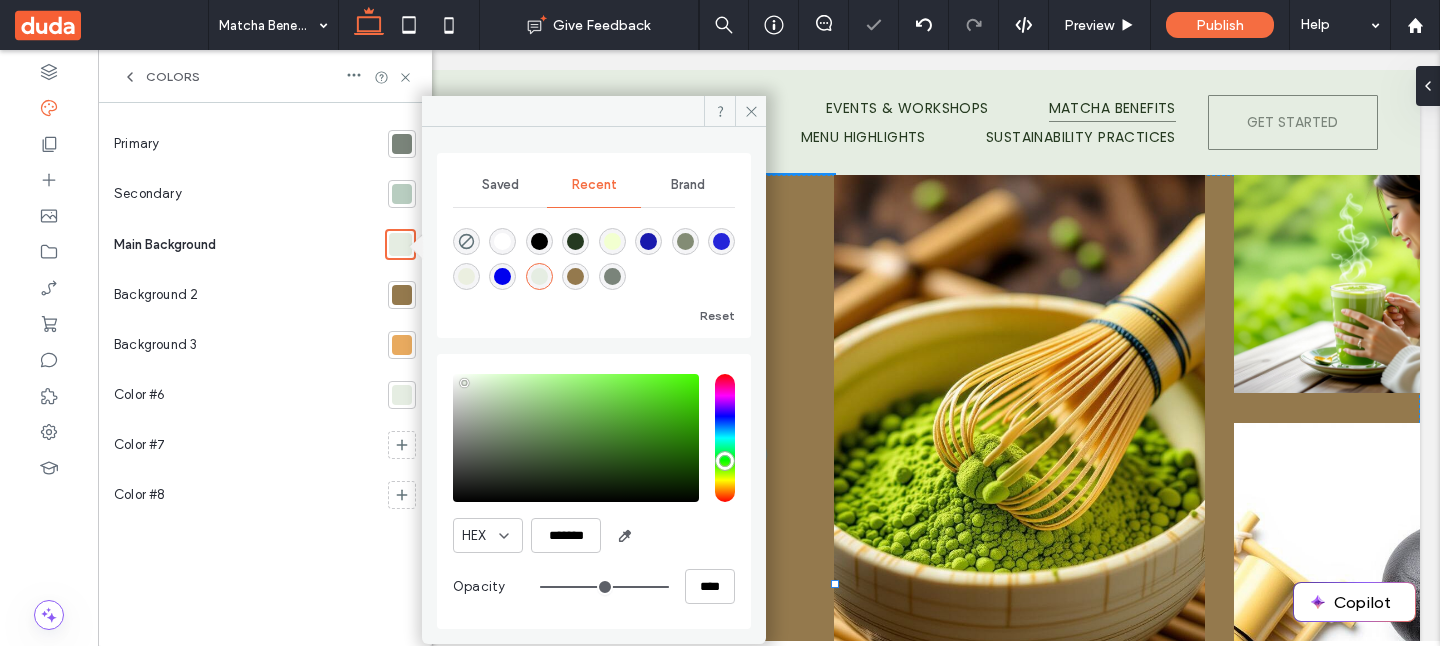 click on "Primary Secondary Main Background Background 2 Background 3 Color #6 Color #7 Color #8" at bounding box center [265, 374] 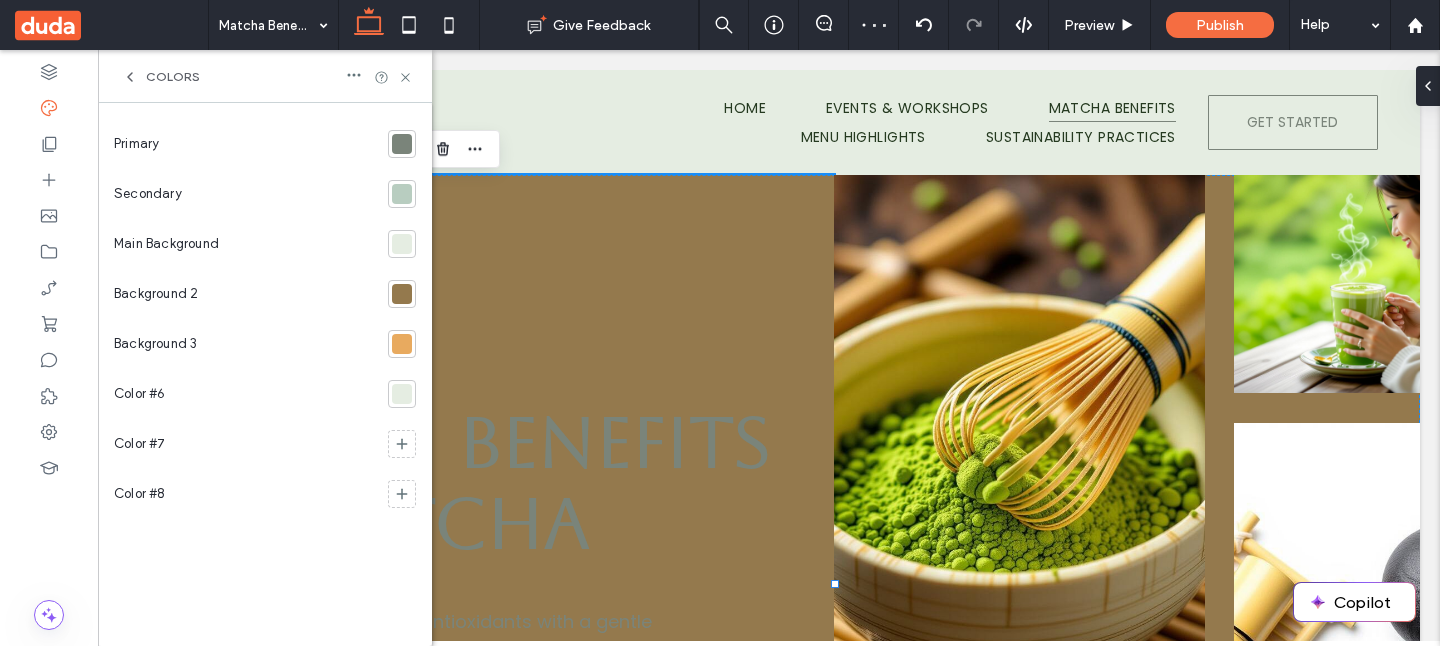 click at bounding box center [402, 294] 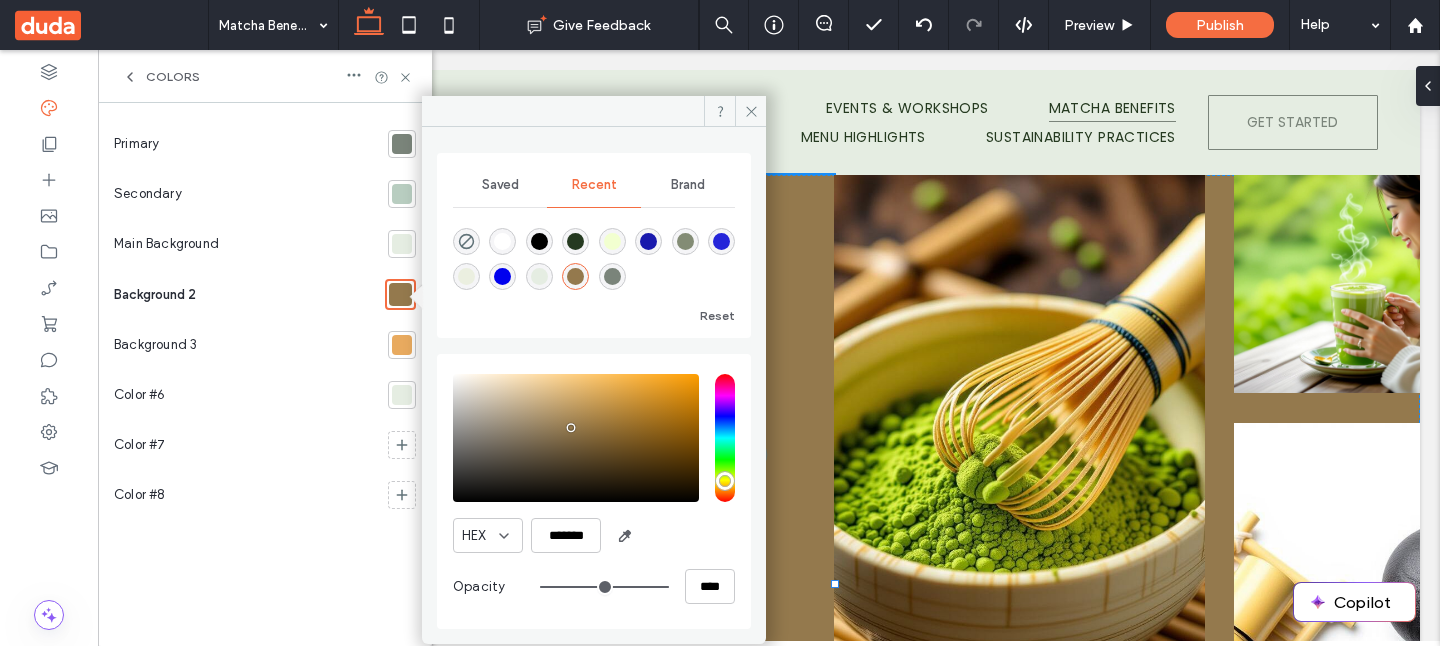 click on "Color #8" at bounding box center [247, 495] 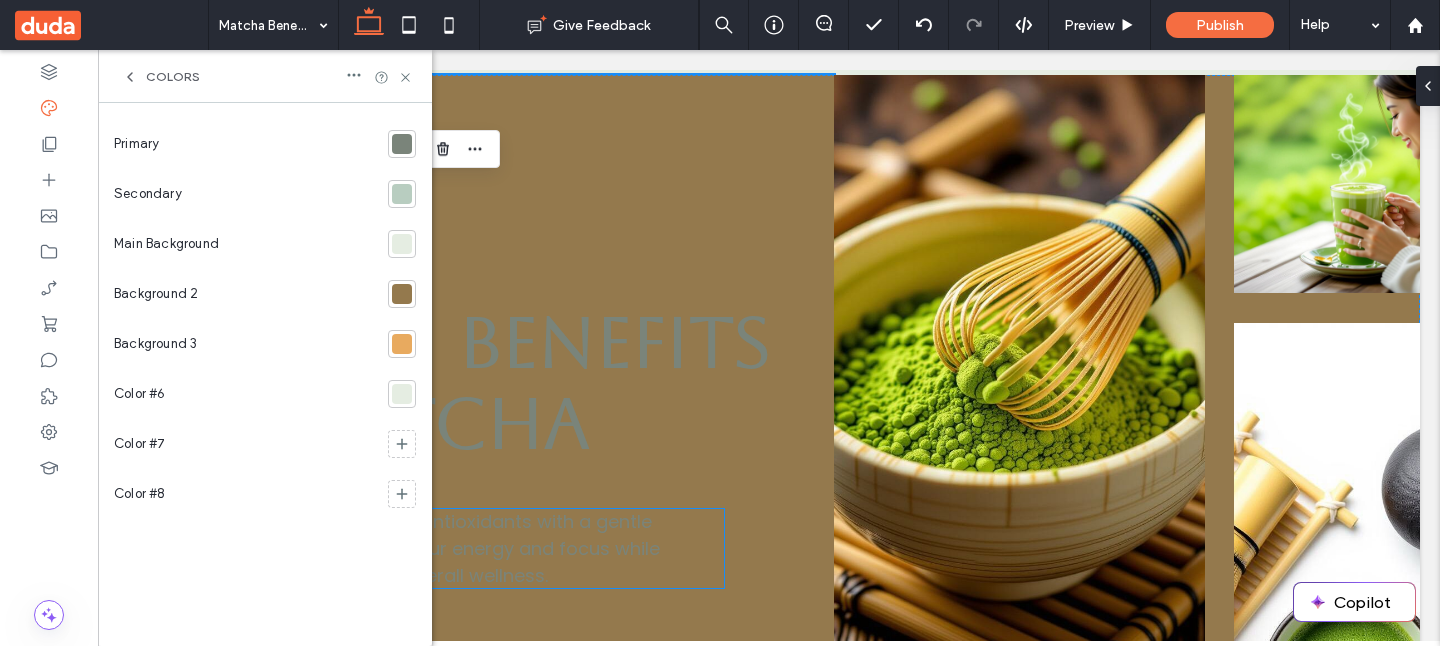 scroll, scrollTop: 67, scrollLeft: 0, axis: vertical 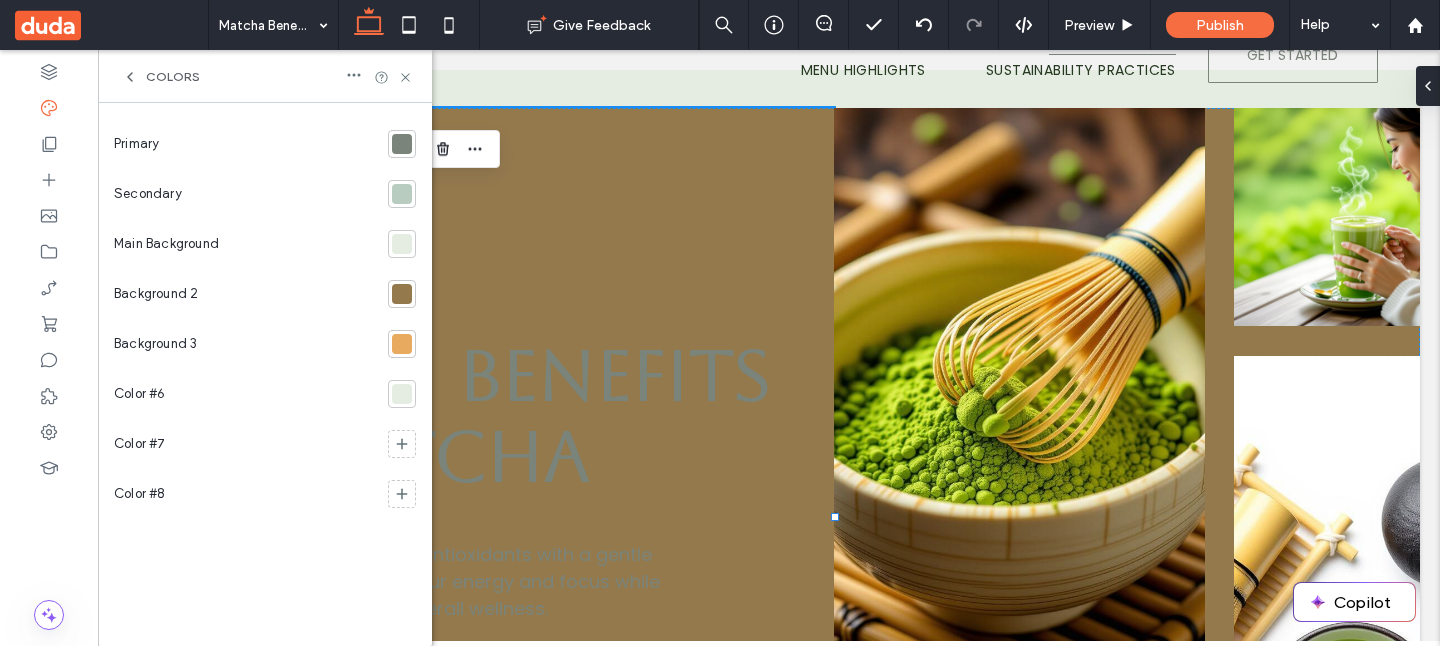 click at bounding box center [402, 194] 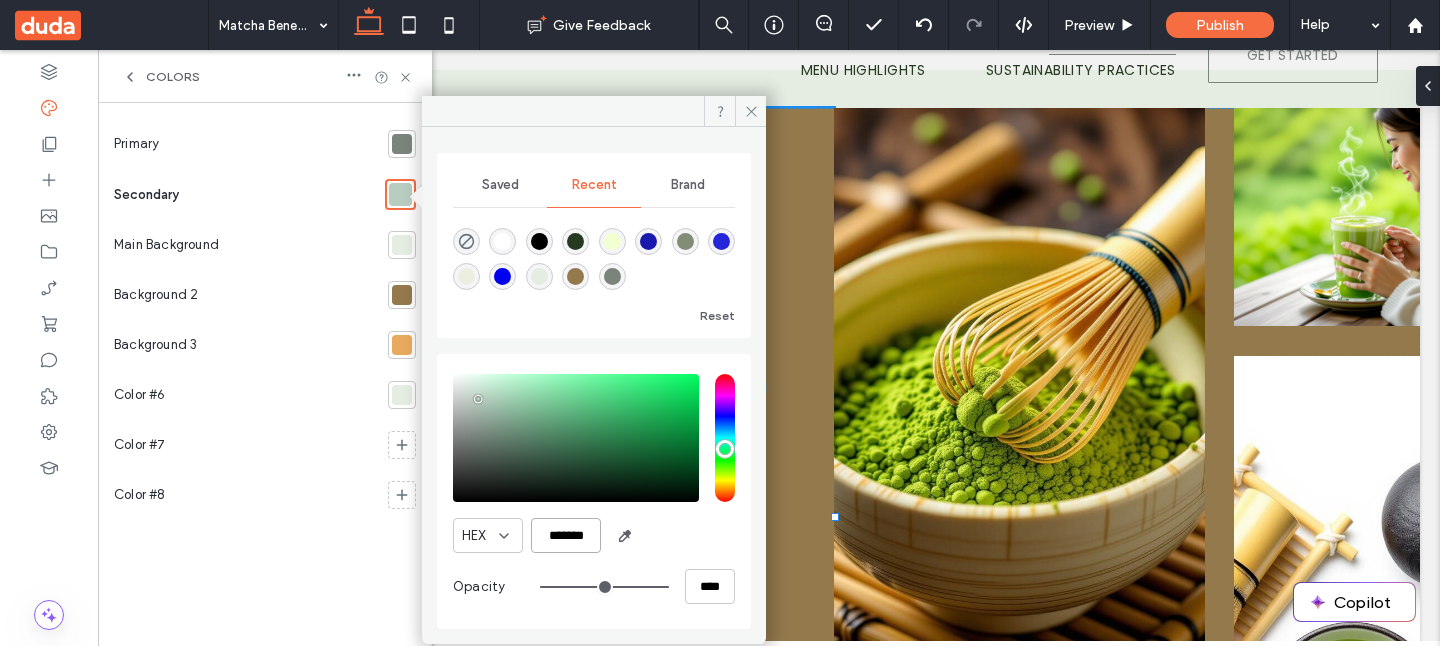 click on "*******" at bounding box center [566, 535] 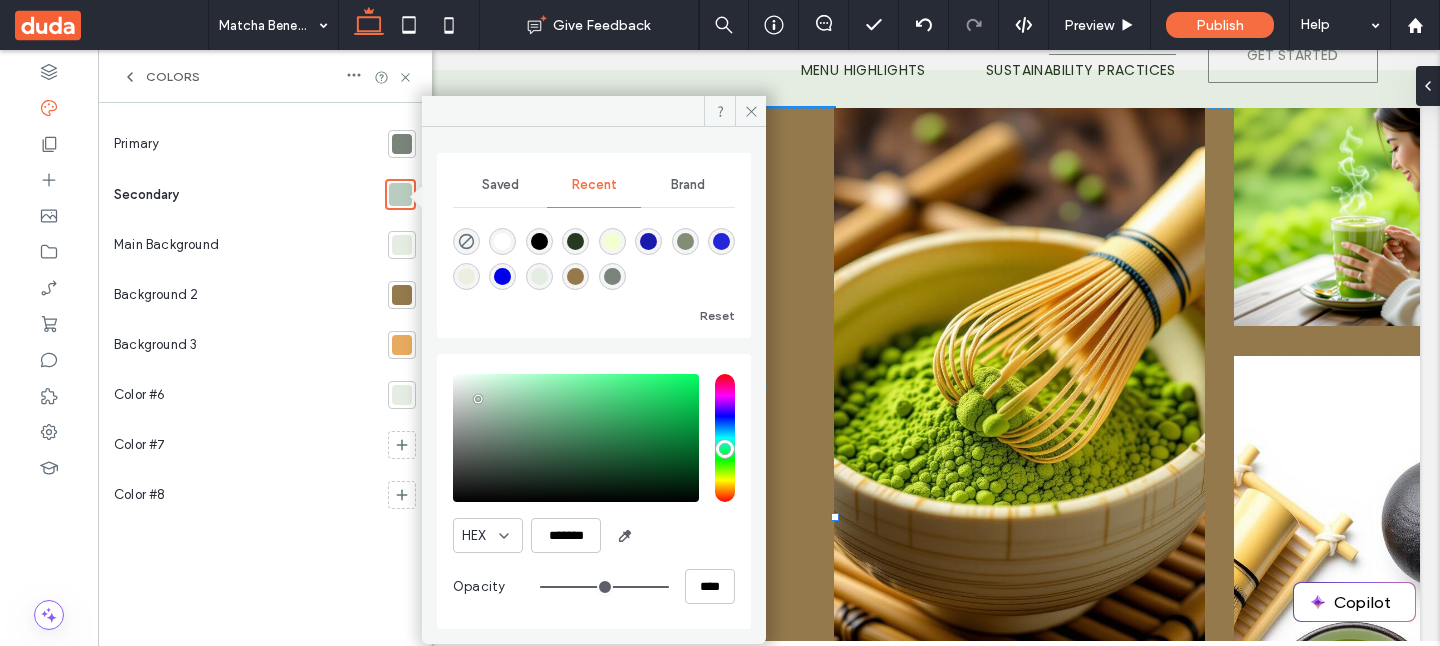 click on "Color #8" at bounding box center (247, 495) 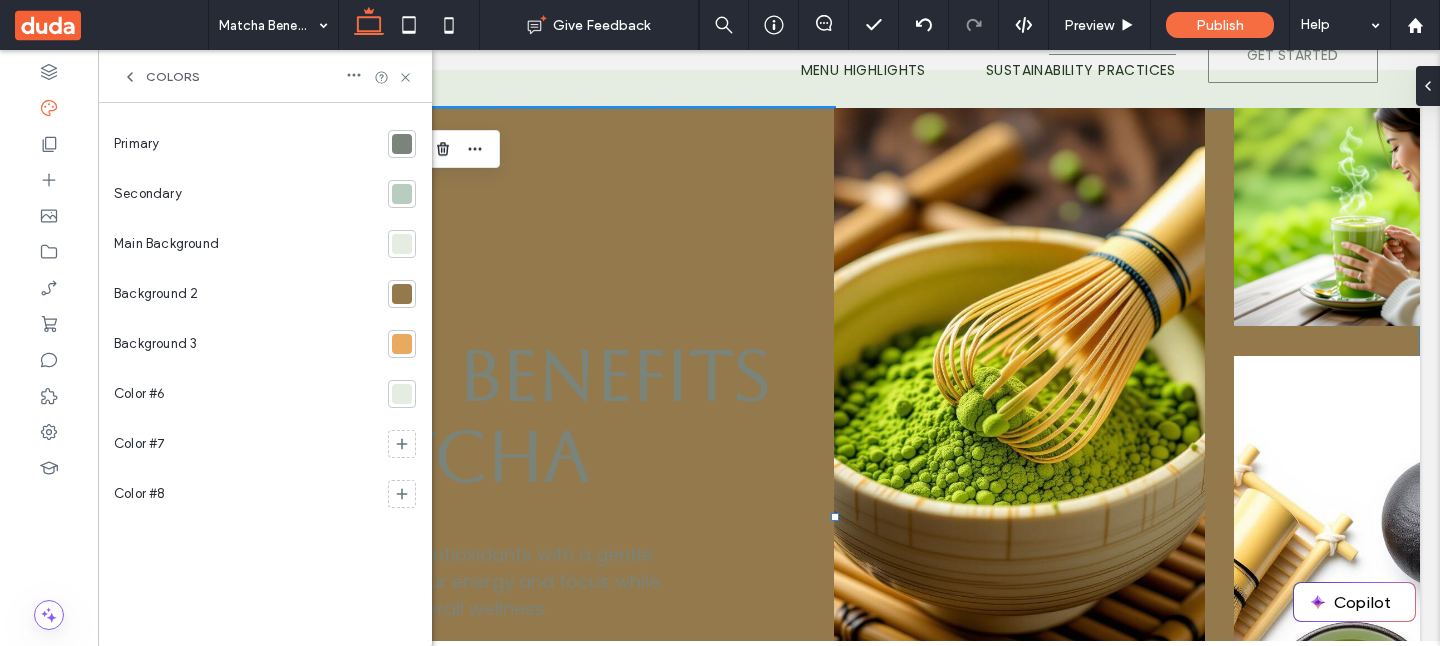 click at bounding box center [402, 244] 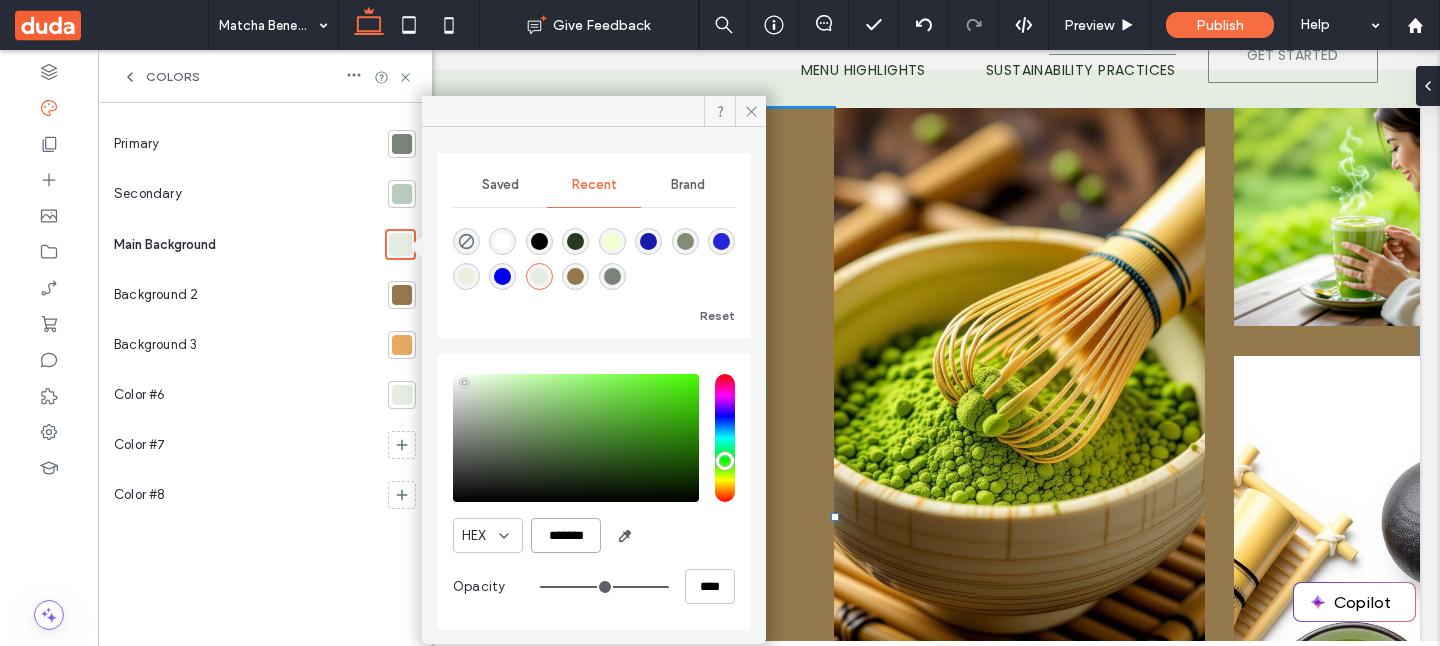 click on "*******" at bounding box center (566, 535) 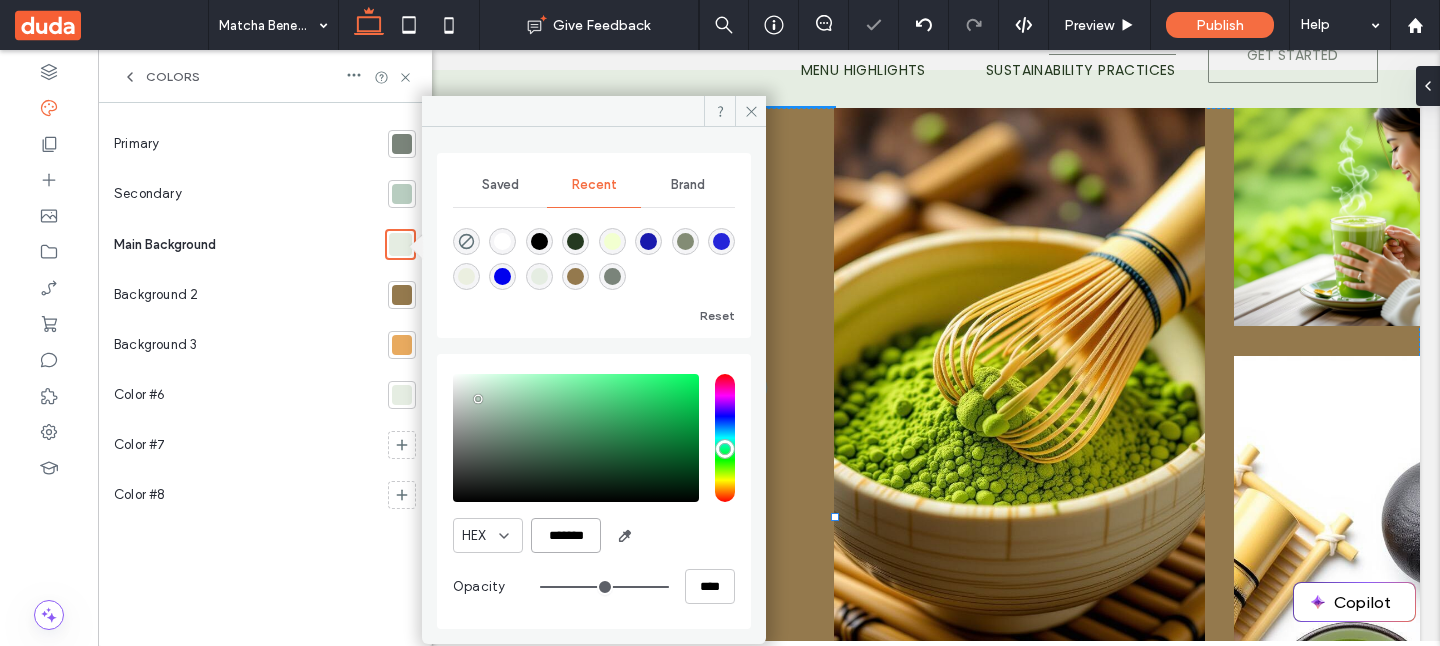 type on "*******" 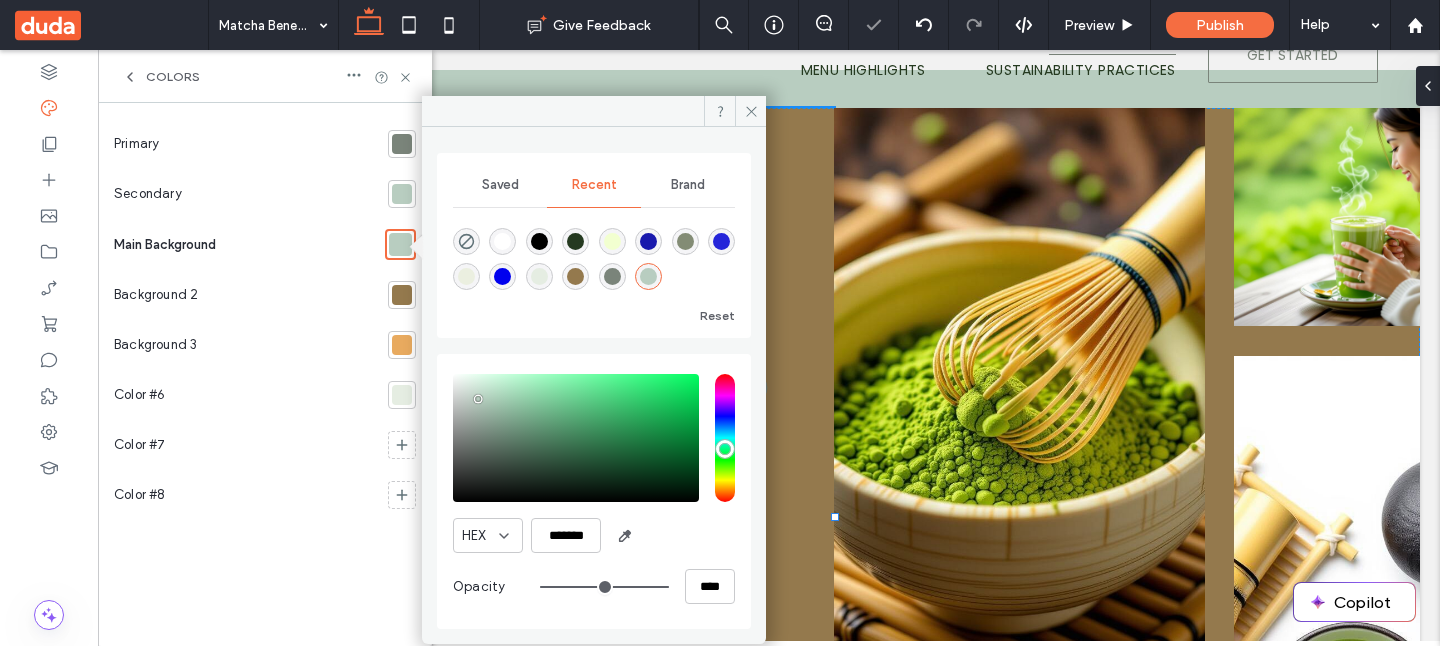 scroll, scrollTop: 0, scrollLeft: 0, axis: both 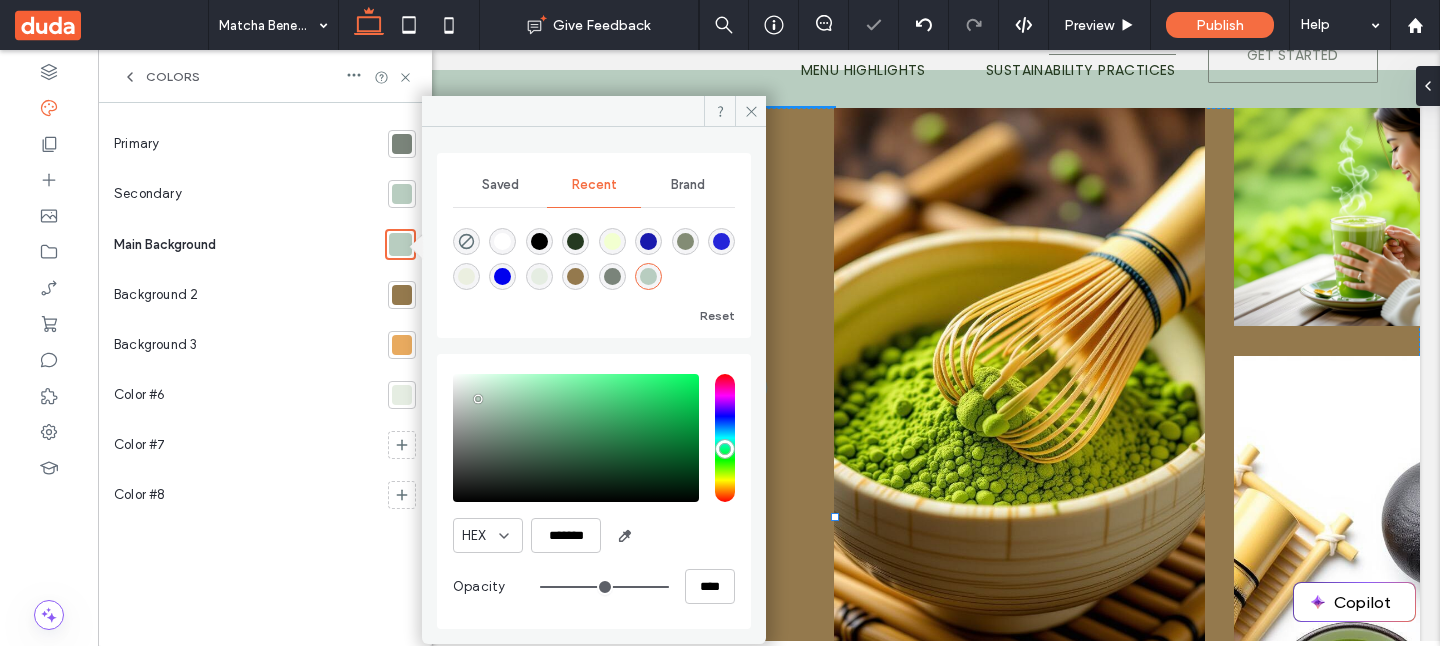 click on "Color #8" at bounding box center (247, 495) 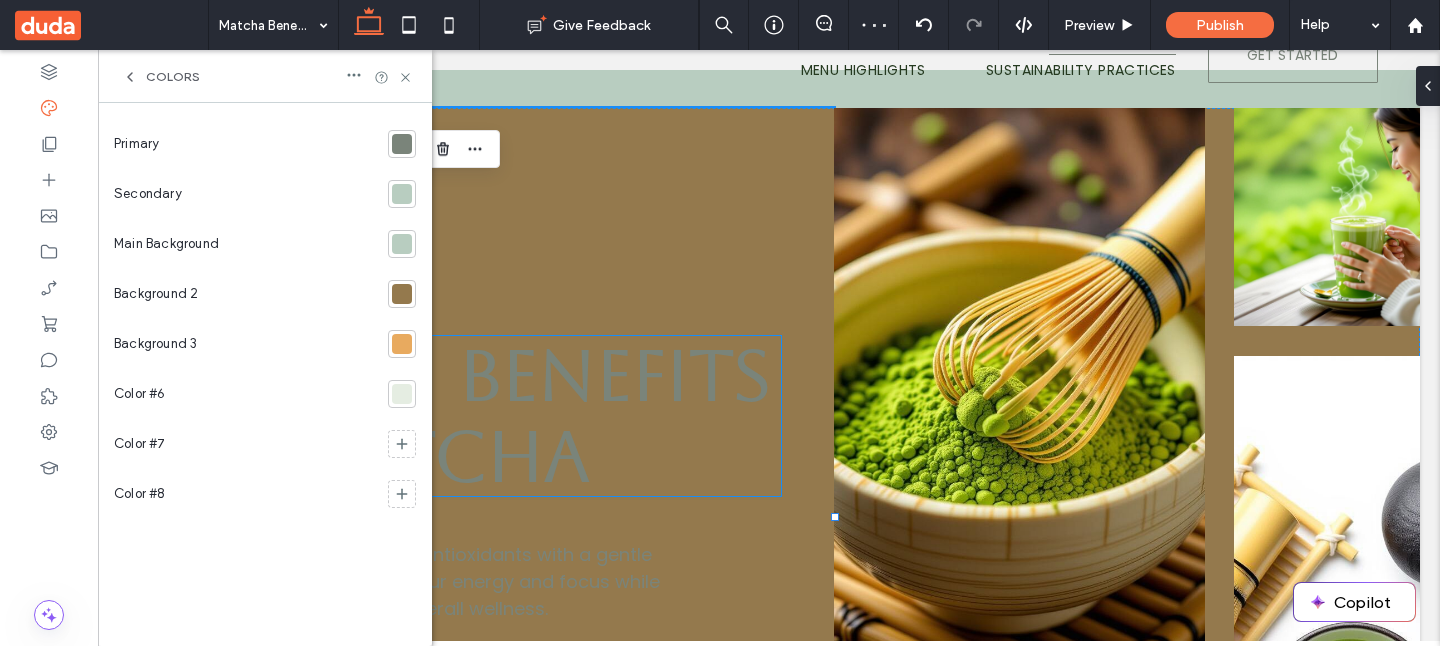 scroll, scrollTop: 0, scrollLeft: 0, axis: both 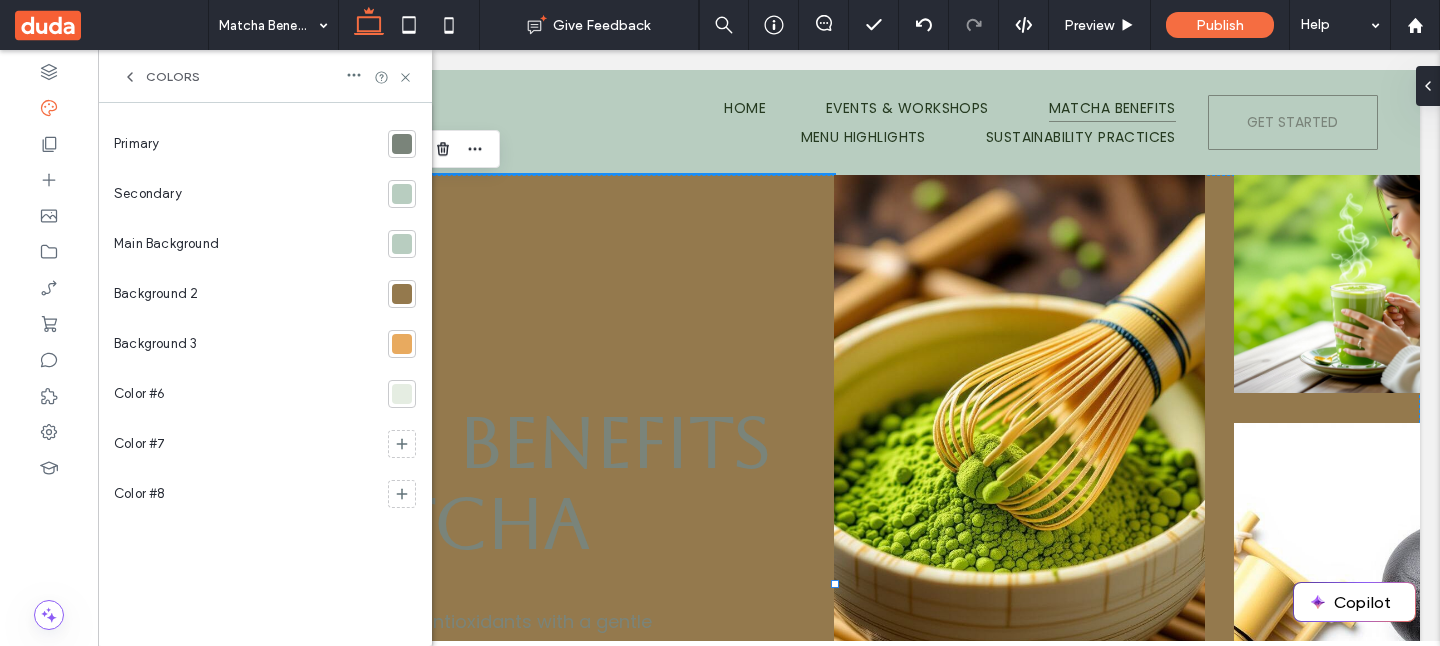 click at bounding box center (402, 344) 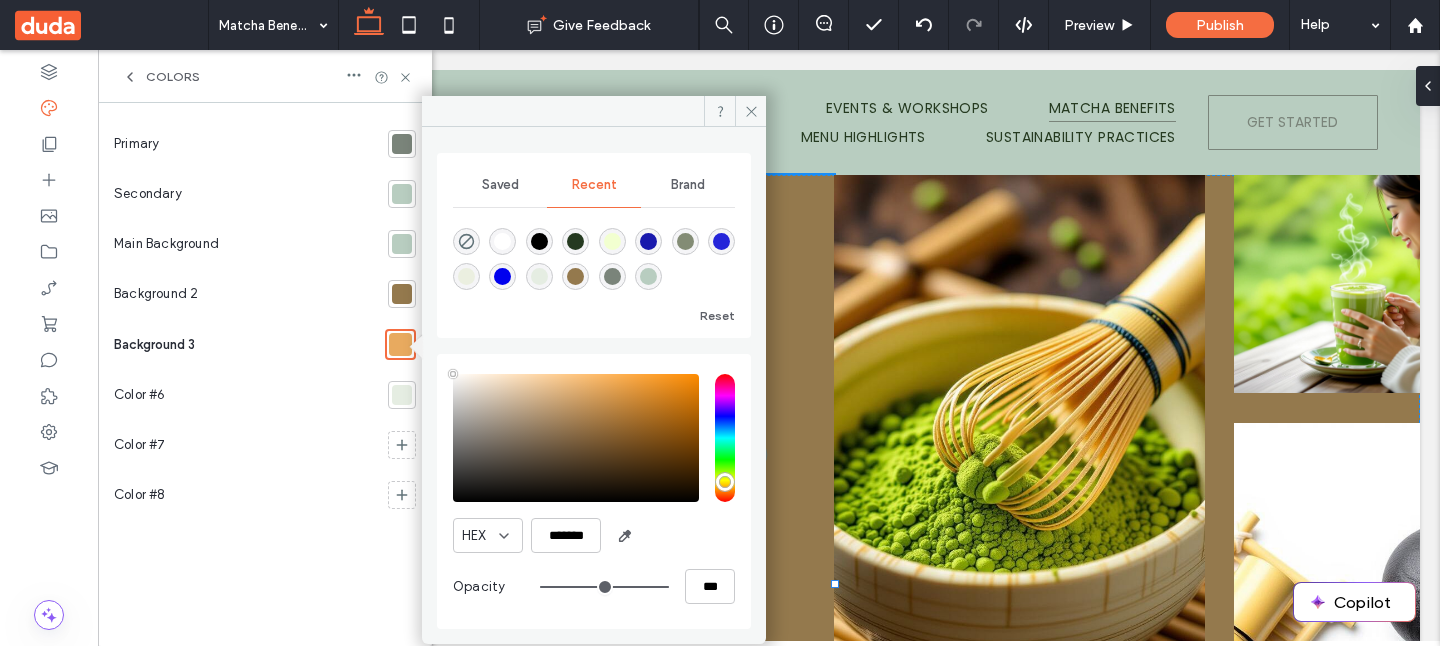 type on "****" 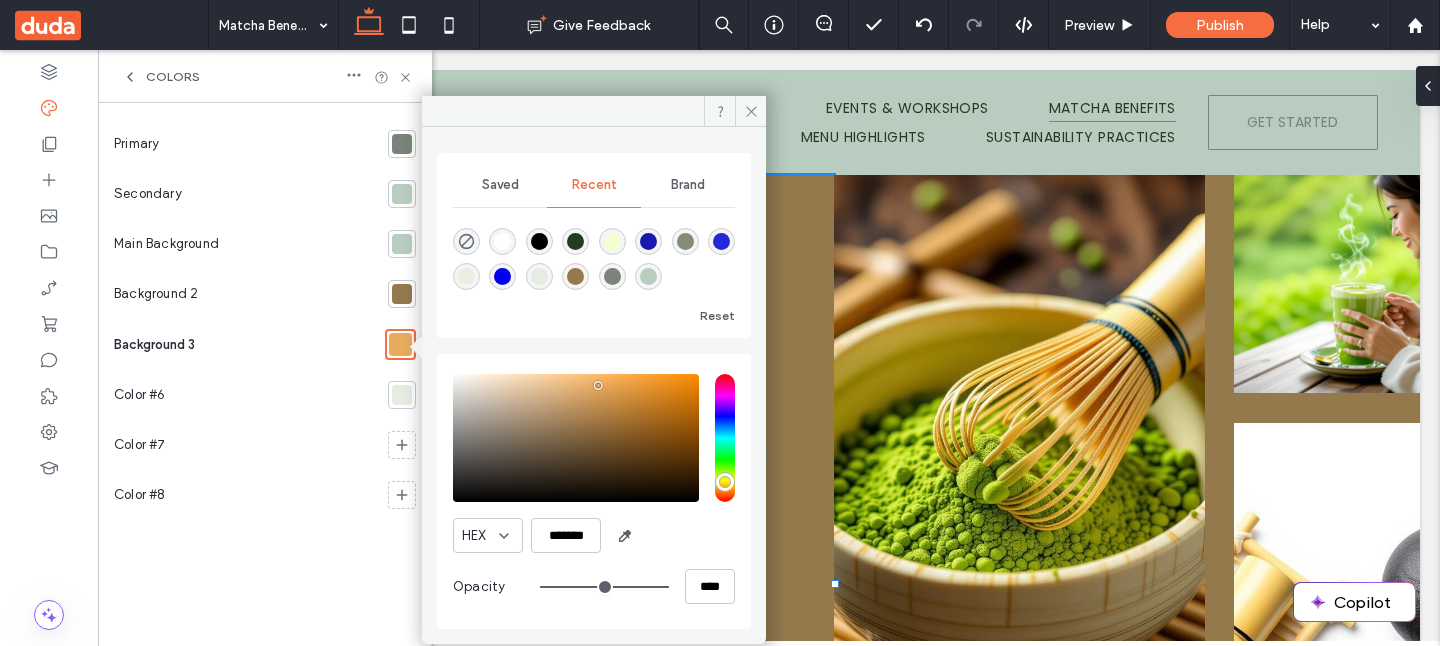 click at bounding box center (402, 395) 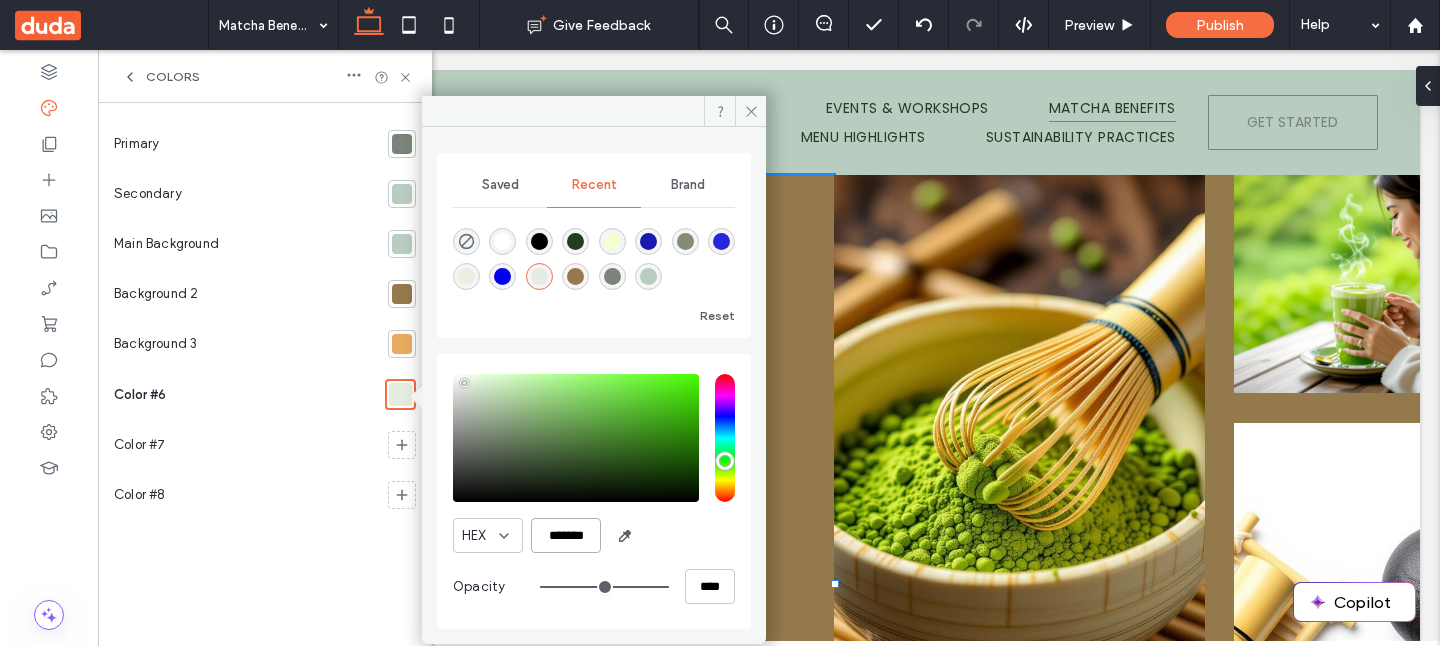 click on "*******" at bounding box center [566, 535] 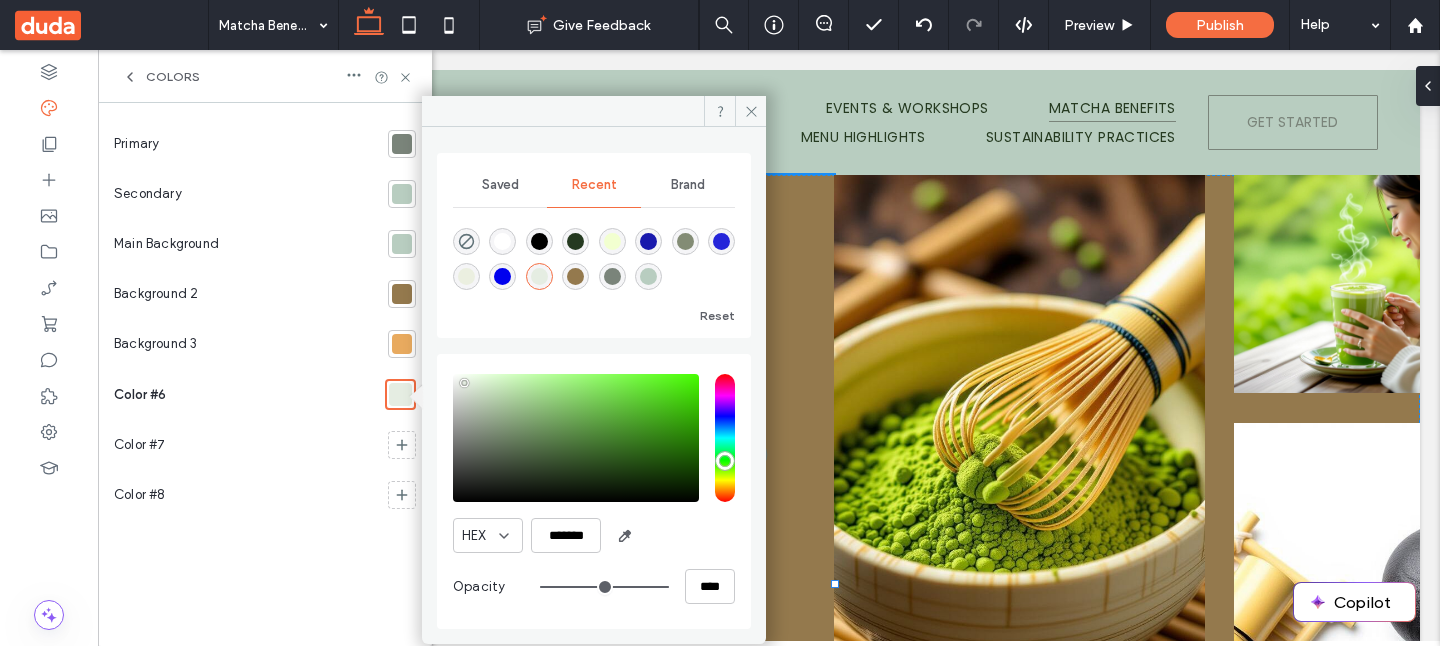 click on "Primary Secondary Main Background Background 2 Background 3 Color #6 Color #7 Color #8" at bounding box center (265, 374) 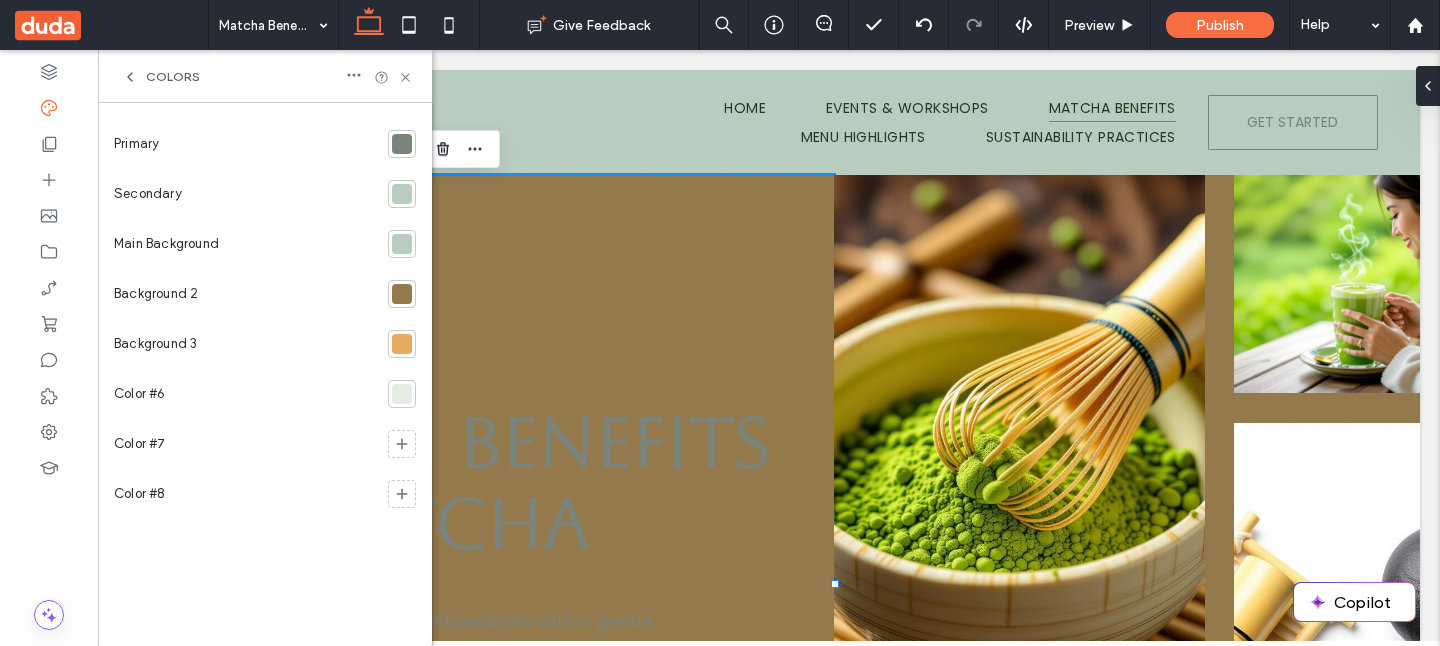 click at bounding box center (402, 344) 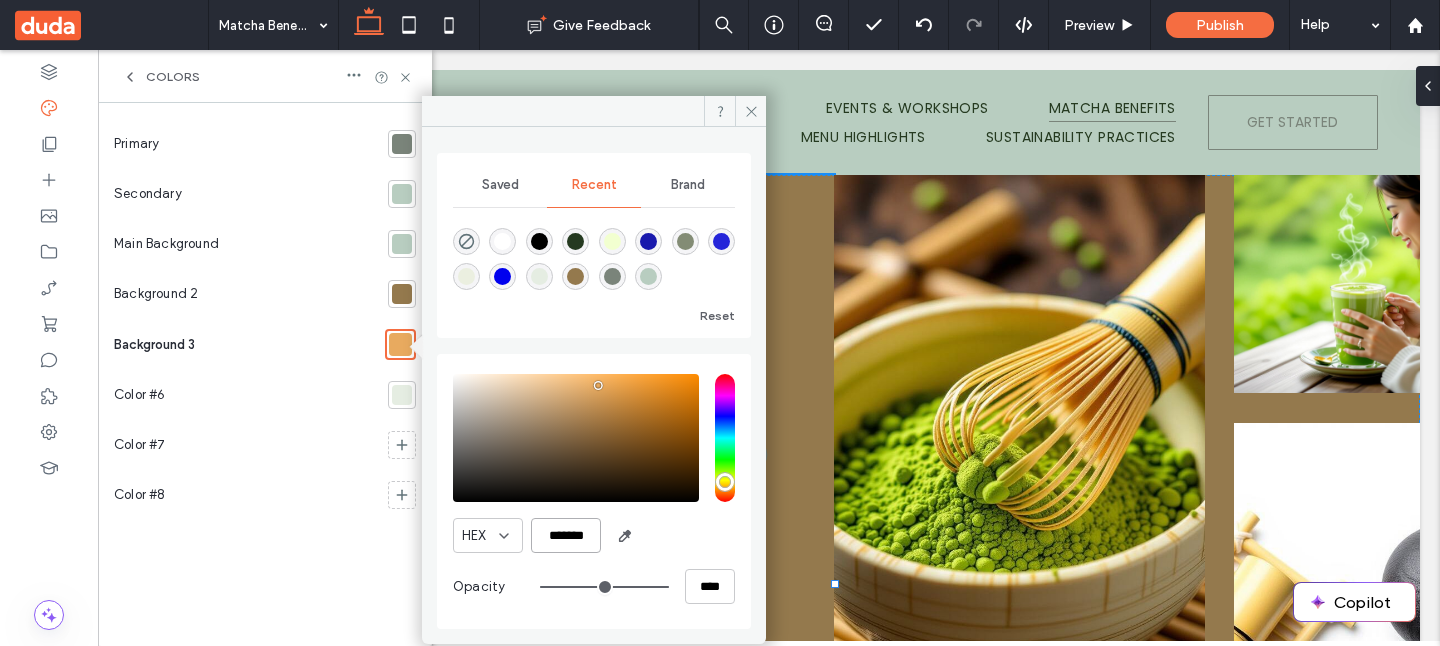 click on "*******" at bounding box center [566, 535] 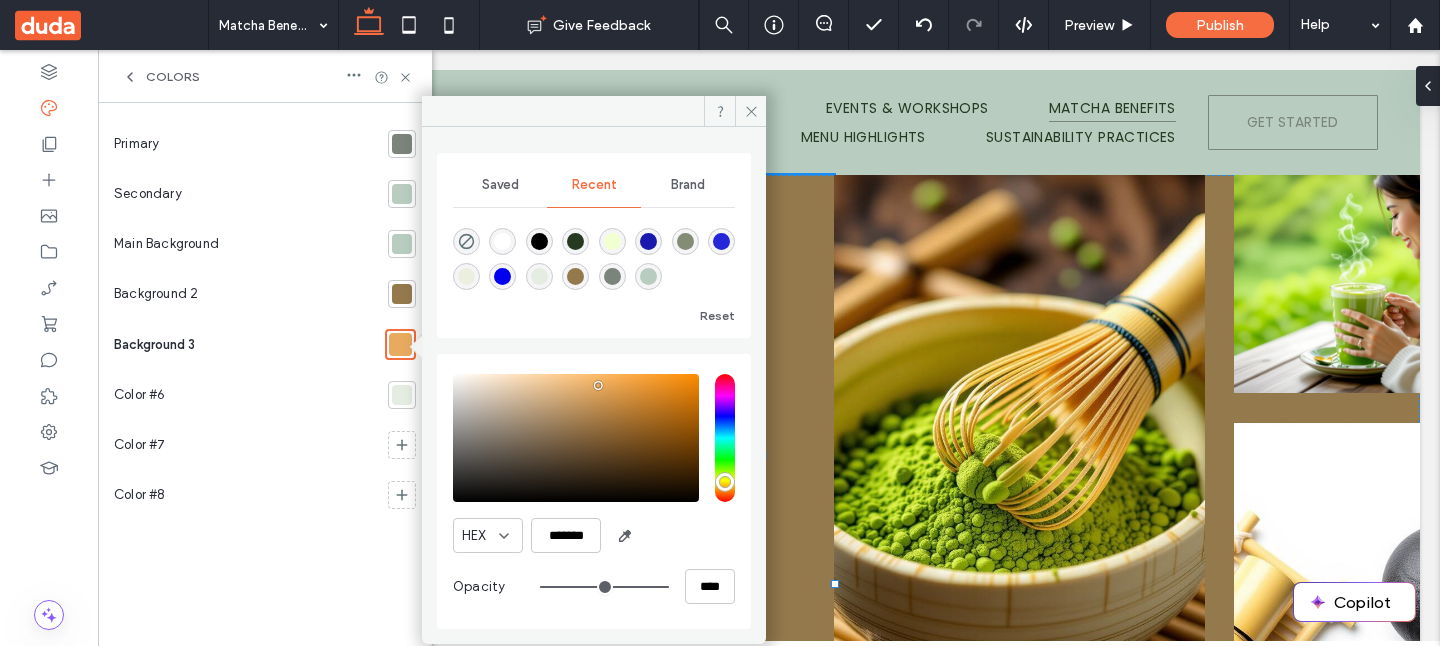 click at bounding box center [402, 244] 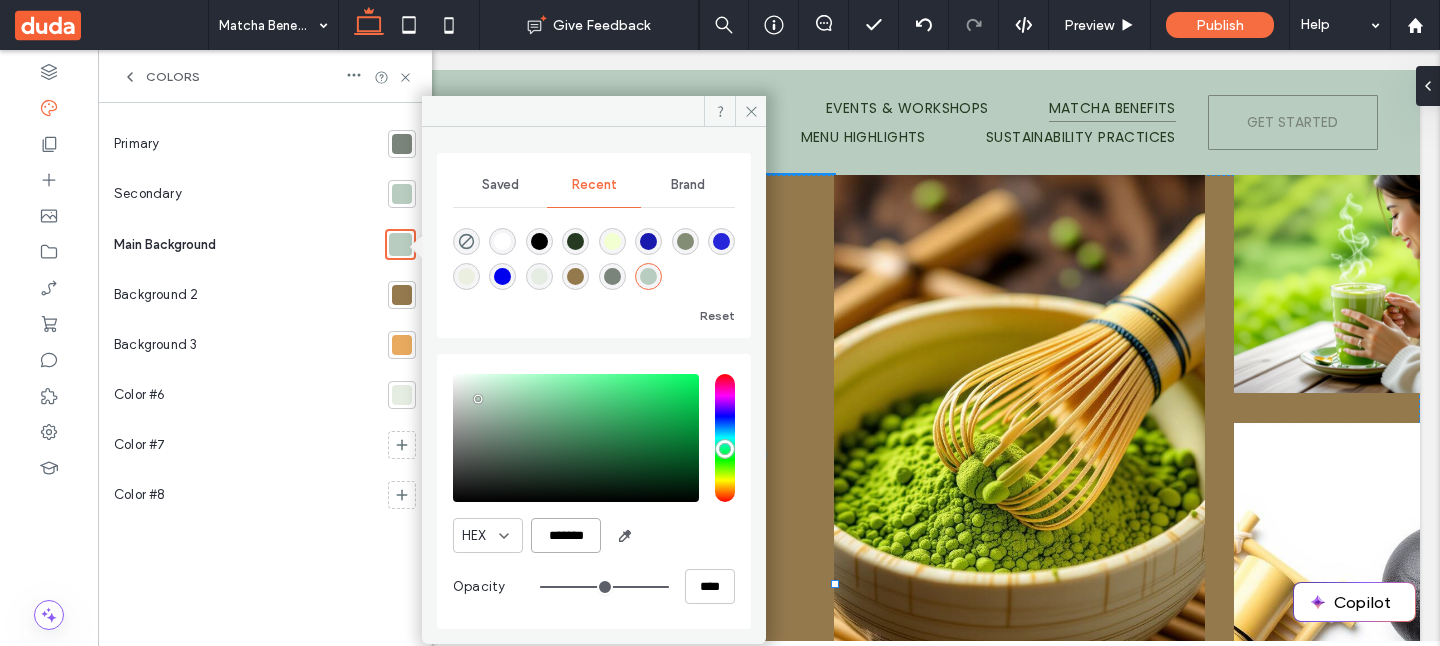 click on "*******" at bounding box center (566, 535) 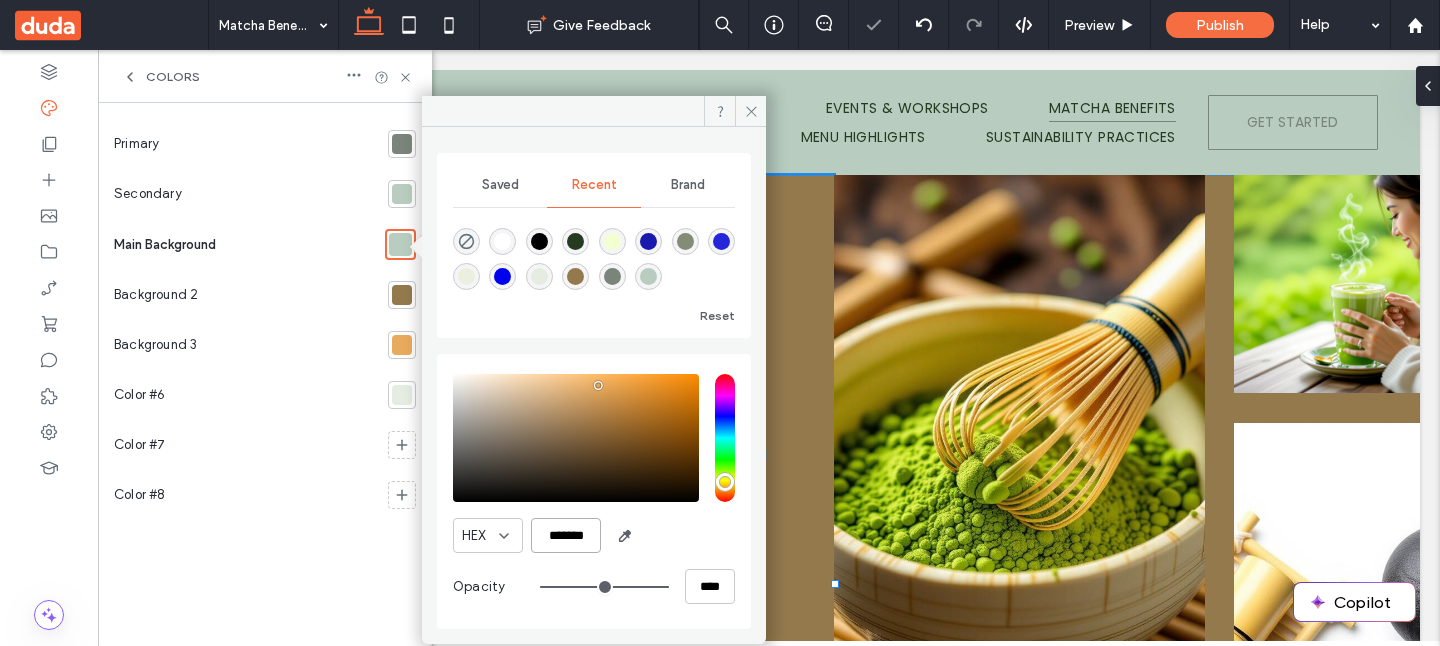 type on "*******" 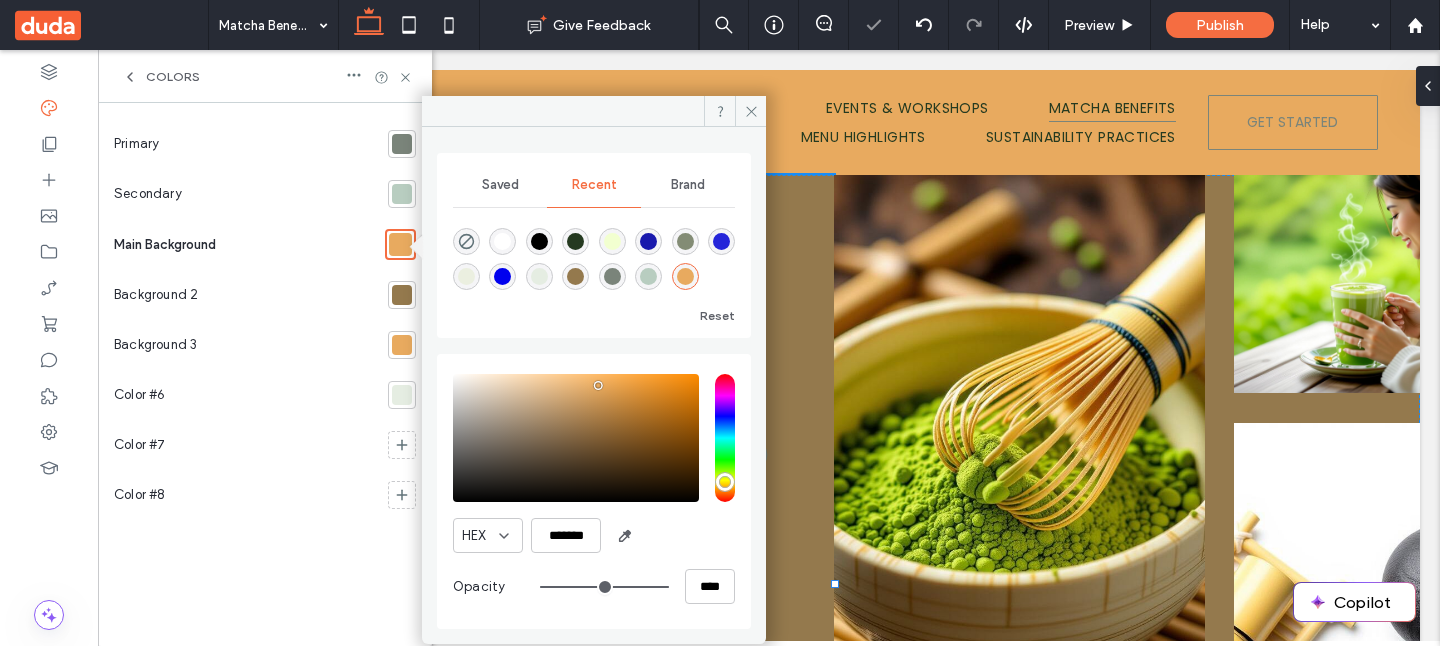 click on "Color #8" at bounding box center [247, 495] 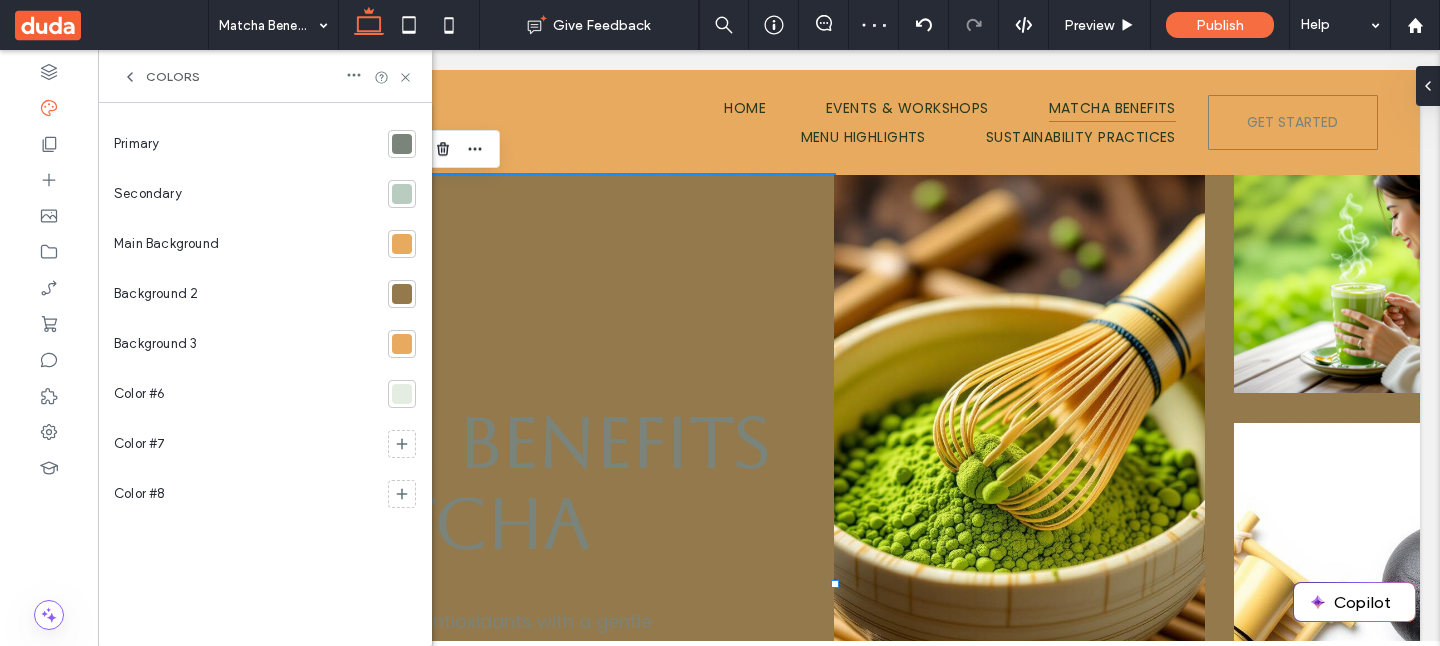click at bounding box center [402, 394] 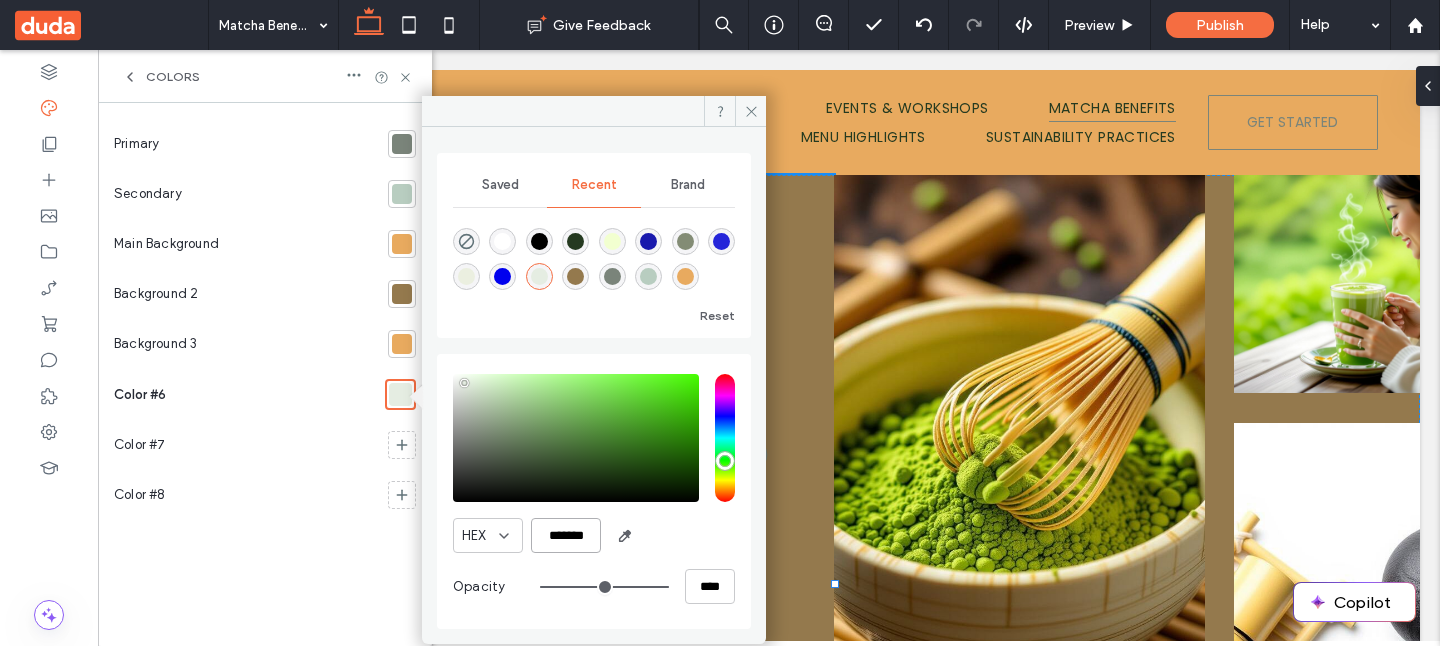 click on "*******" at bounding box center (566, 535) 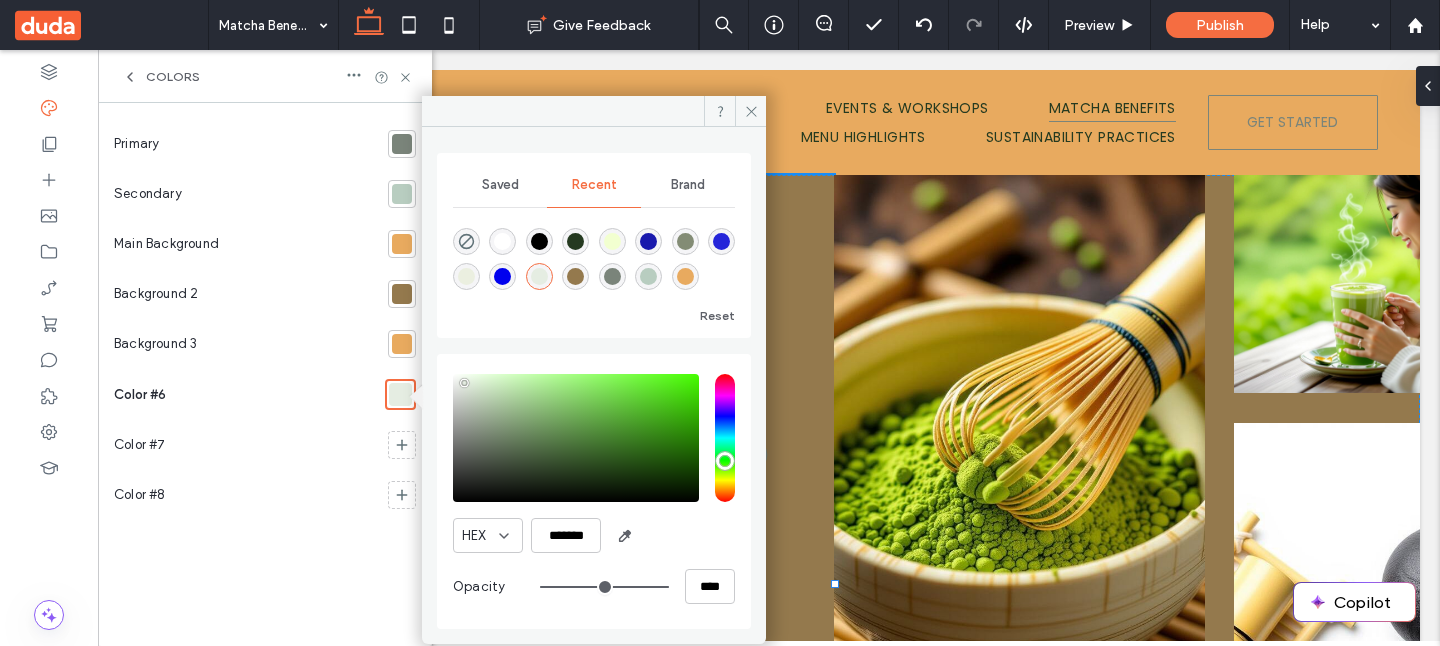 click on "Primary Secondary Main Background Background 2 Background 3 Color #6 Color #7 Color #8" at bounding box center [265, 374] 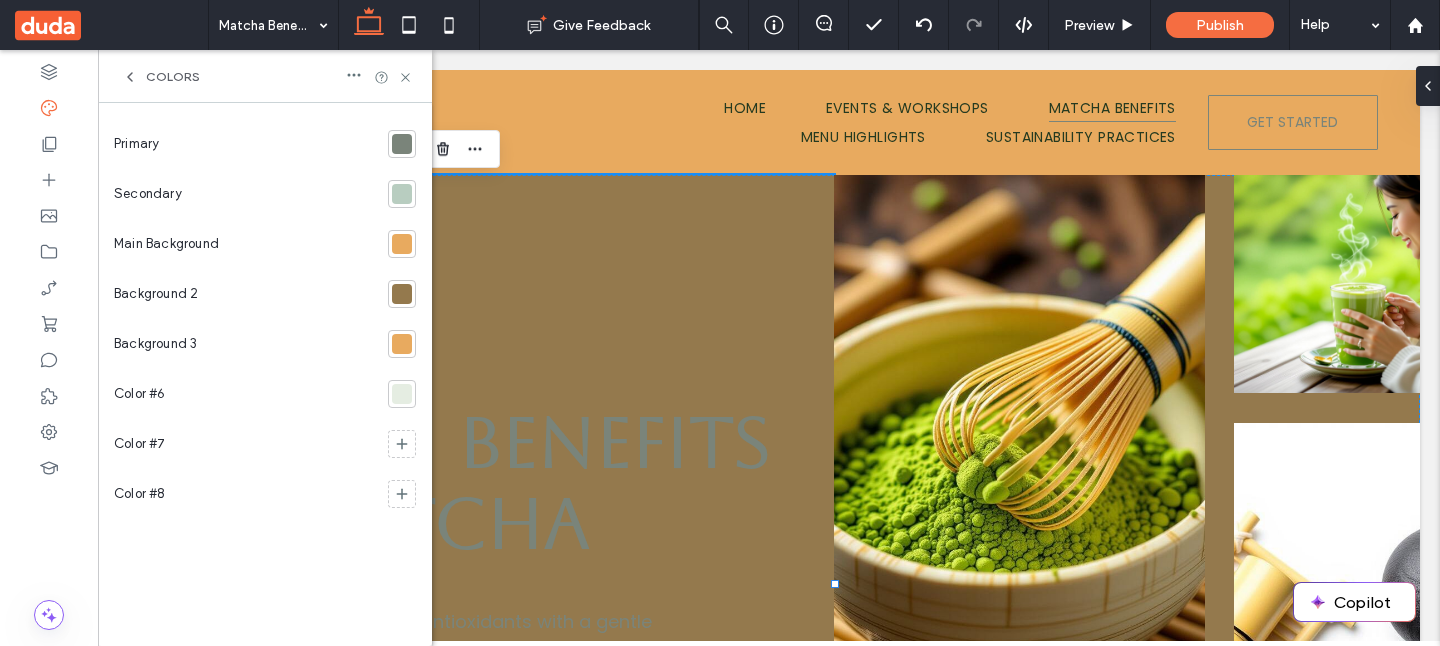 click at bounding box center (402, 344) 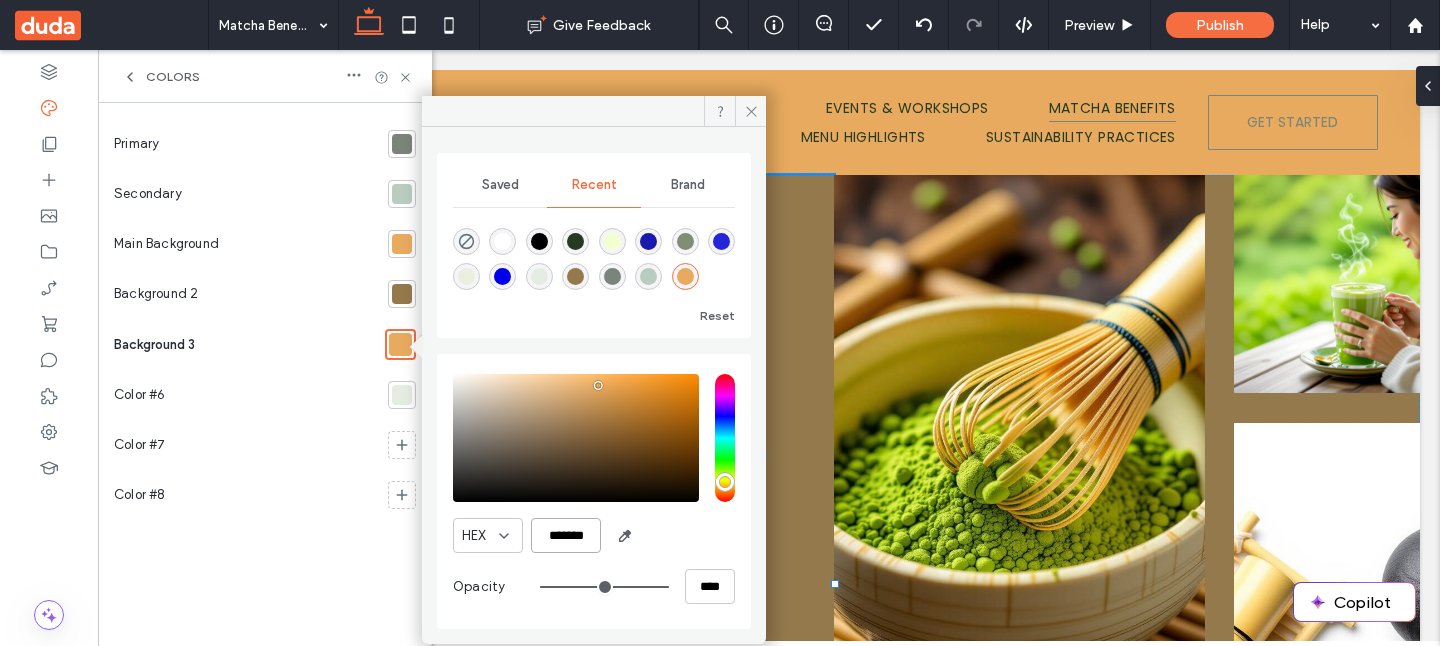 click on "*******" at bounding box center (566, 535) 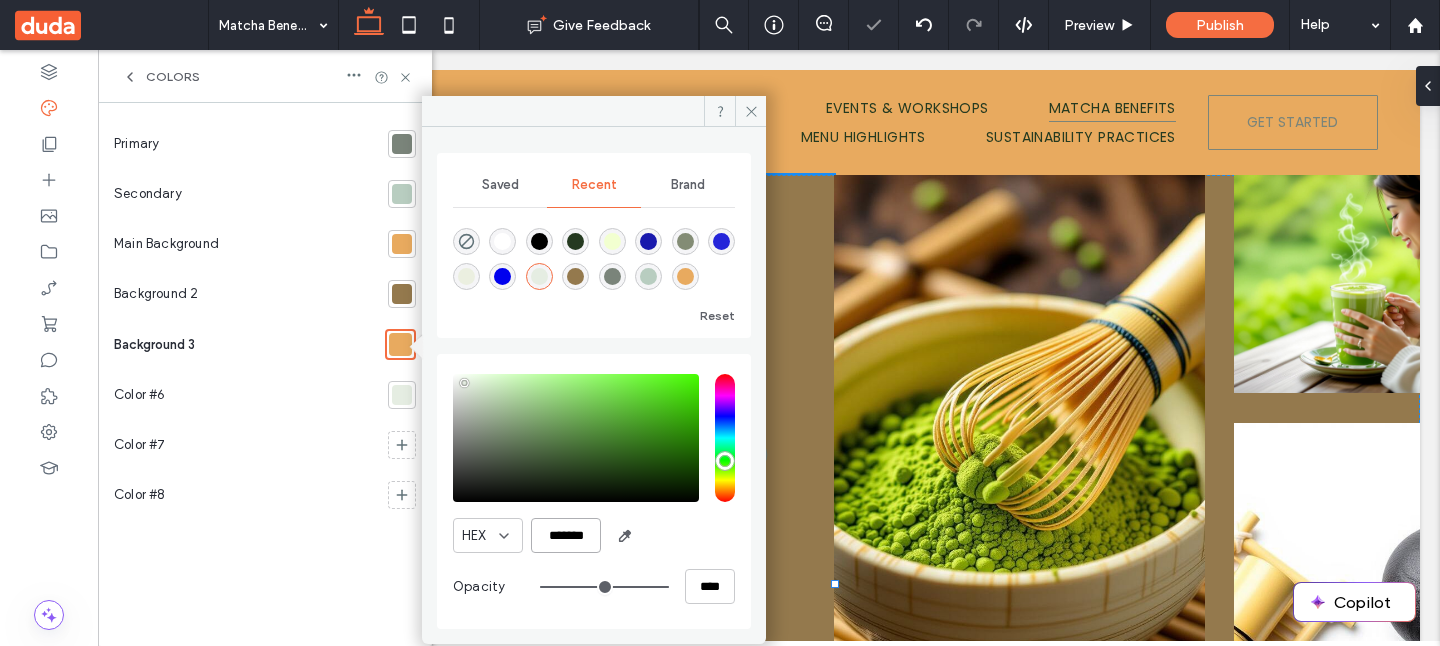 type on "*******" 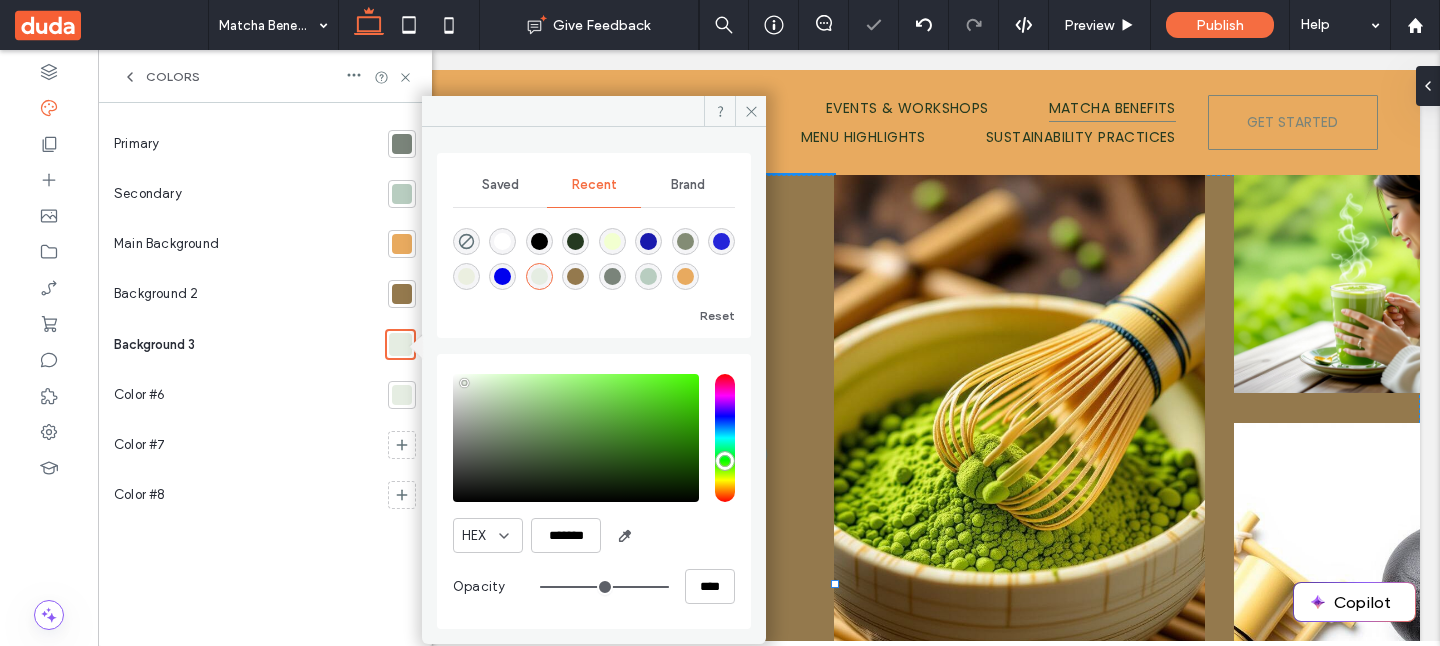 click on "Color #8" at bounding box center (247, 495) 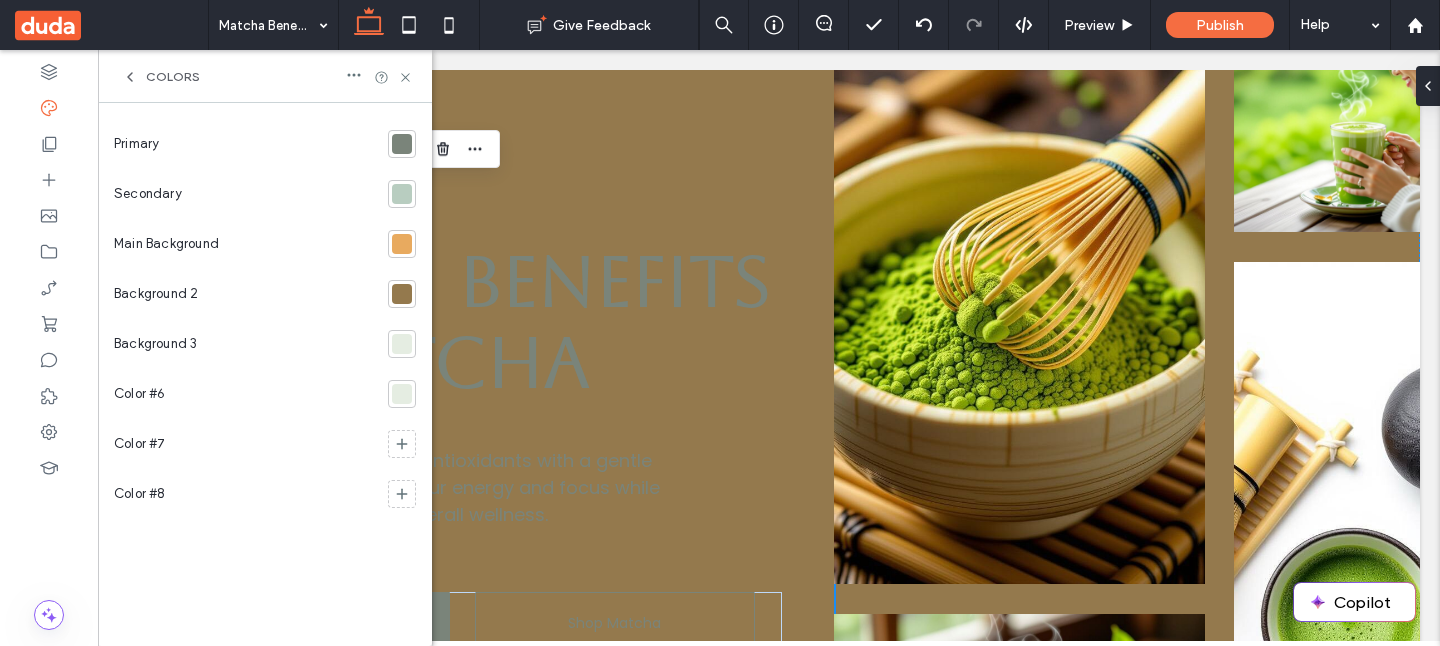 scroll, scrollTop: 140, scrollLeft: 0, axis: vertical 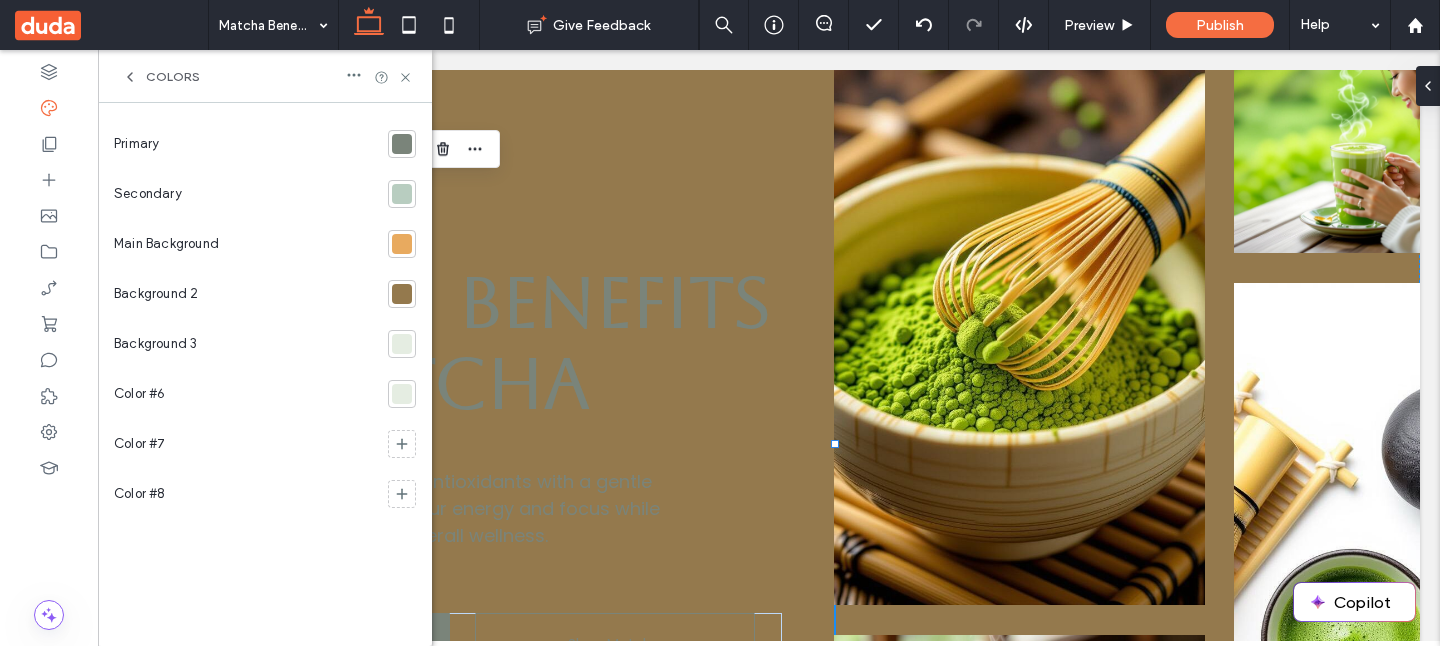 click at bounding box center [402, 244] 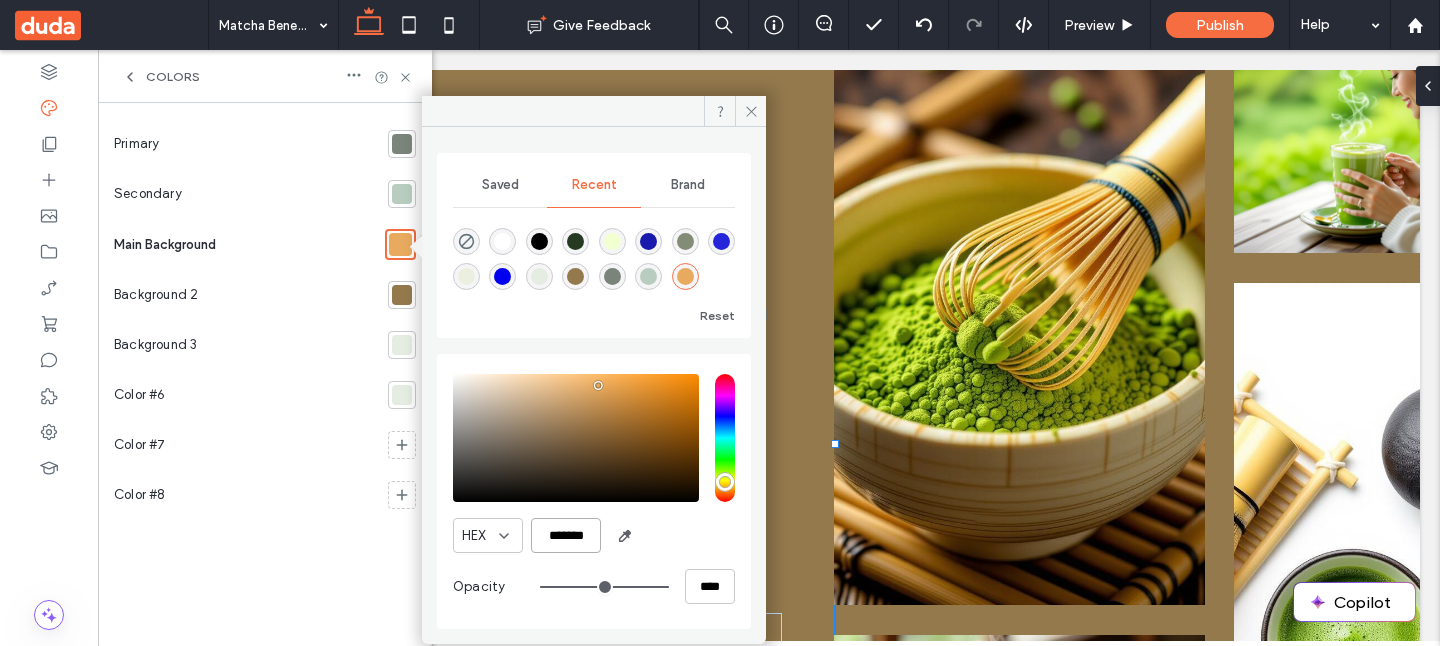 click on "*******" at bounding box center (566, 535) 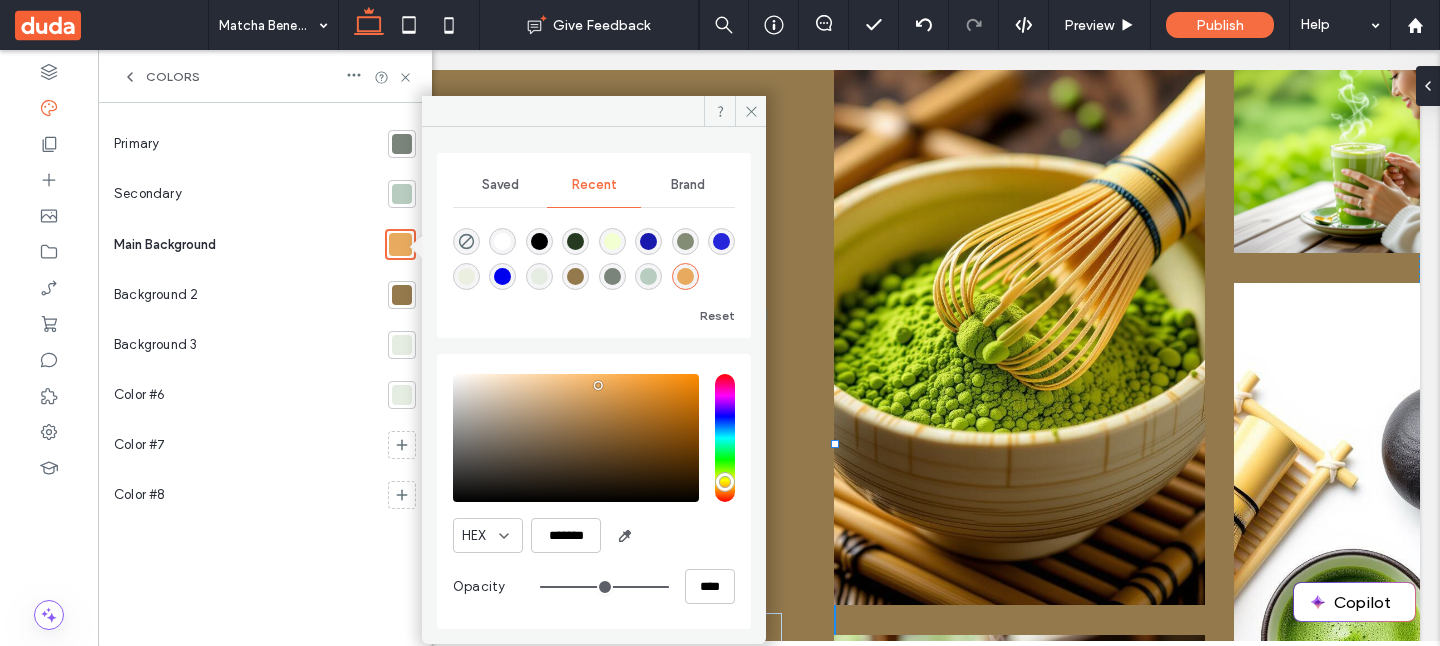 click at bounding box center (402, 395) 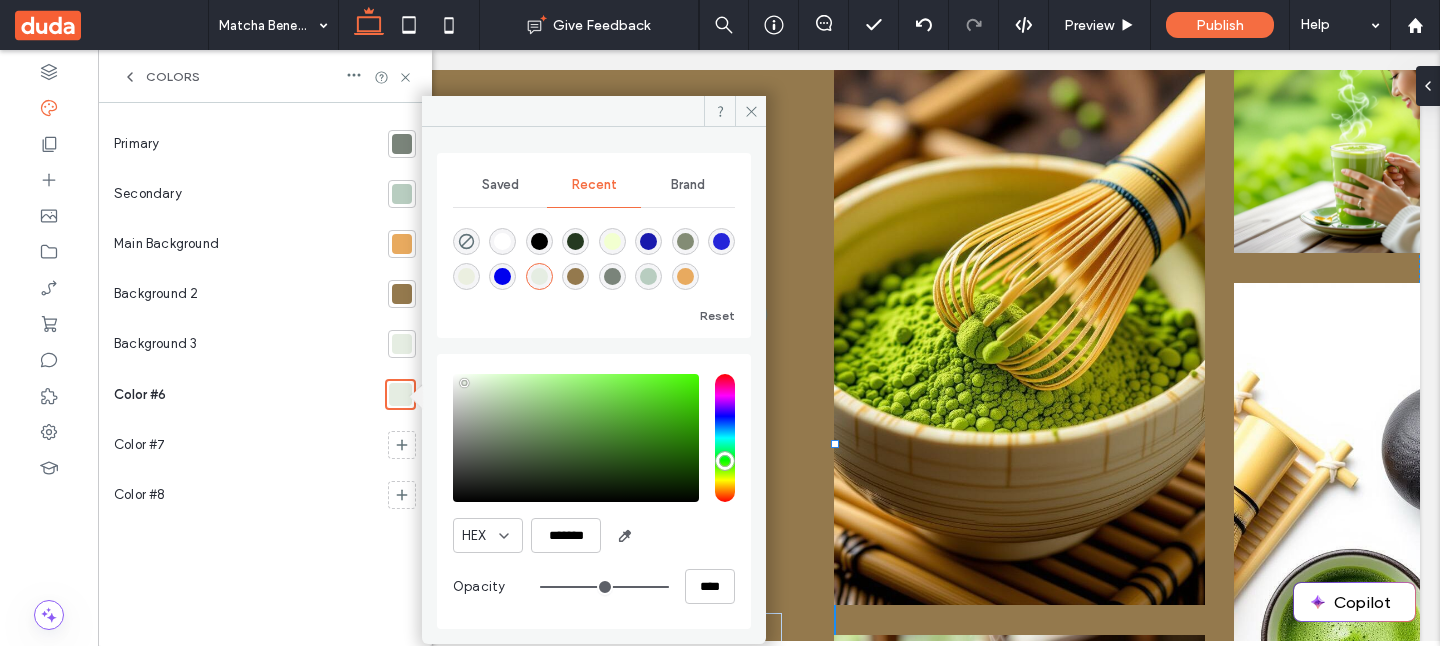 click at bounding box center (402, 344) 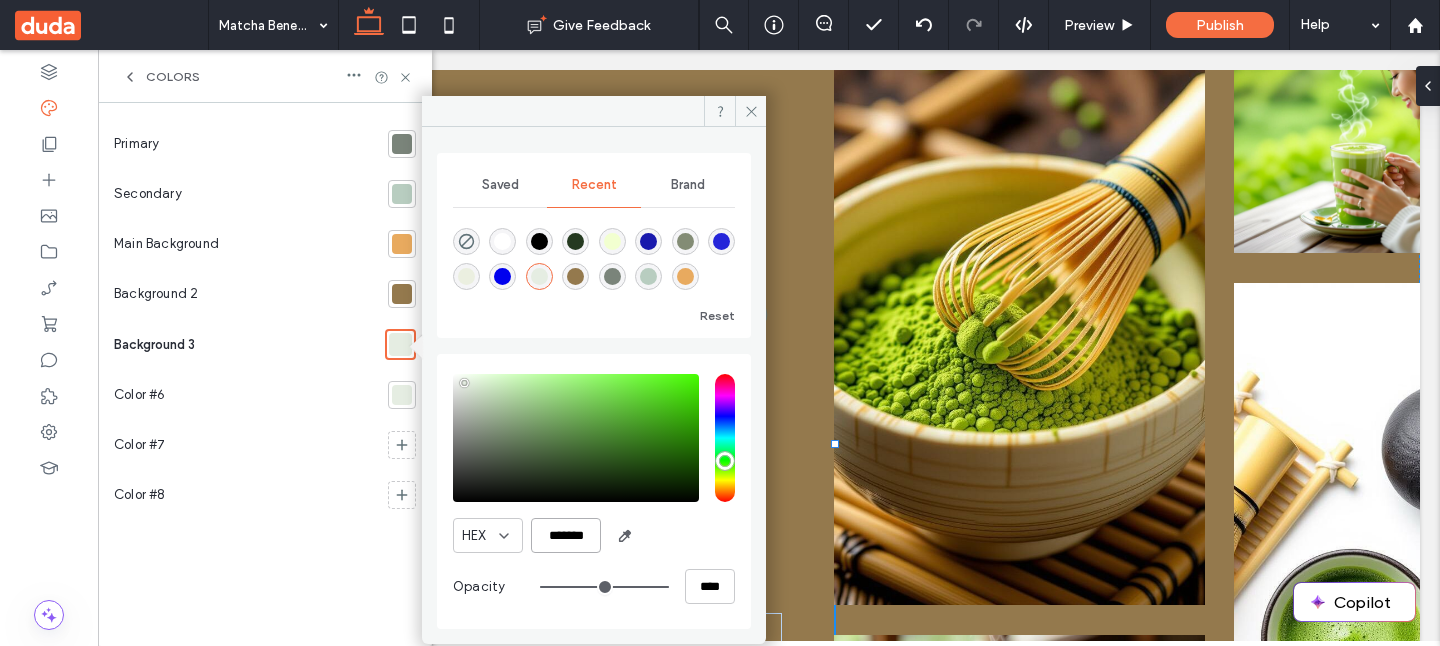 click on "*******" at bounding box center (566, 535) 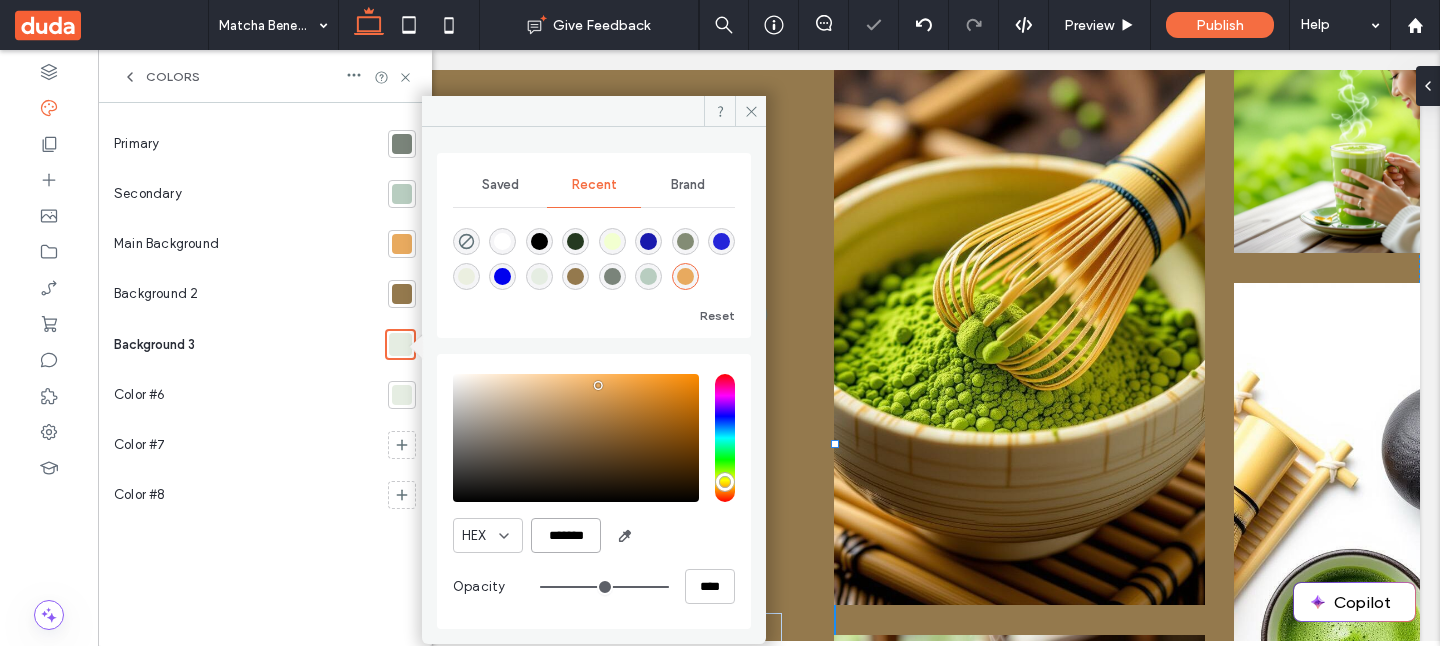 type on "*******" 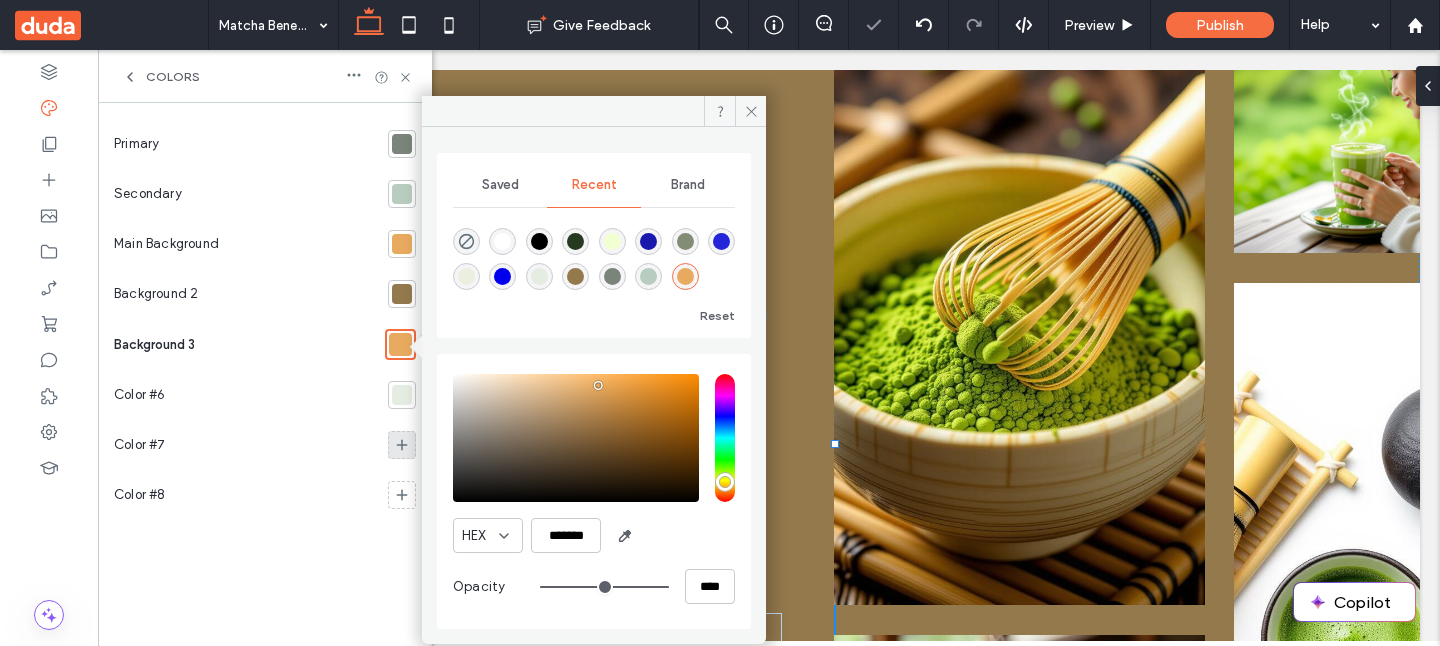 click 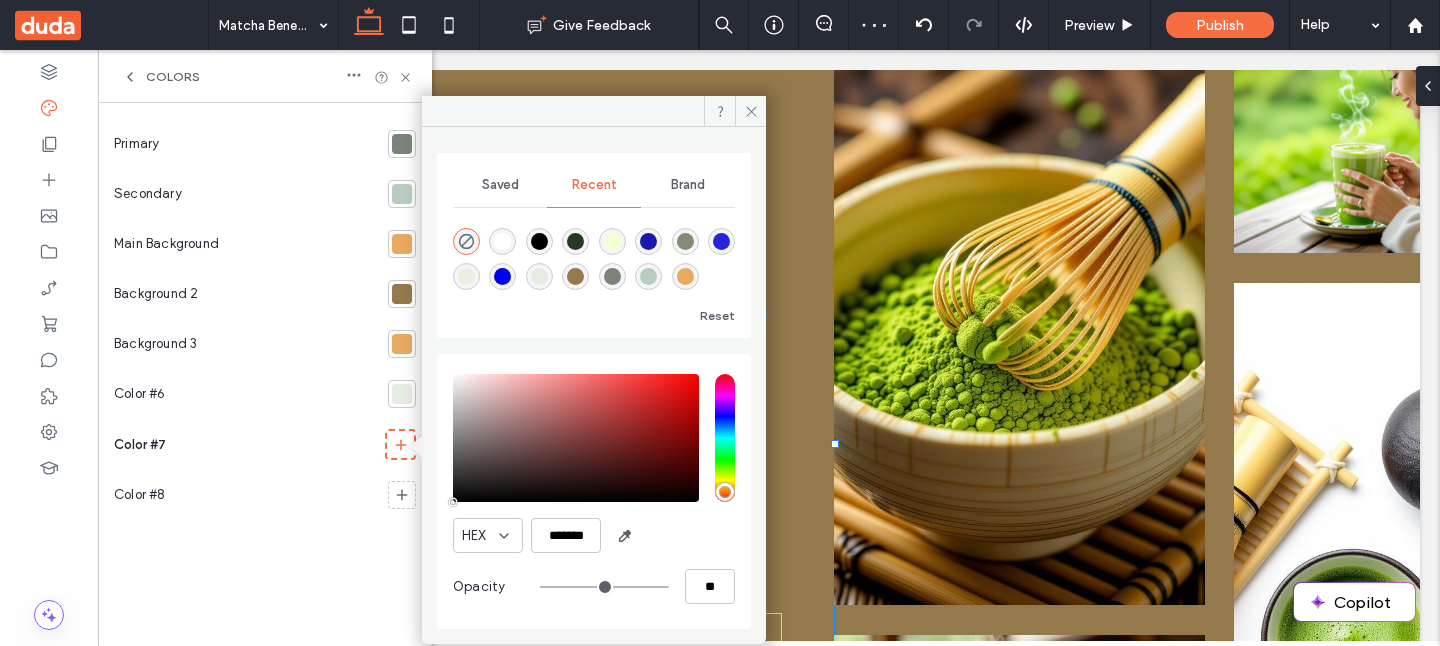 click at bounding box center (402, 394) 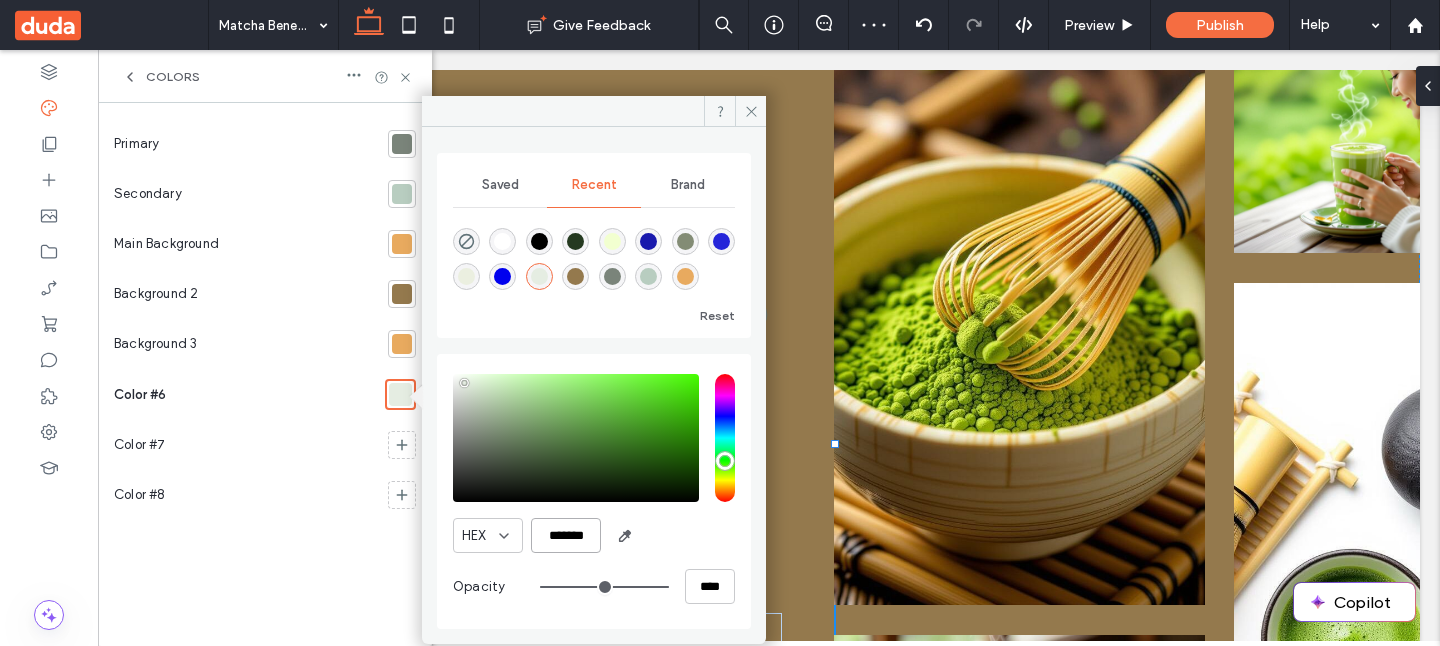 click on "*******" at bounding box center [566, 535] 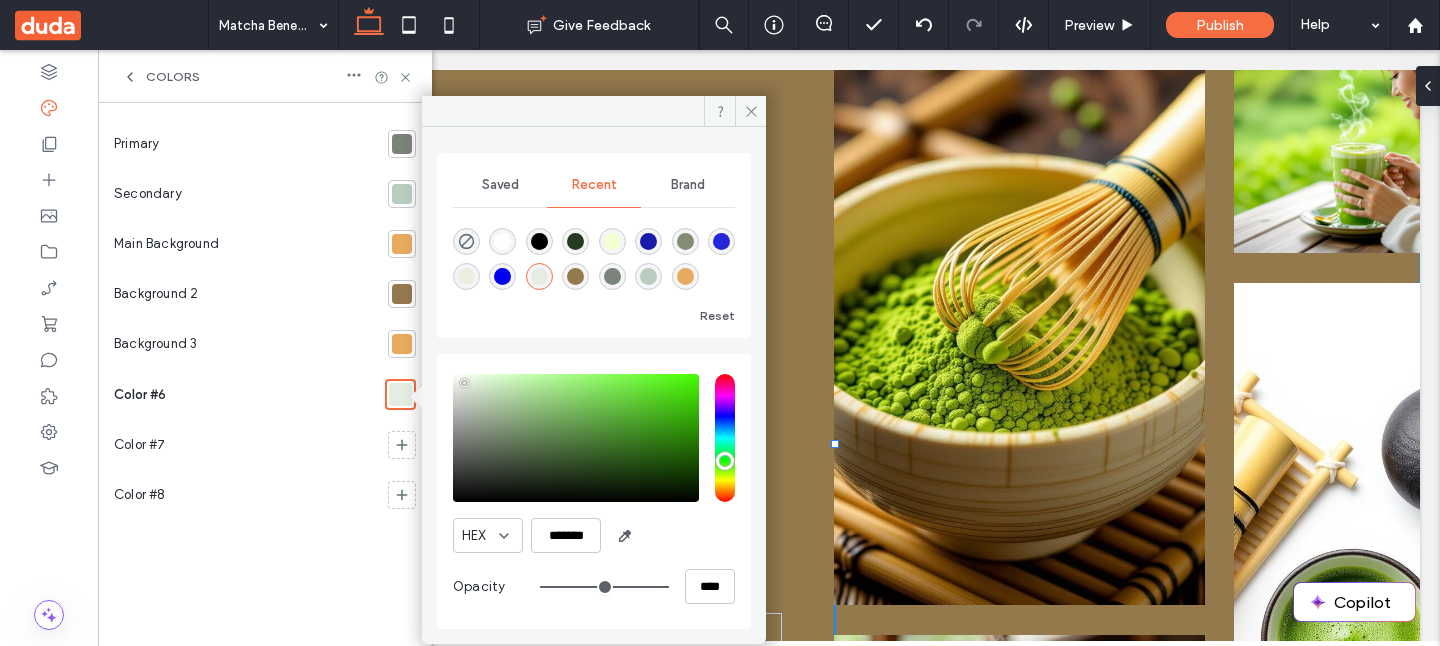 click at bounding box center [402, 194] 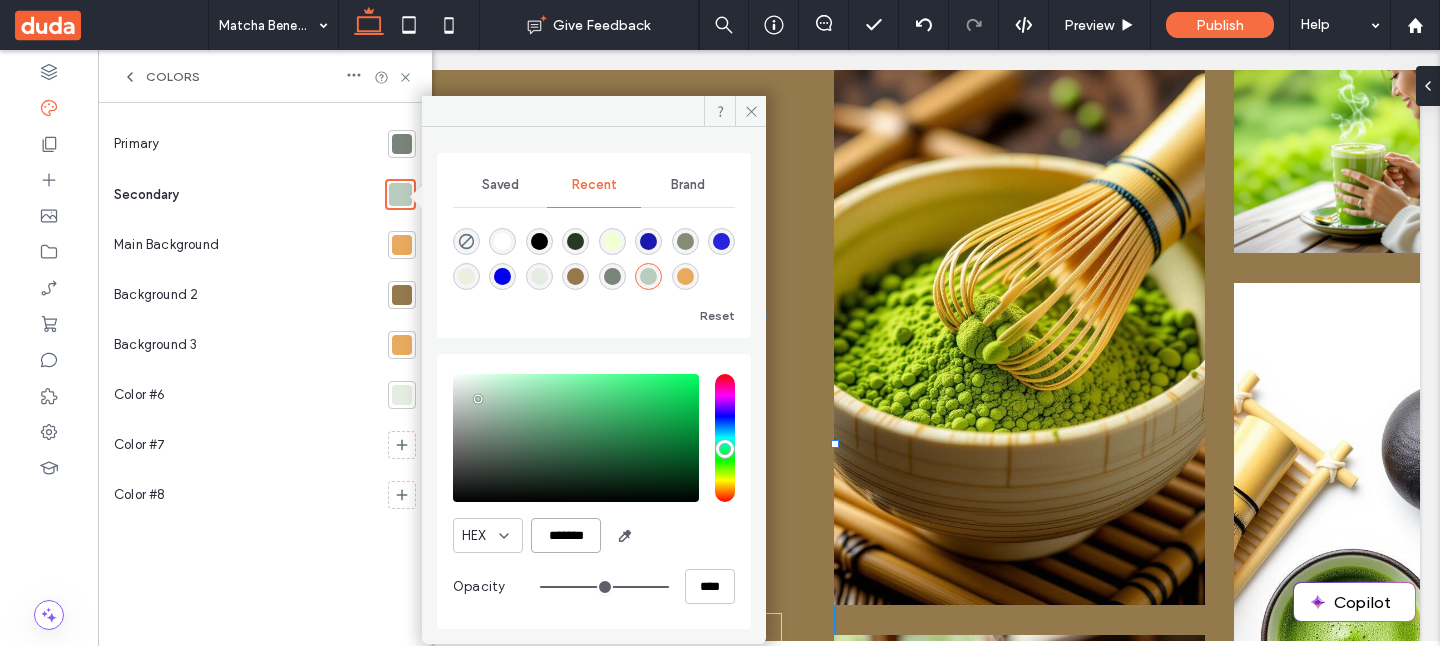 click on "*******" at bounding box center [566, 535] 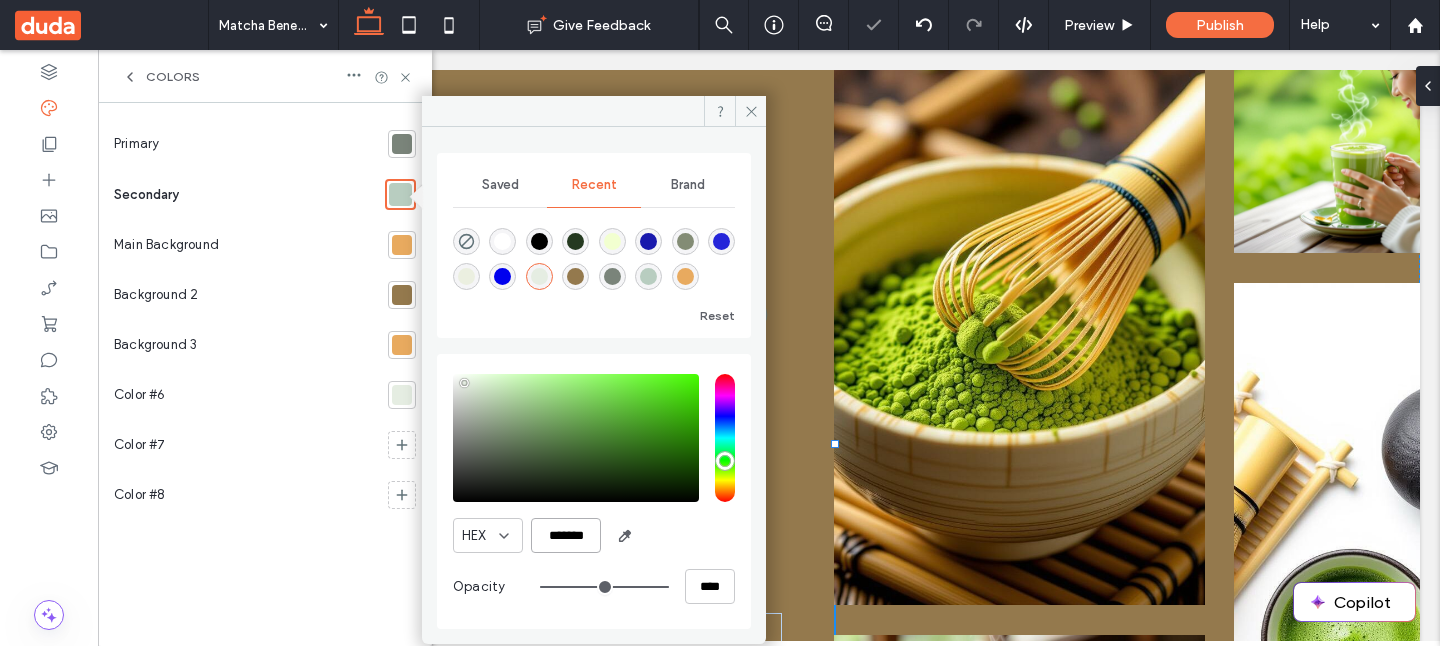 type on "*******" 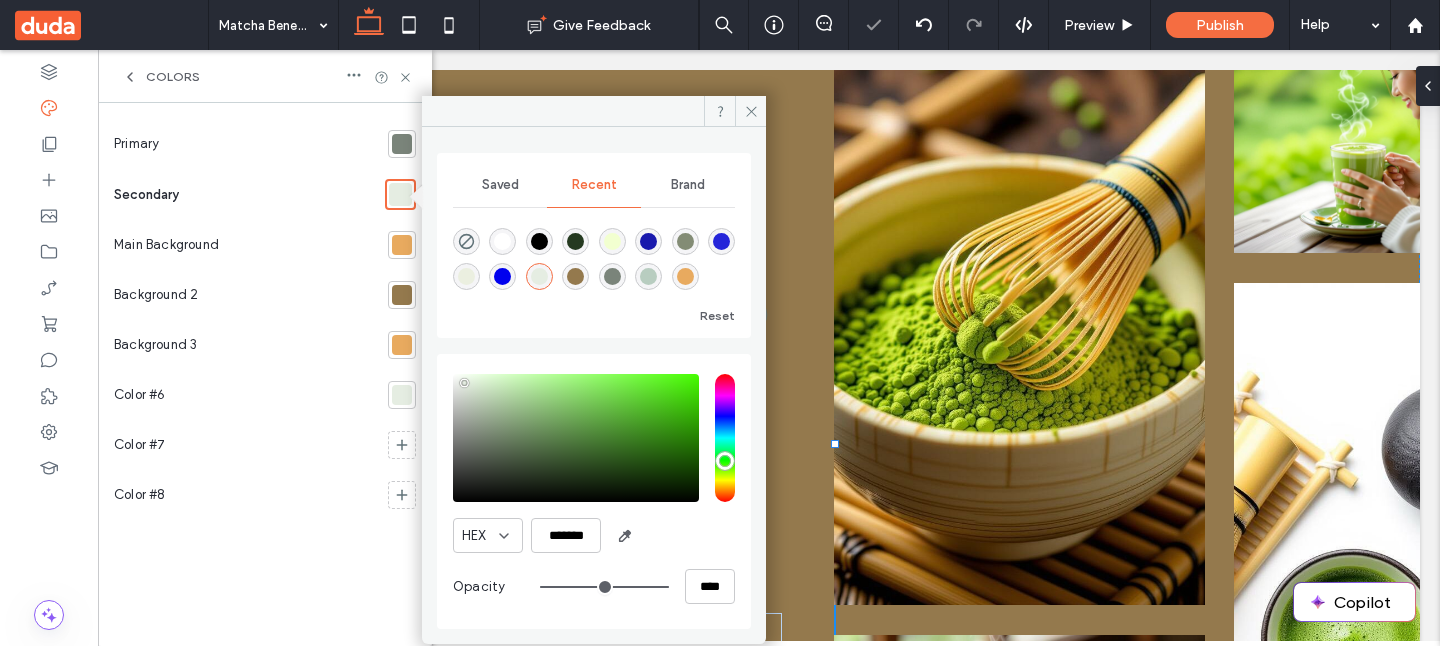 click on "Primary Secondary Main Background Background 2 Background 3 Color #6 Color #7 Color #8" at bounding box center (265, 374) 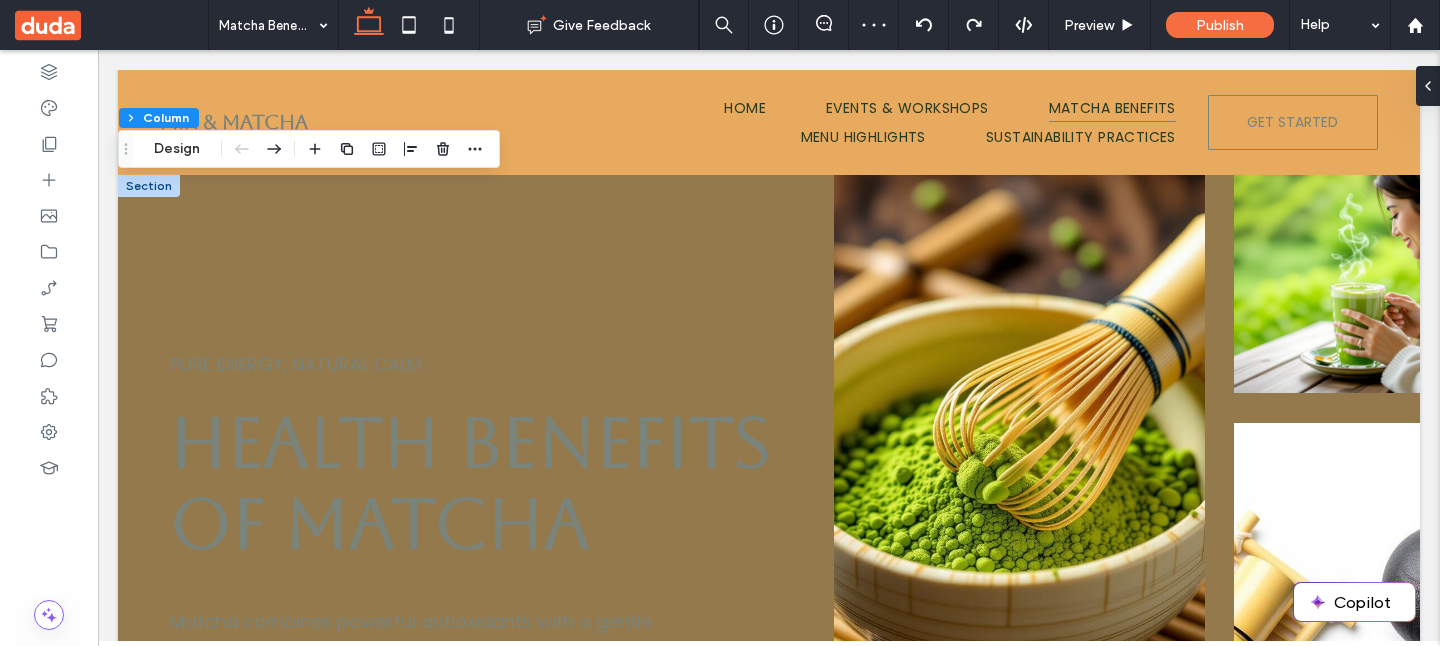 scroll, scrollTop: 0, scrollLeft: 0, axis: both 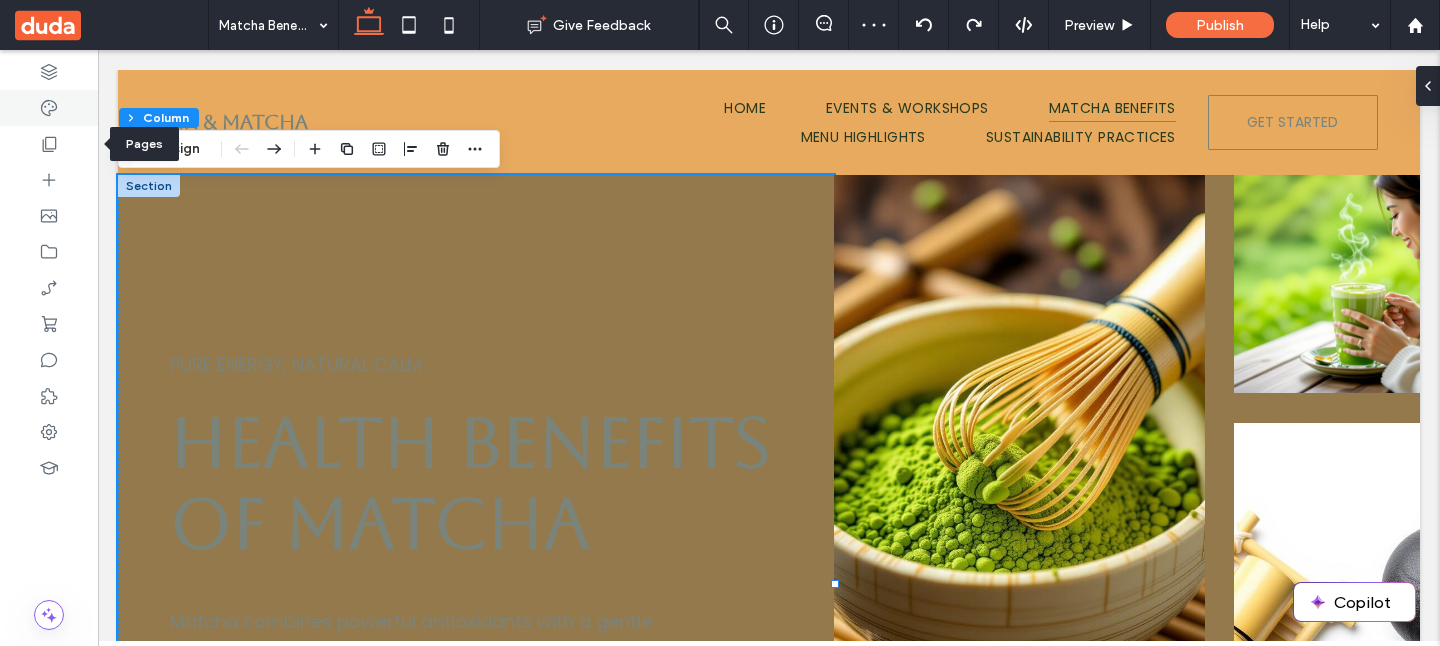 click 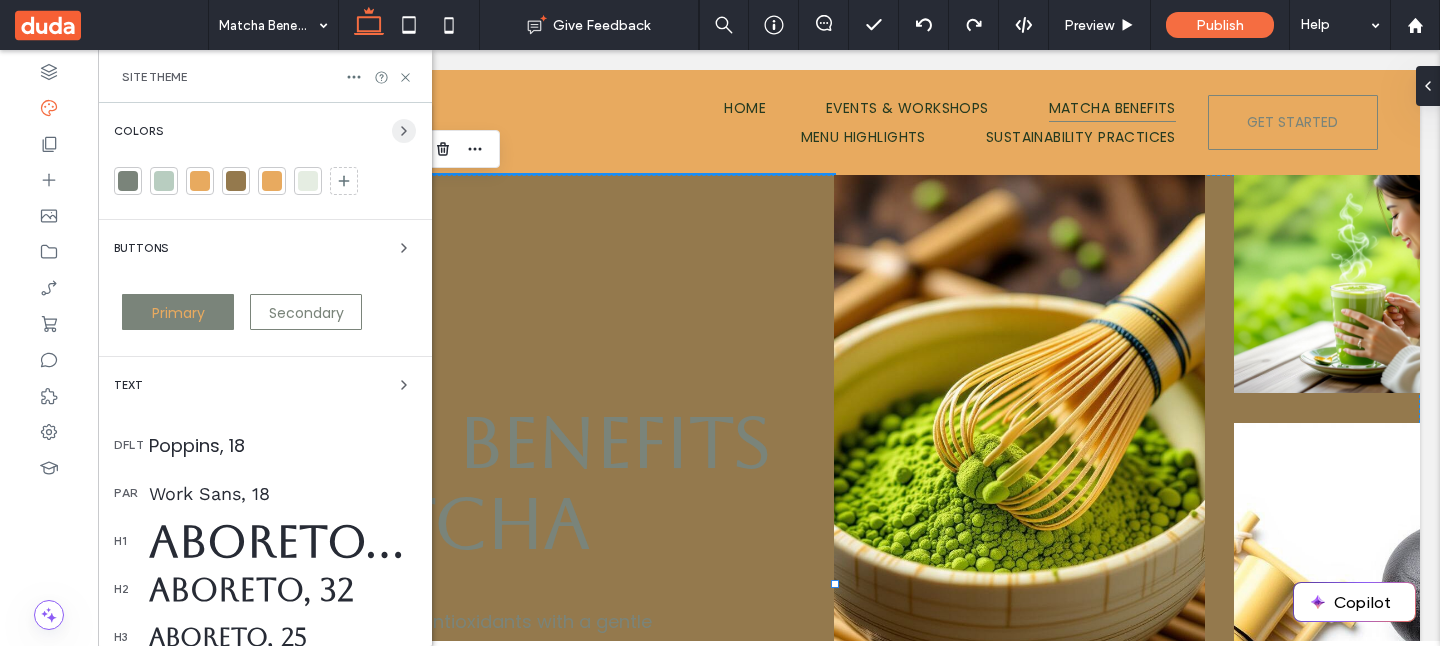 click 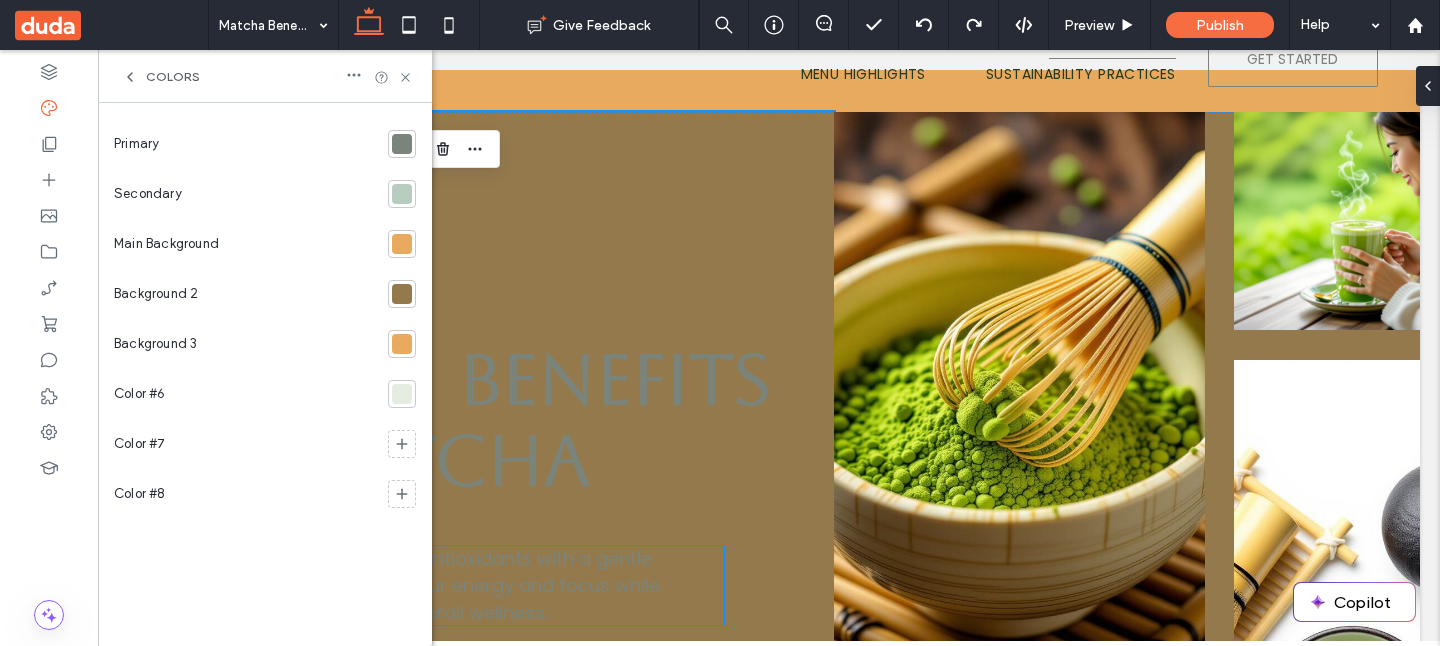 scroll, scrollTop: 42, scrollLeft: 0, axis: vertical 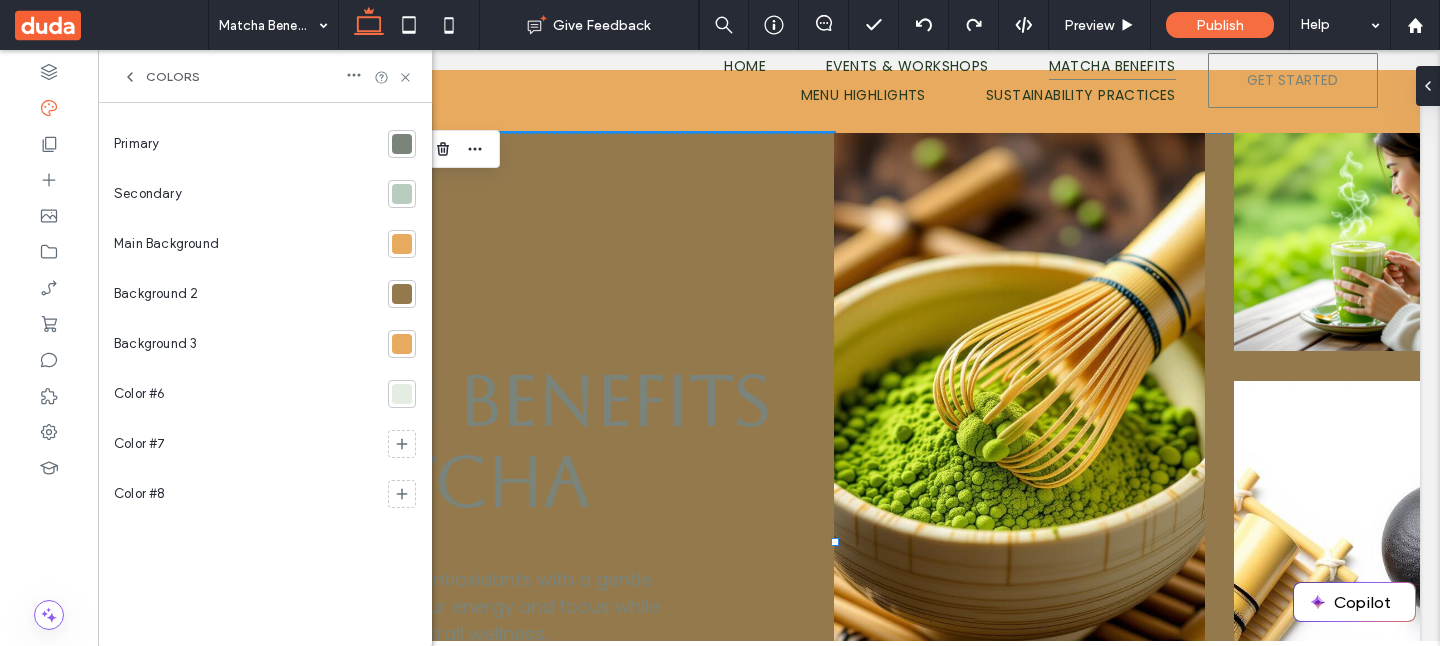 click at bounding box center (402, 244) 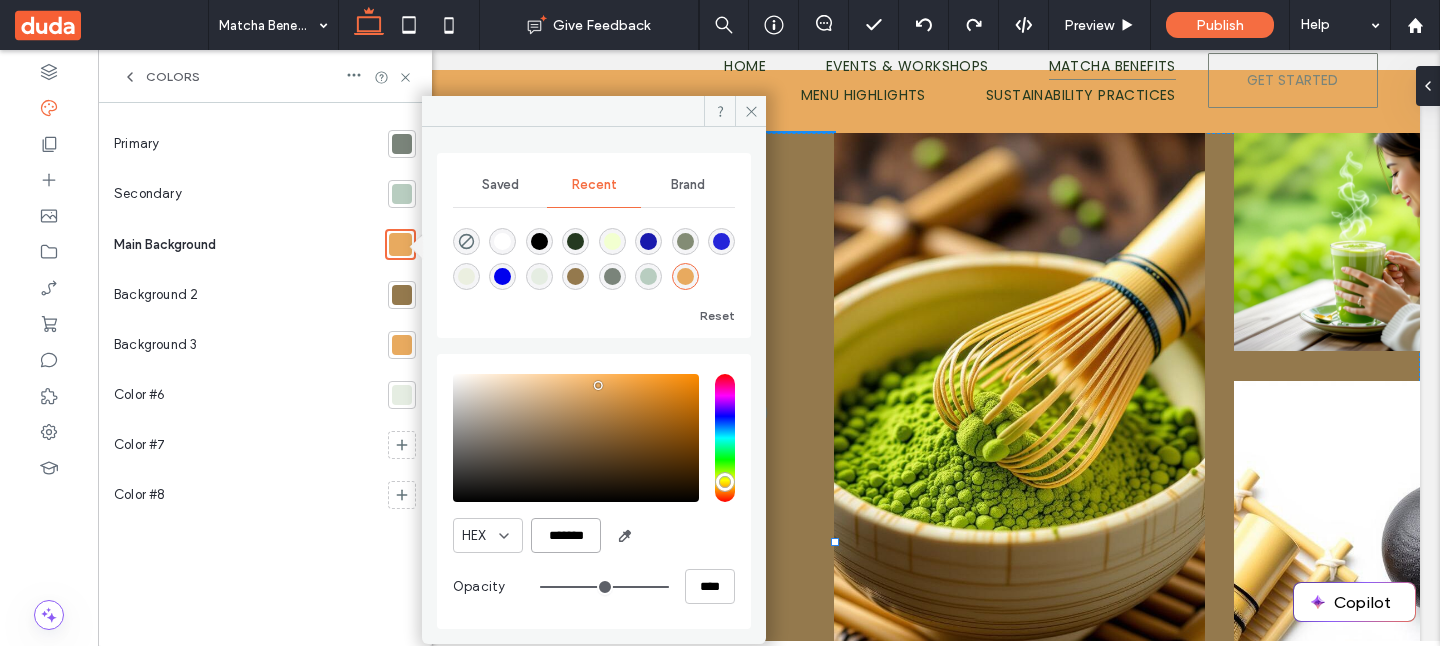 click on "*******" at bounding box center (566, 535) 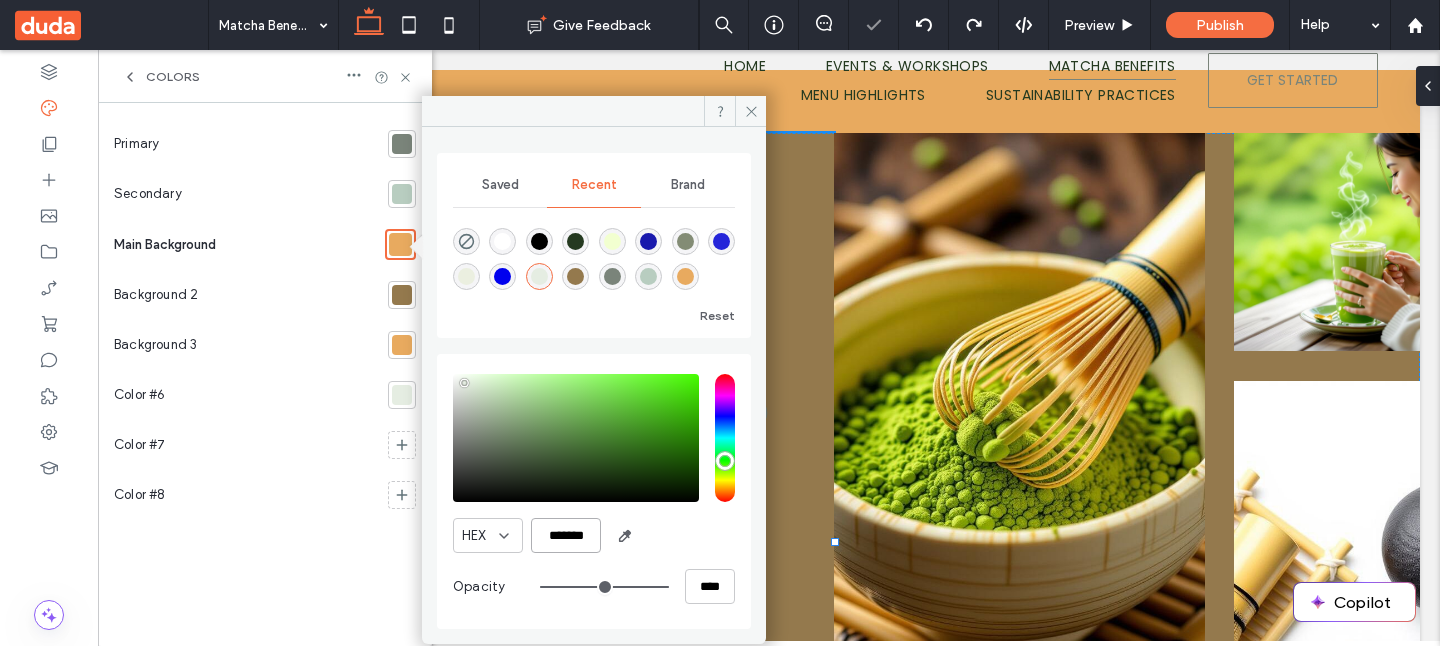 type on "*******" 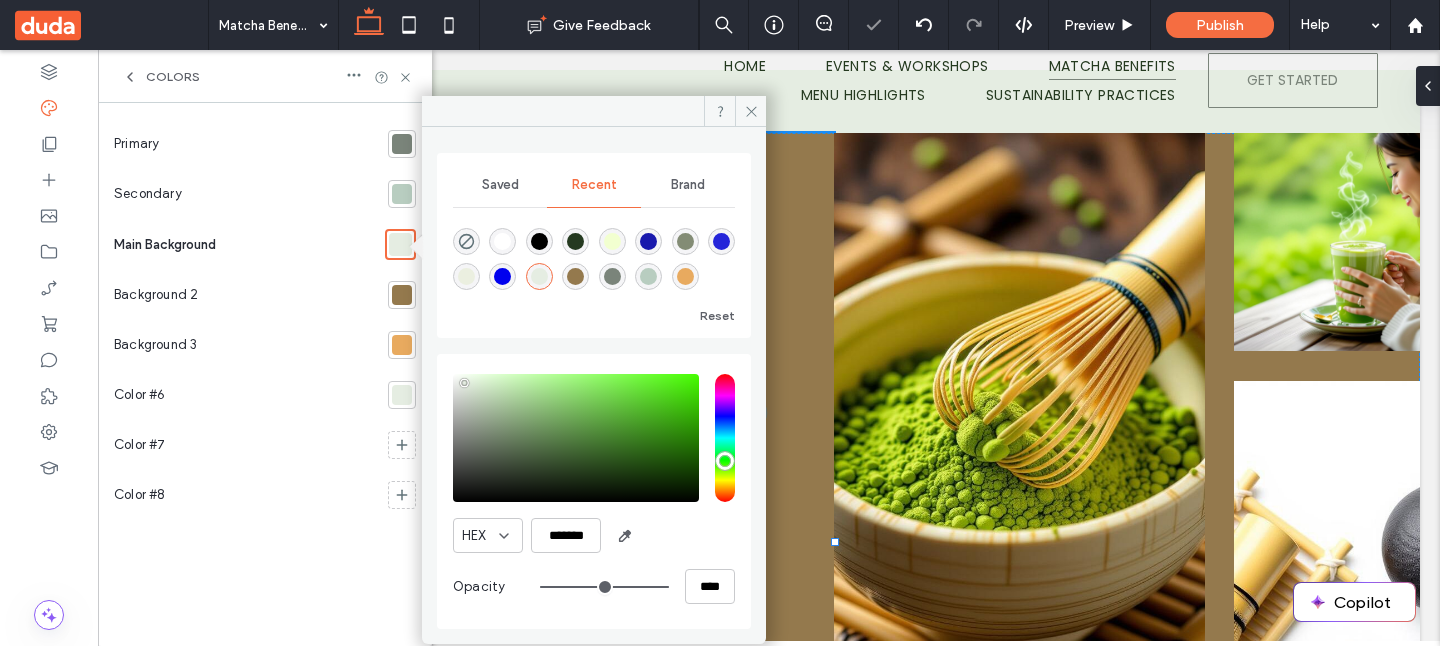 click on "Primary Secondary Main Background Background 2 Background 3 Color #6 Color #7 Color #8" at bounding box center [265, 374] 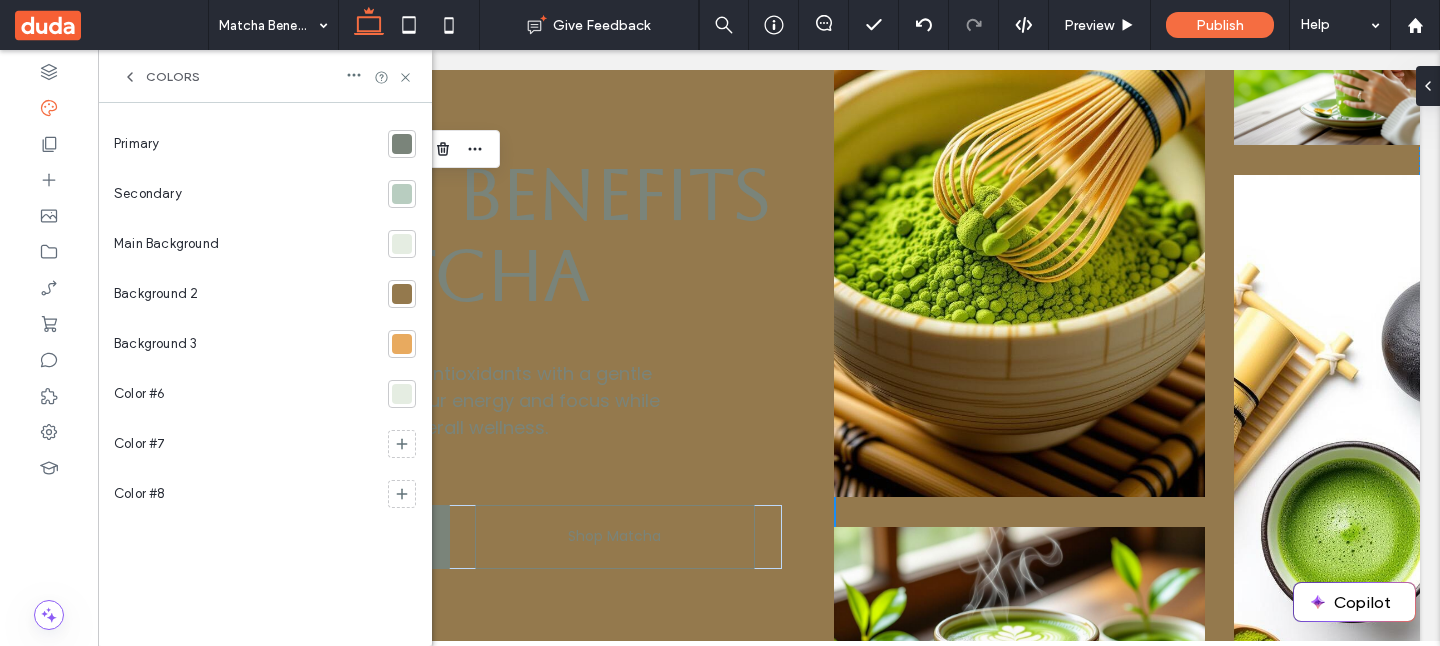 scroll, scrollTop: 0, scrollLeft: 0, axis: both 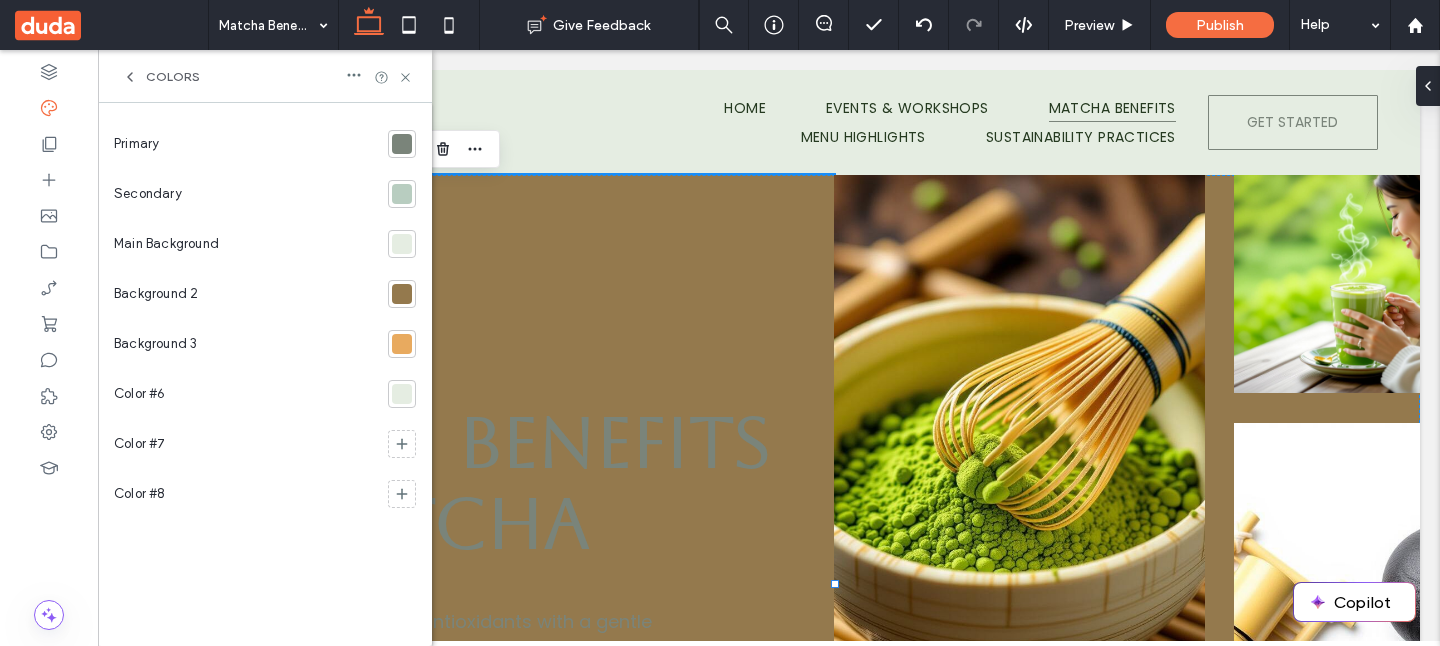click at bounding box center [402, 294] 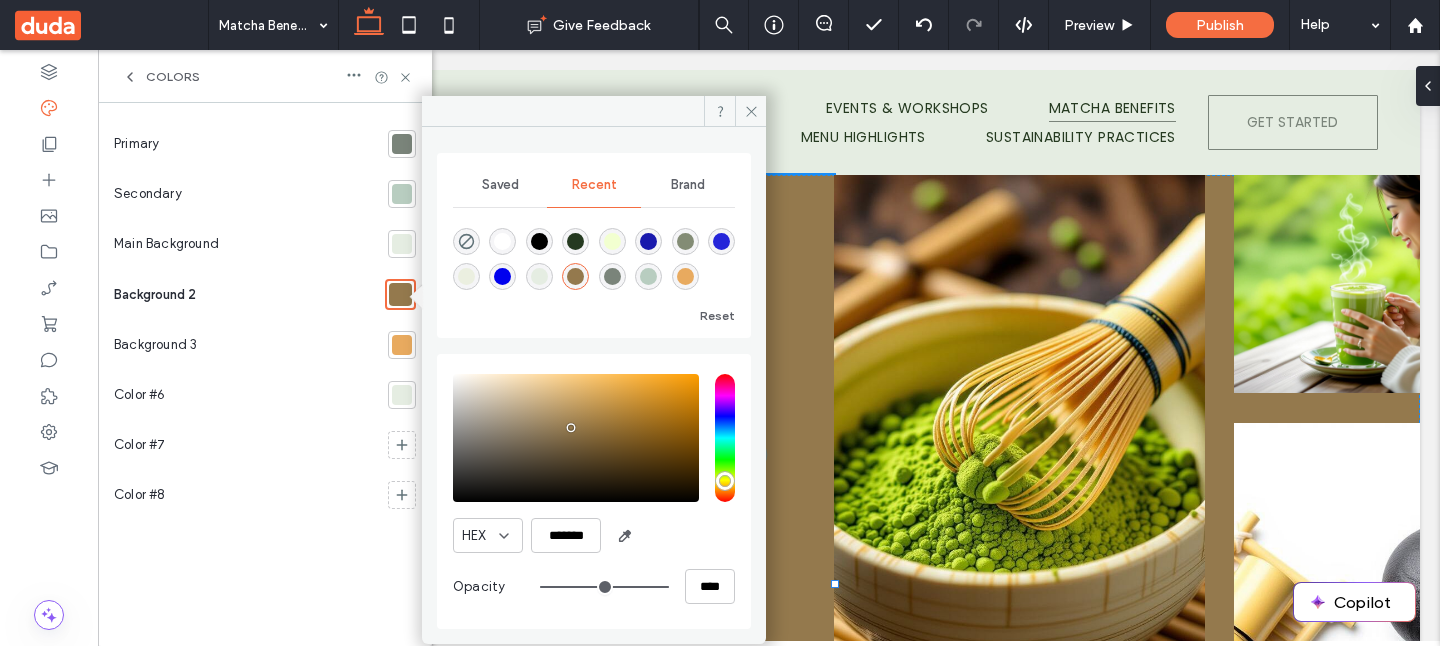click at bounding box center [402, 194] 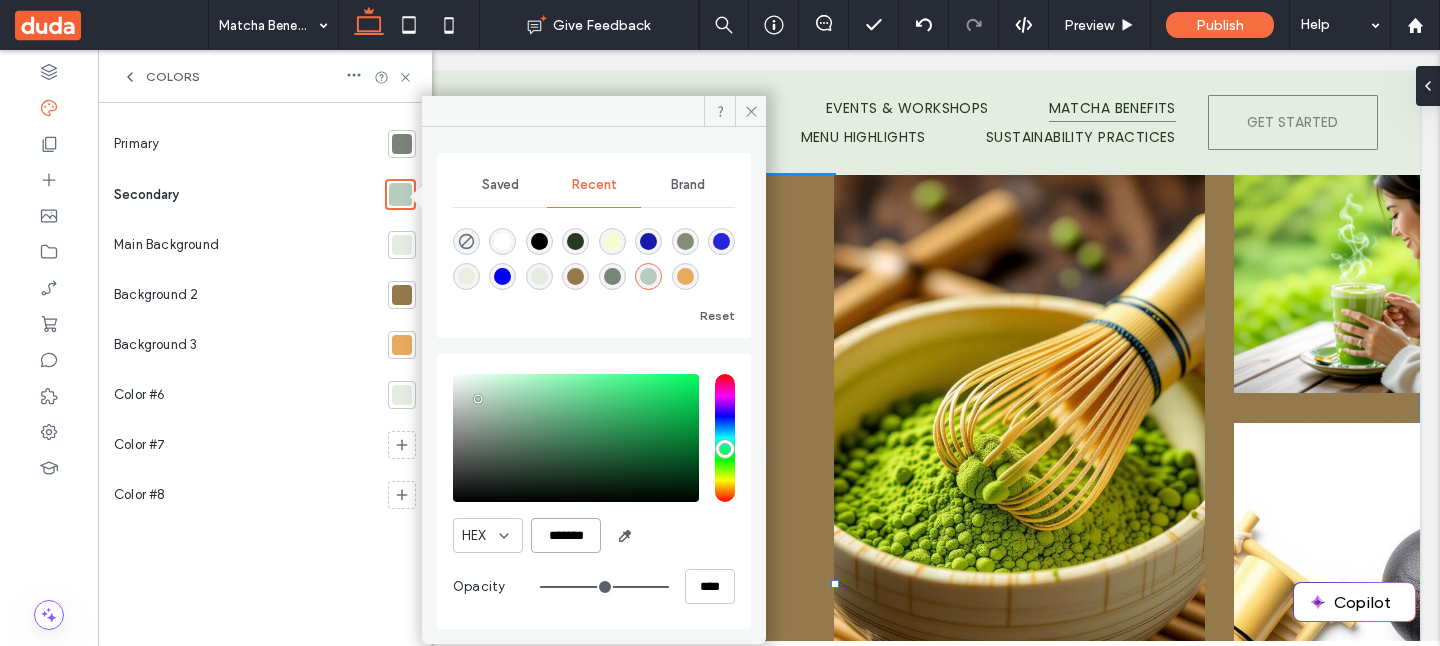 click on "*******" at bounding box center [566, 535] 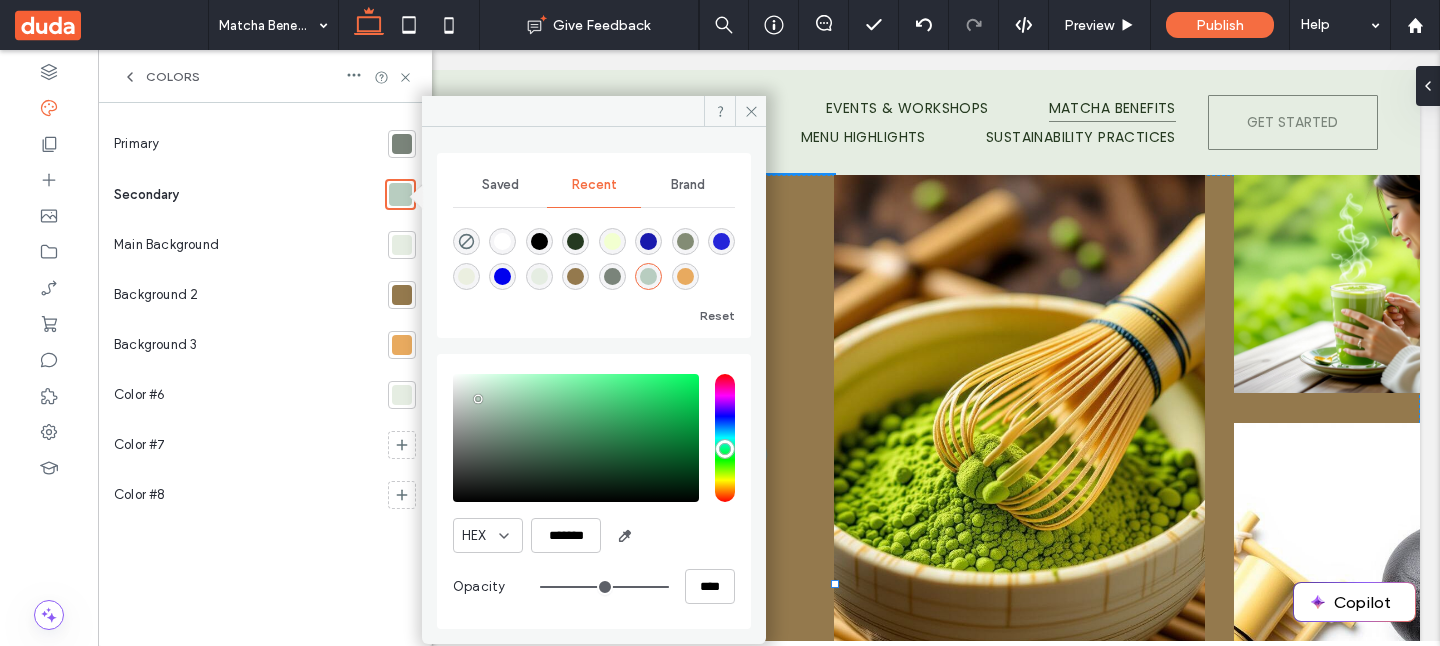click at bounding box center (402, 395) 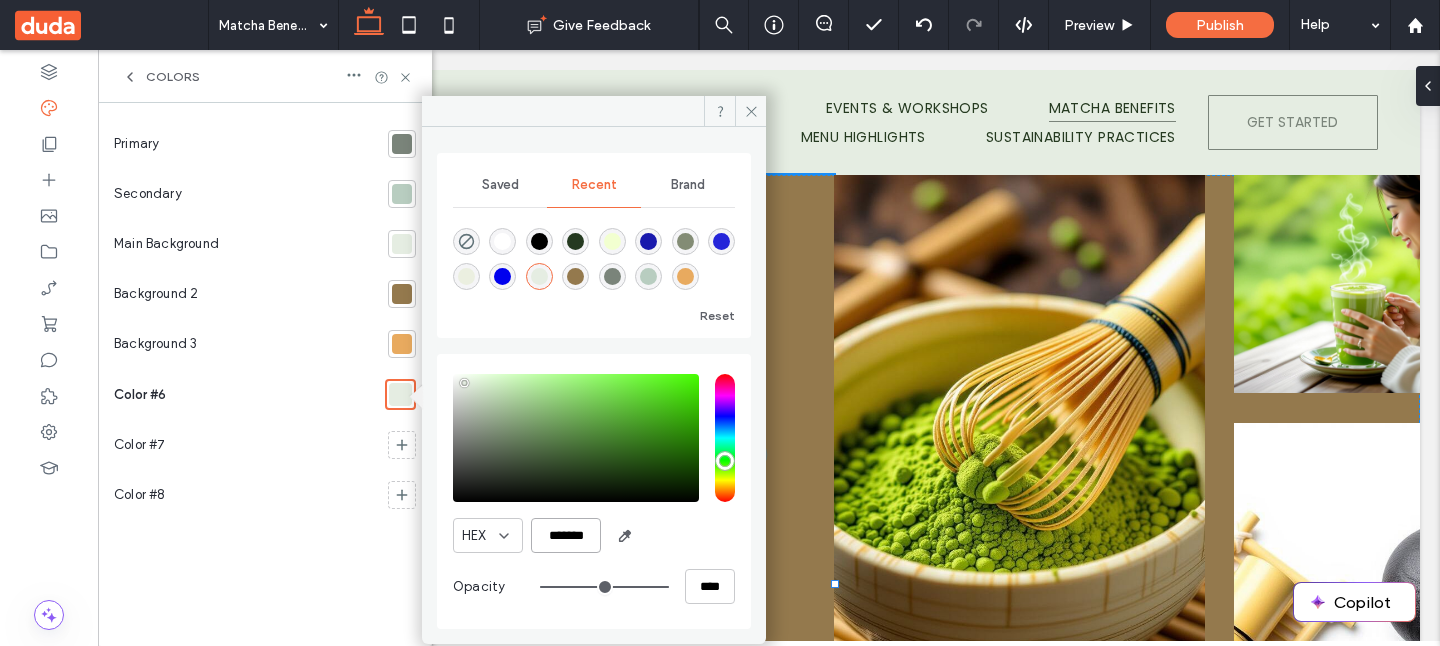 click on "*******" at bounding box center [566, 535] 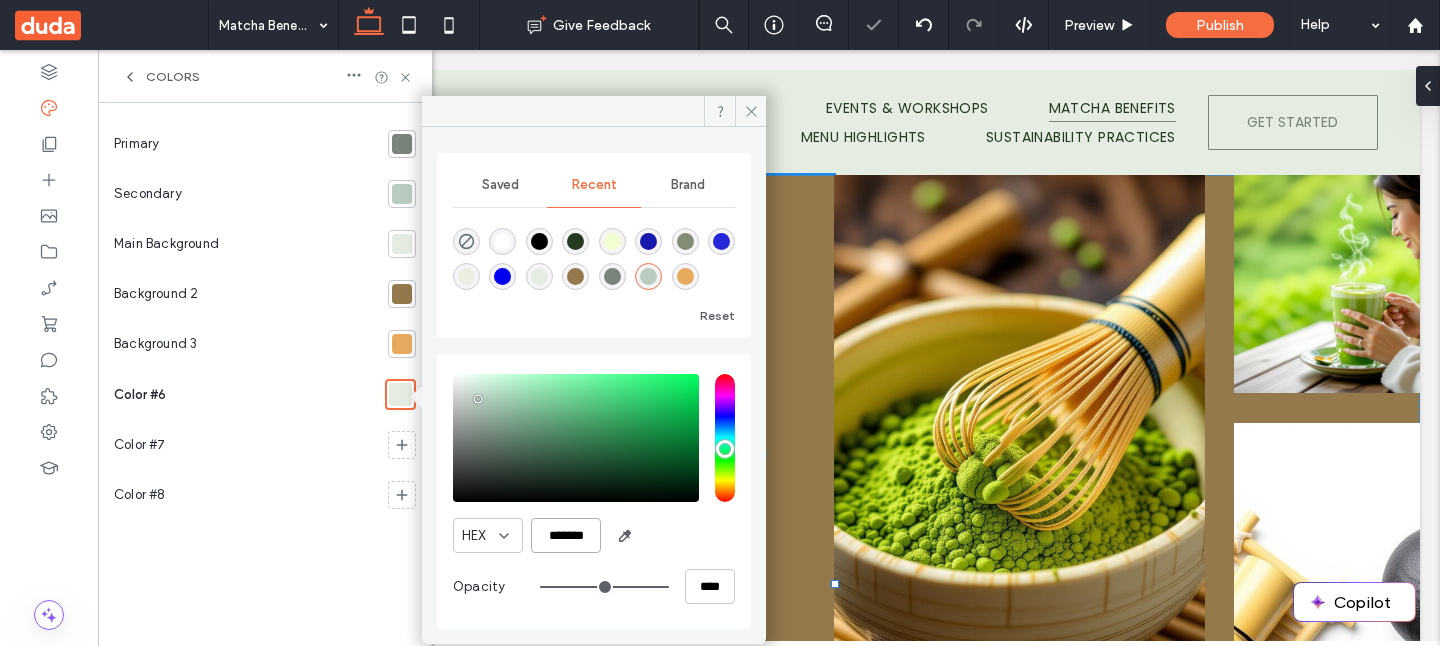 scroll, scrollTop: 0, scrollLeft: 1, axis: horizontal 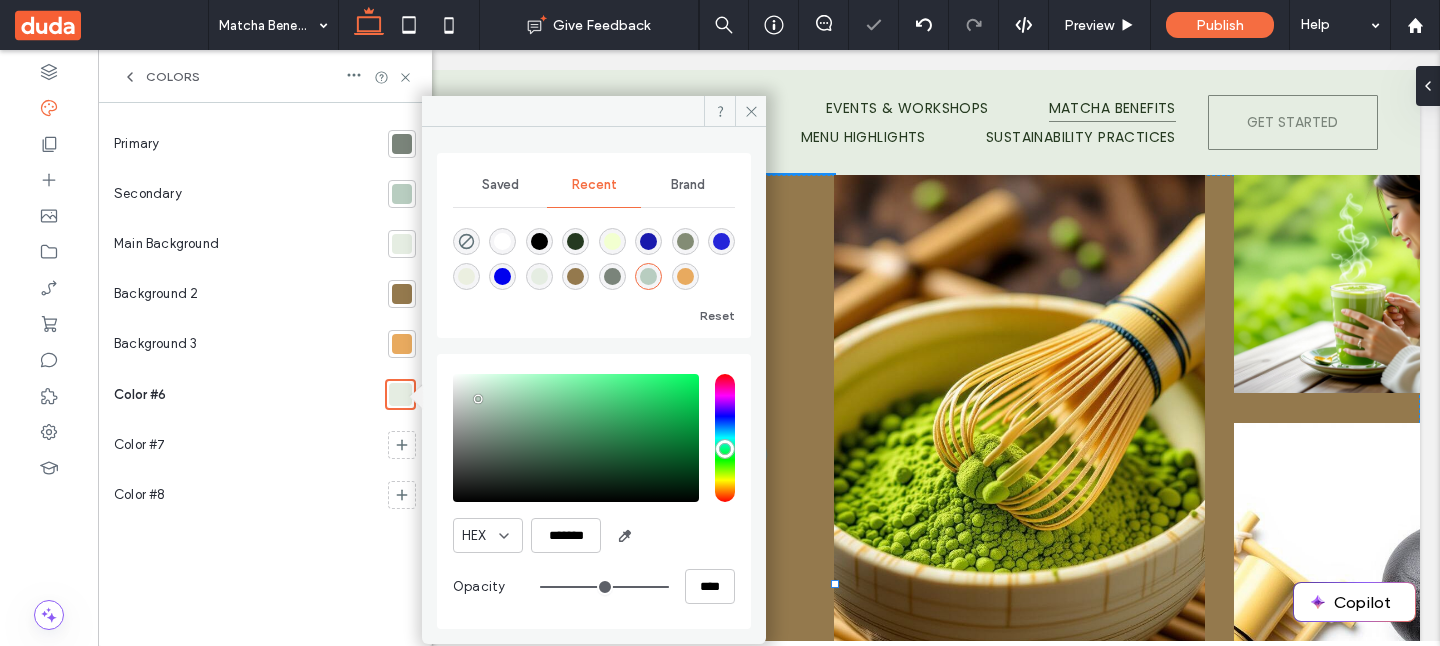 click on "Primary Secondary Main Background Background 2 Background 3 Color #6 Color #7 Color #8" at bounding box center [265, 374] 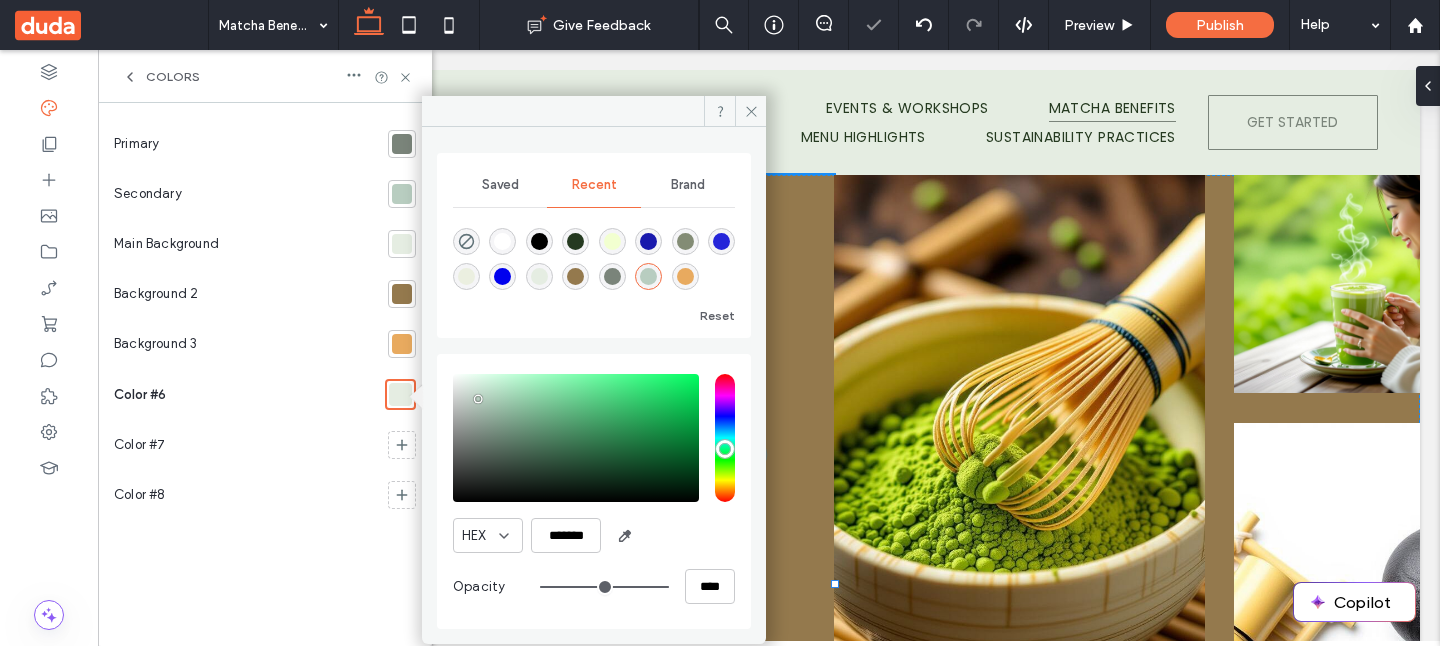 scroll, scrollTop: 0, scrollLeft: 0, axis: both 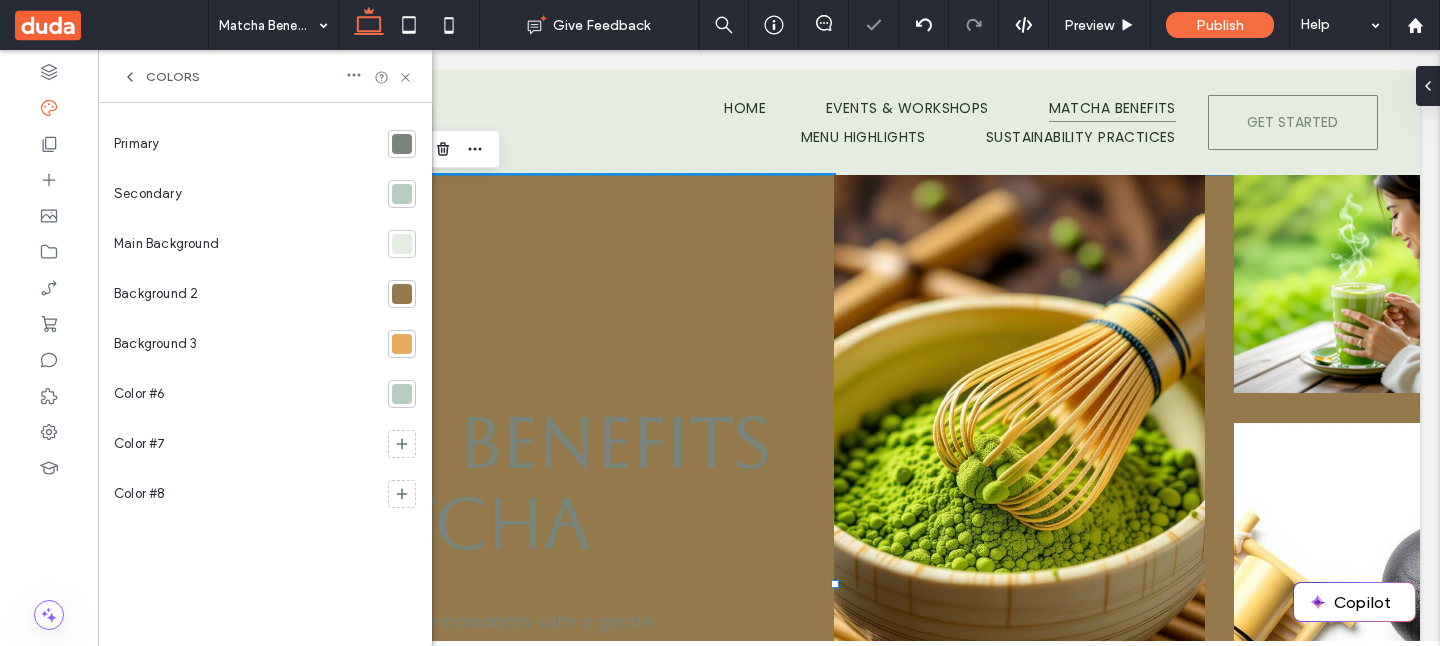 click at bounding box center [402, 294] 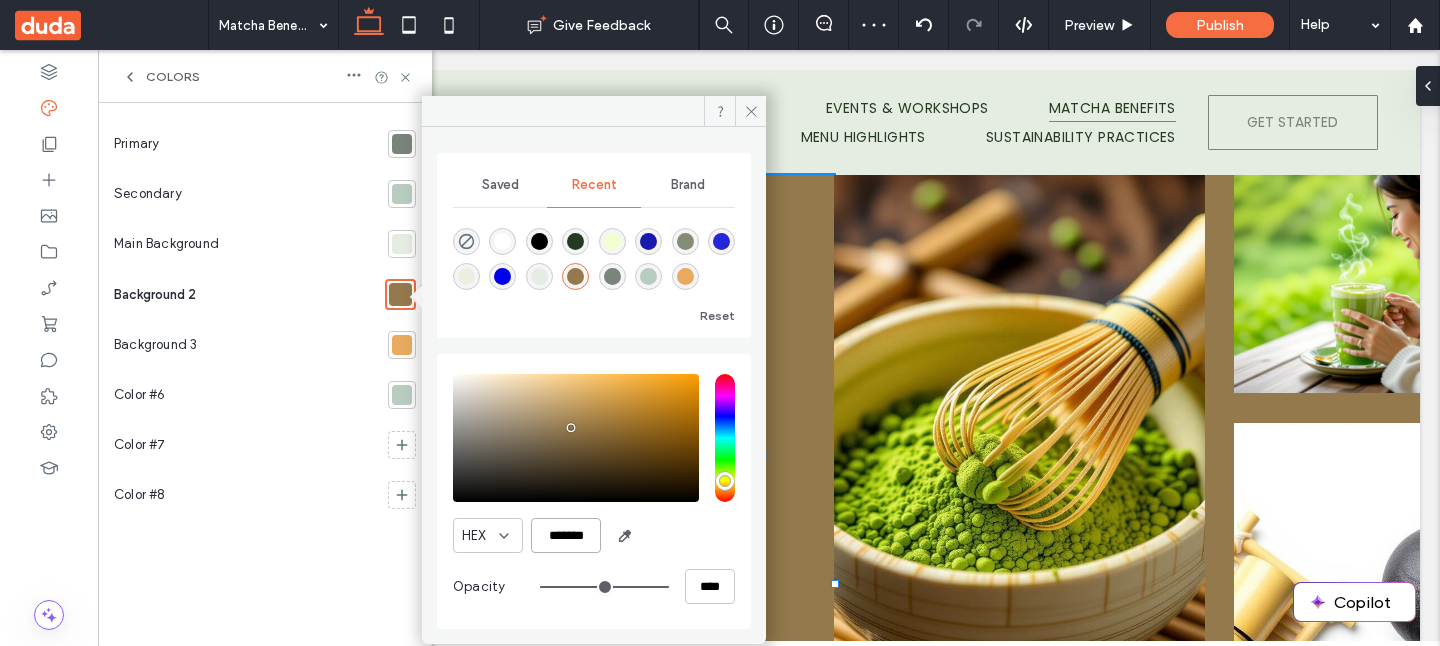 click on "*******" at bounding box center [566, 535] 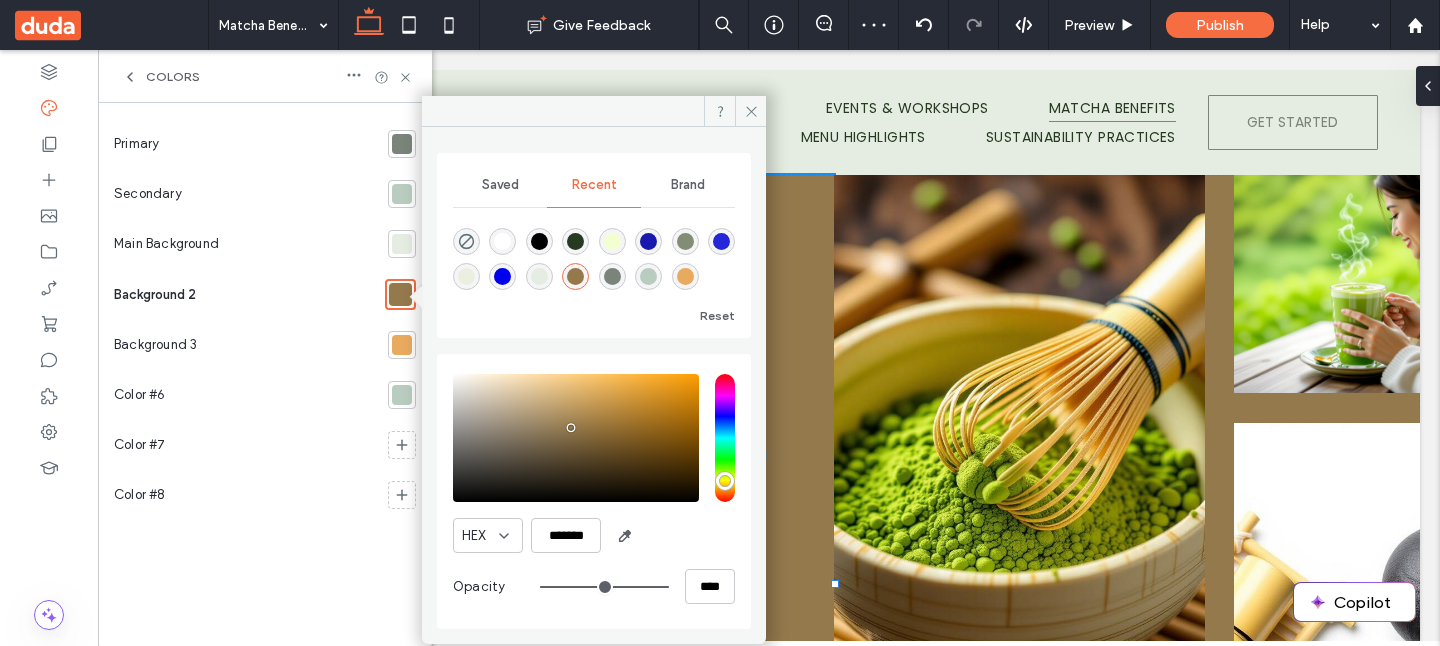 click at bounding box center [402, 194] 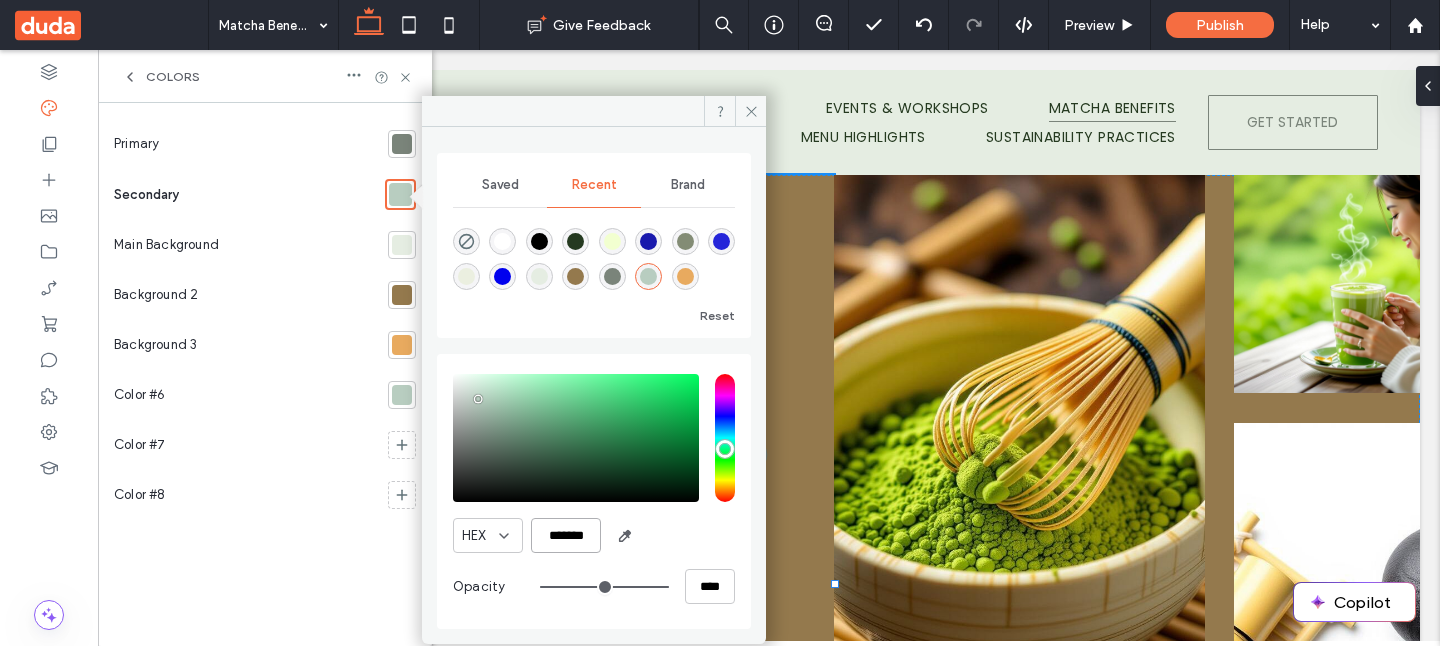 click on "*******" at bounding box center [566, 535] 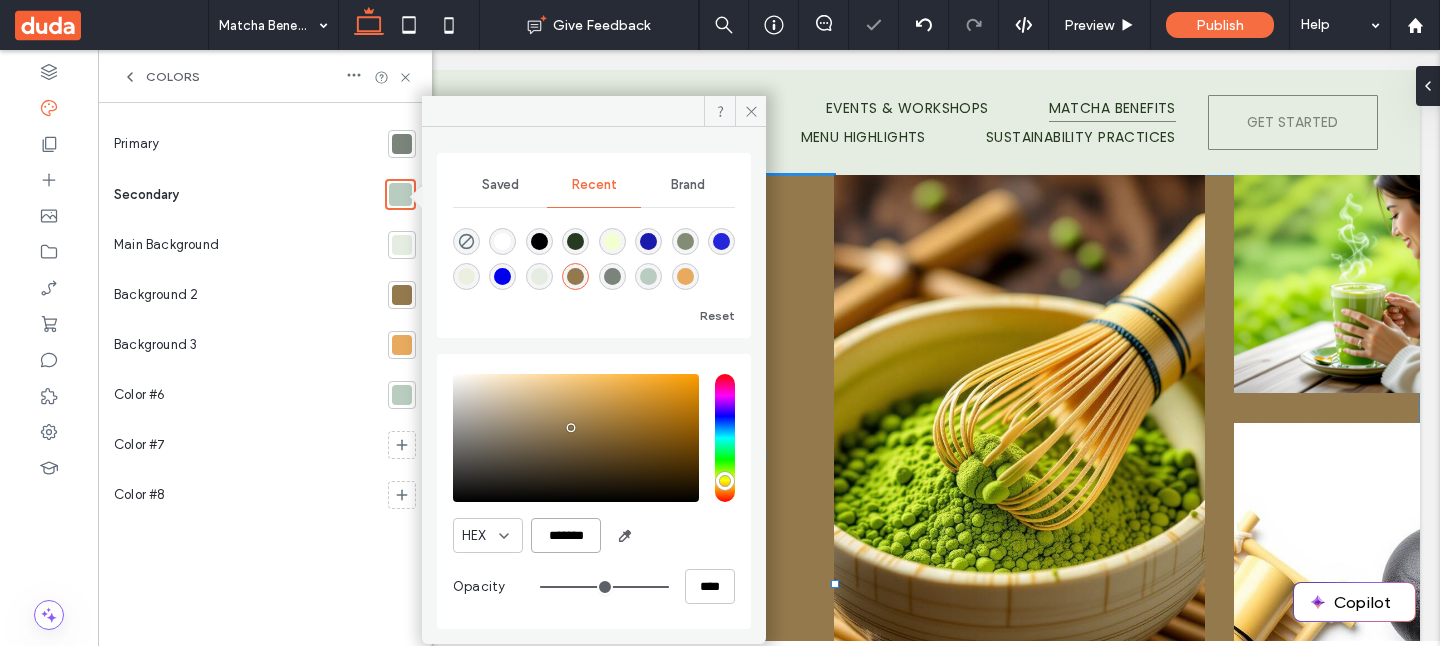 type on "*******" 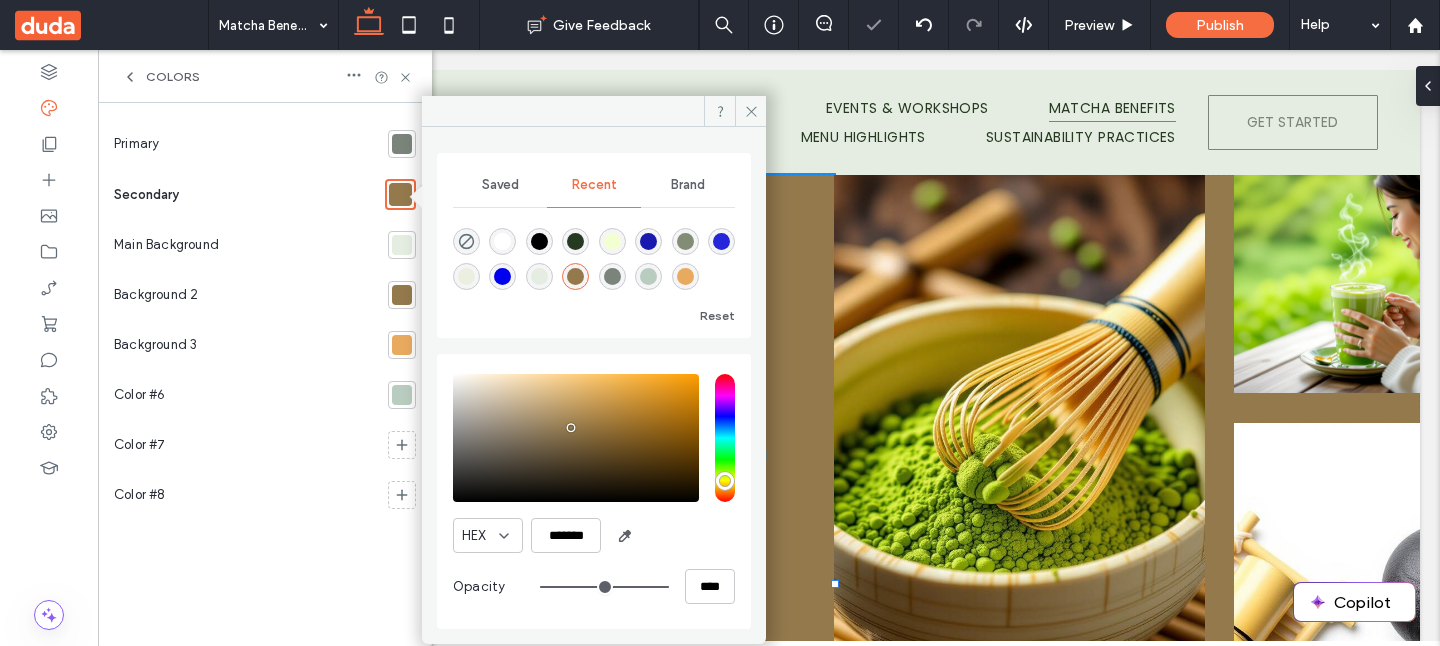 click on "Primary Secondary Main Background Background 2 Background 3 Color #6 Color #7 Color #8" at bounding box center (265, 374) 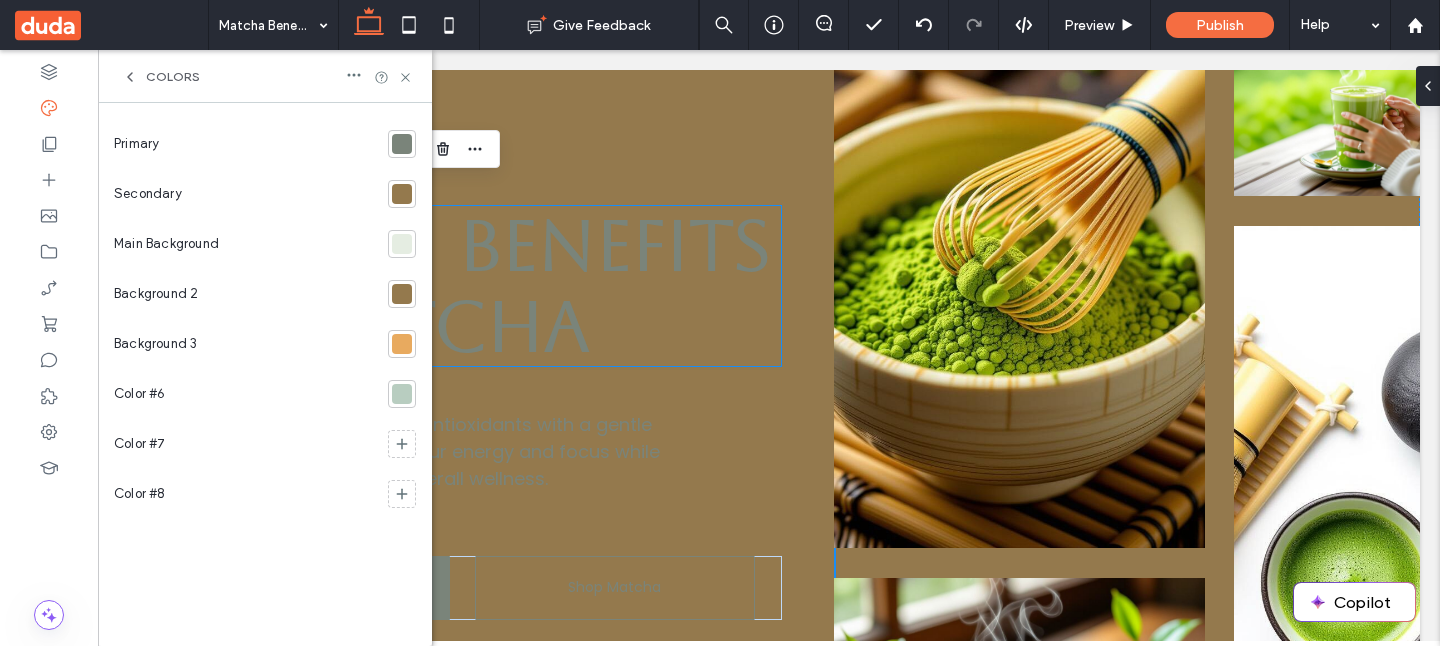 scroll, scrollTop: 0, scrollLeft: 0, axis: both 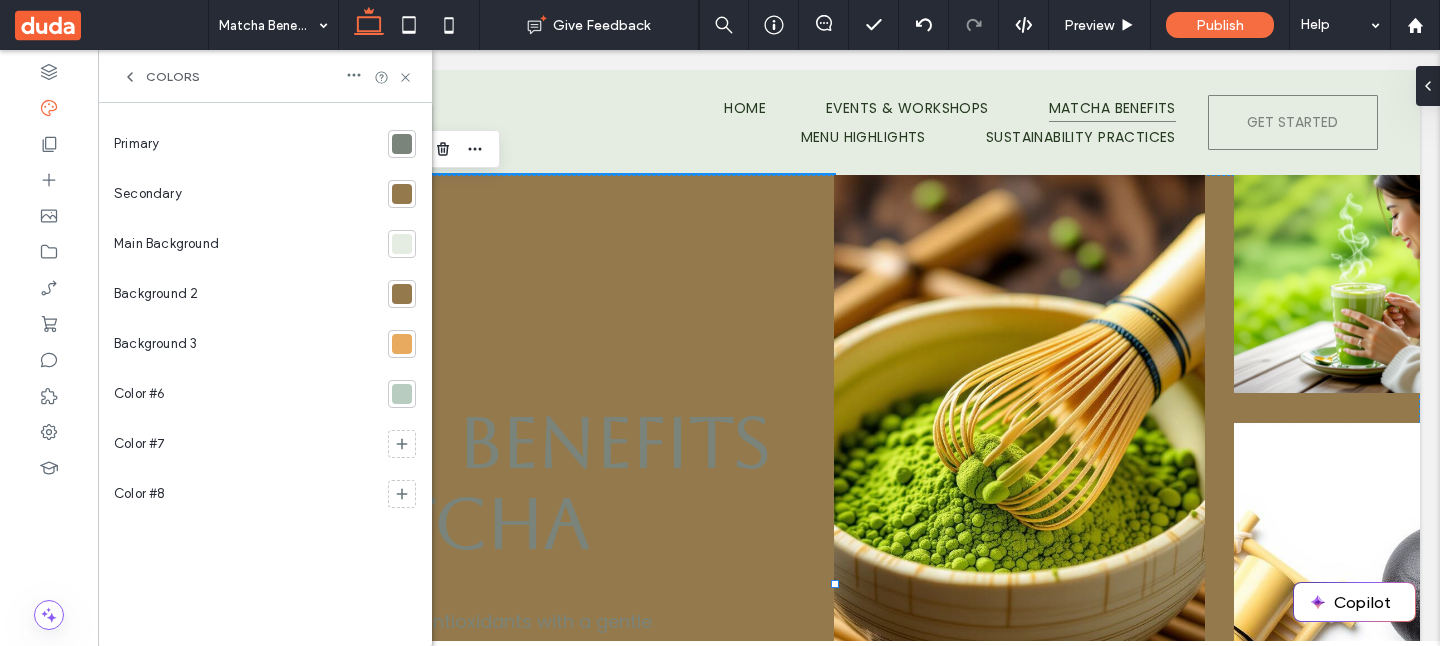 click at bounding box center (402, 394) 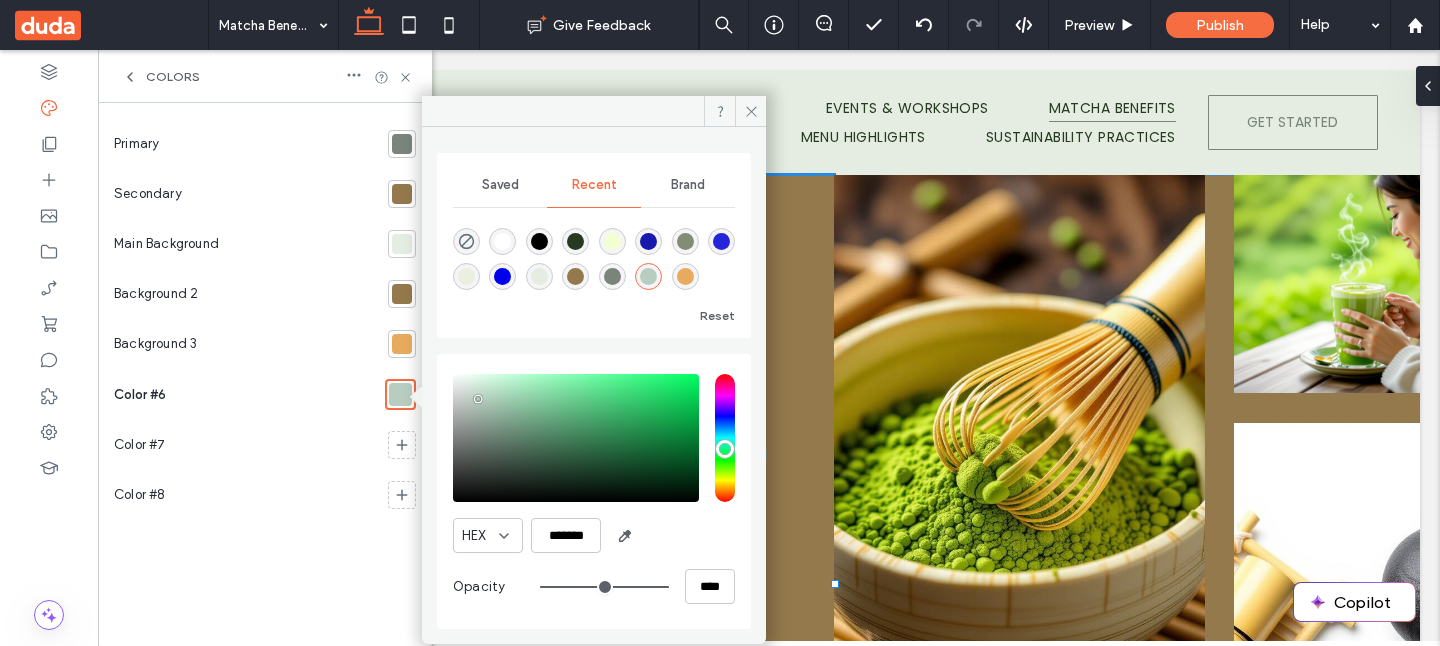 click on "HEX ******* Opacity ****" at bounding box center [594, 491] 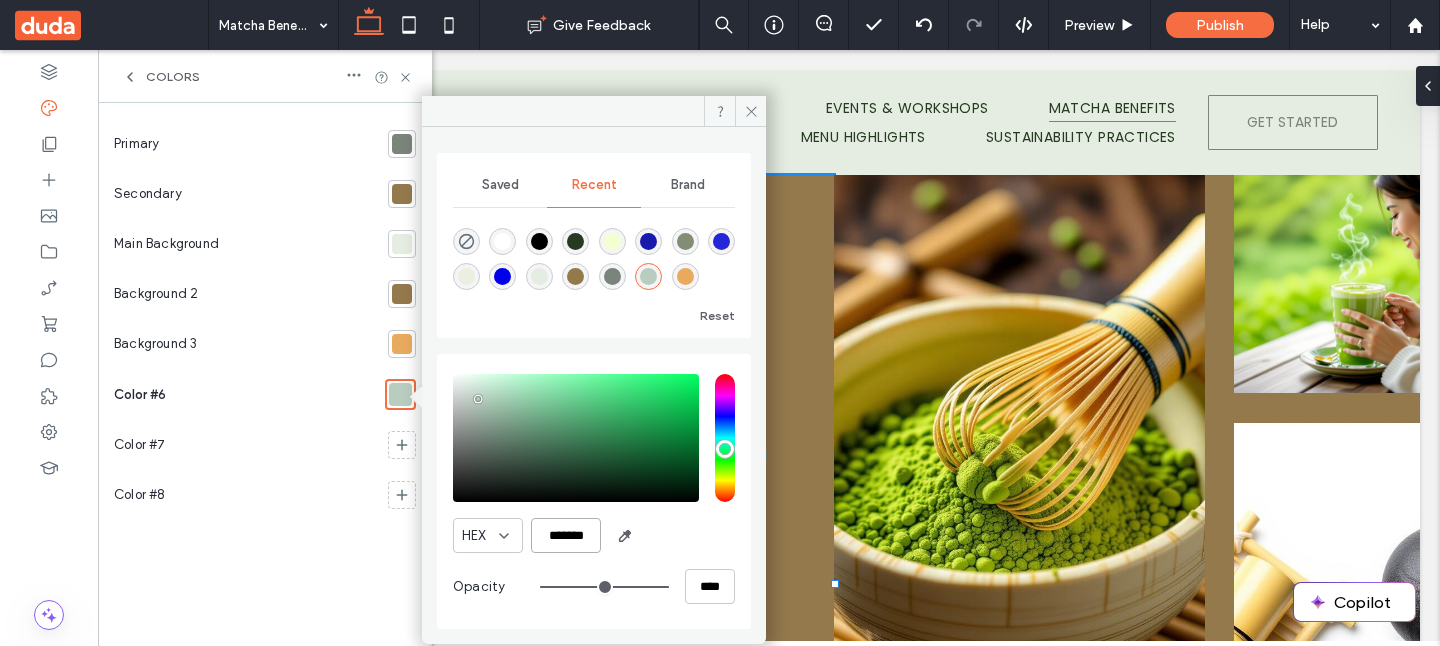 click on "*******" at bounding box center (566, 535) 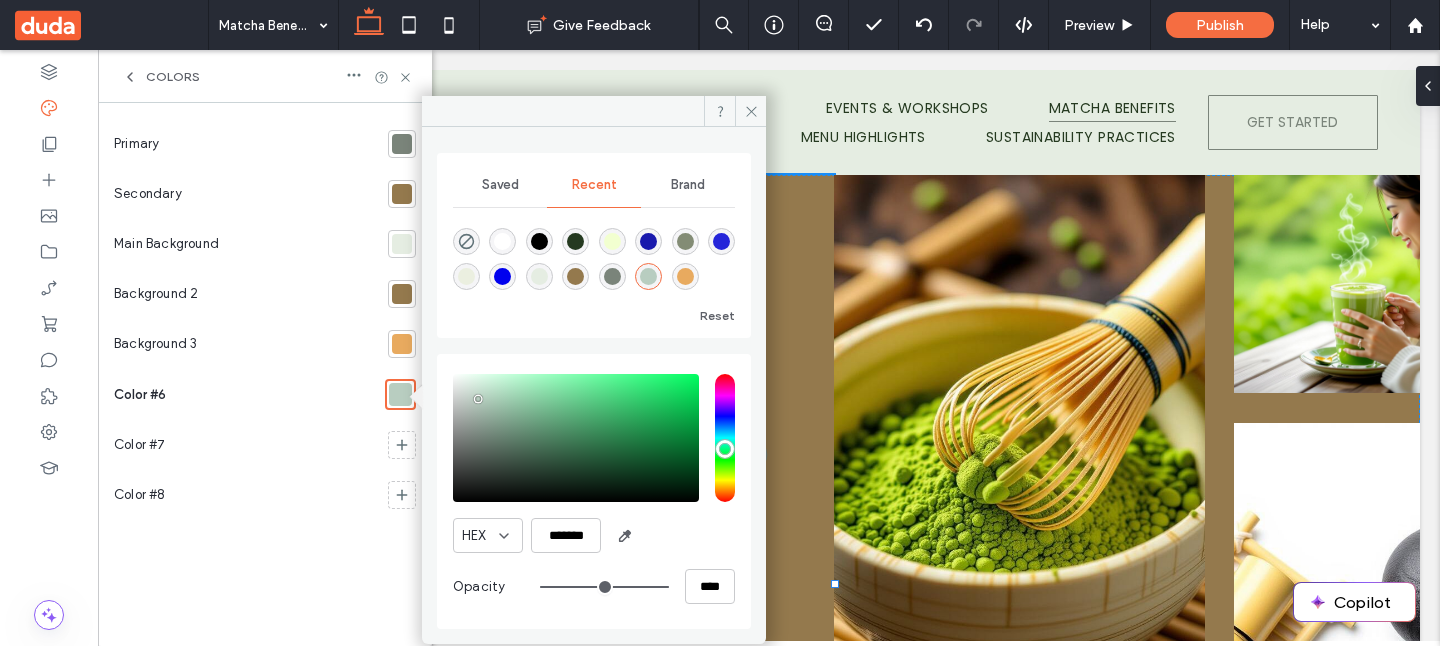 click at bounding box center [402, 294] 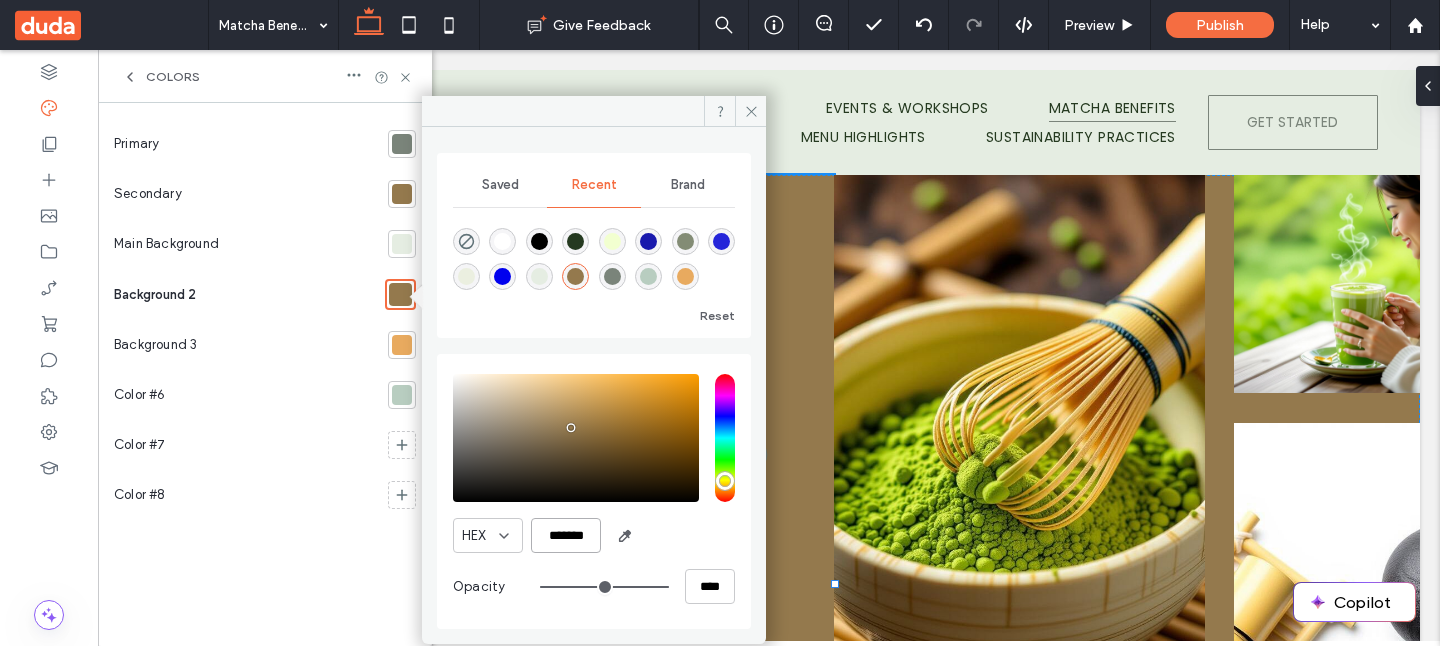 click on "*******" at bounding box center [566, 535] 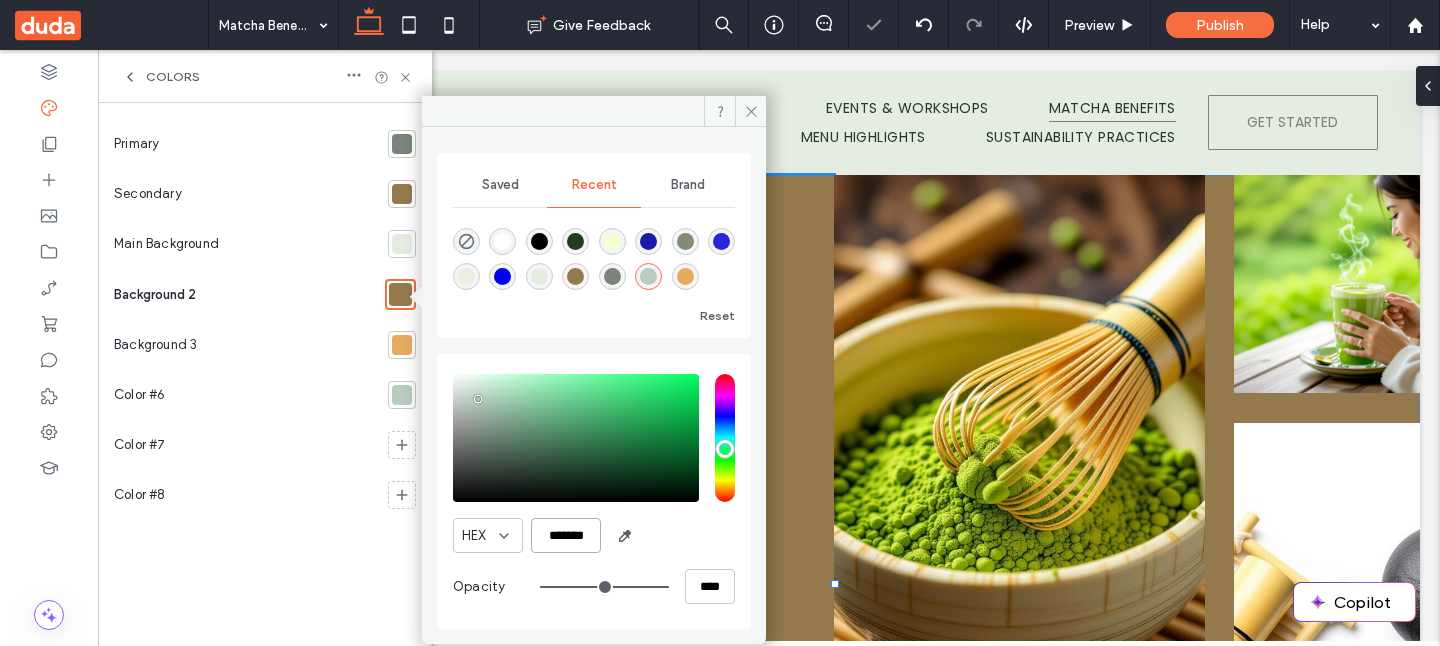 type on "*******" 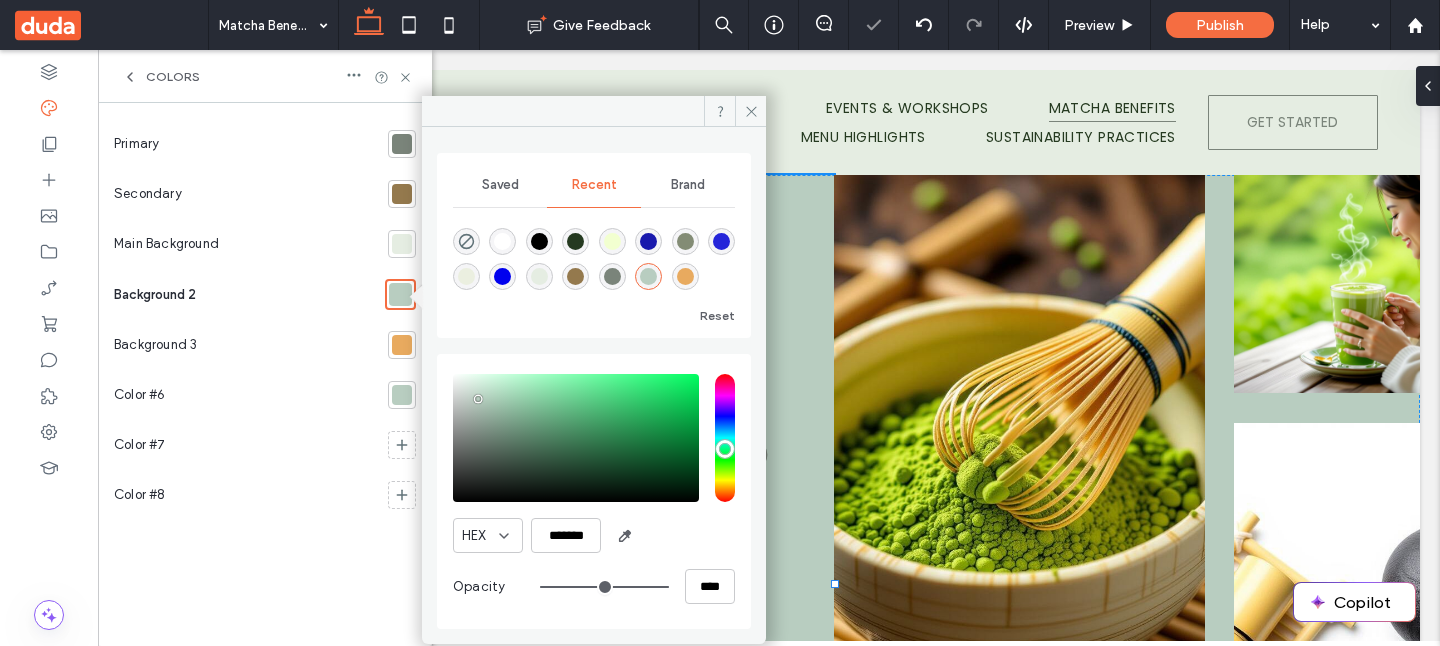 click on "Color #8" at bounding box center [247, 495] 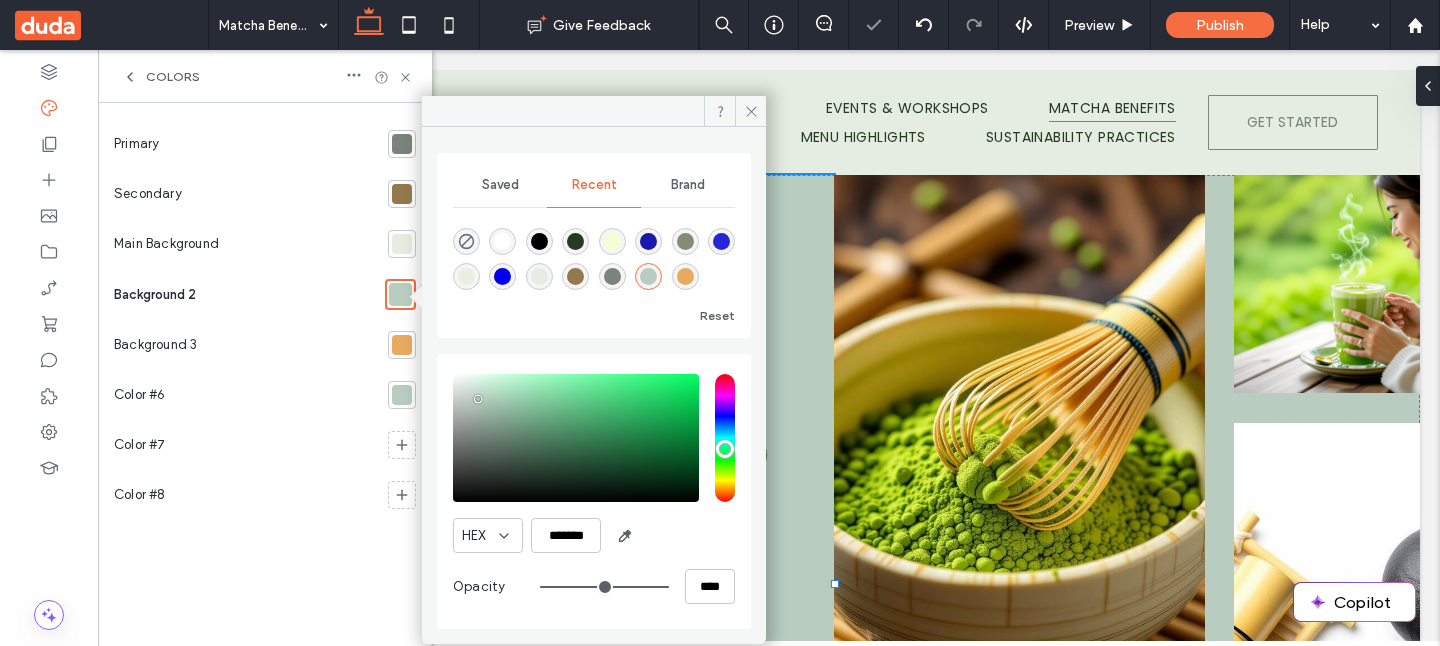 scroll, scrollTop: 0, scrollLeft: 0, axis: both 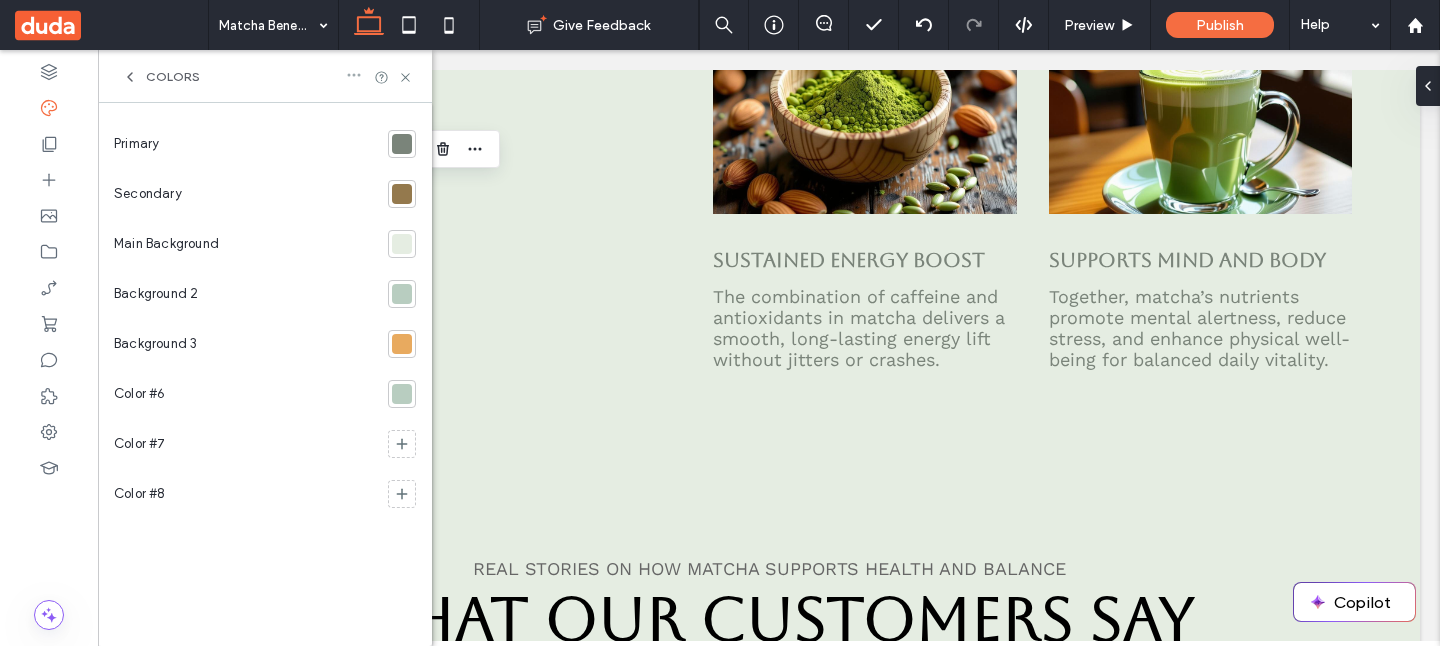 click 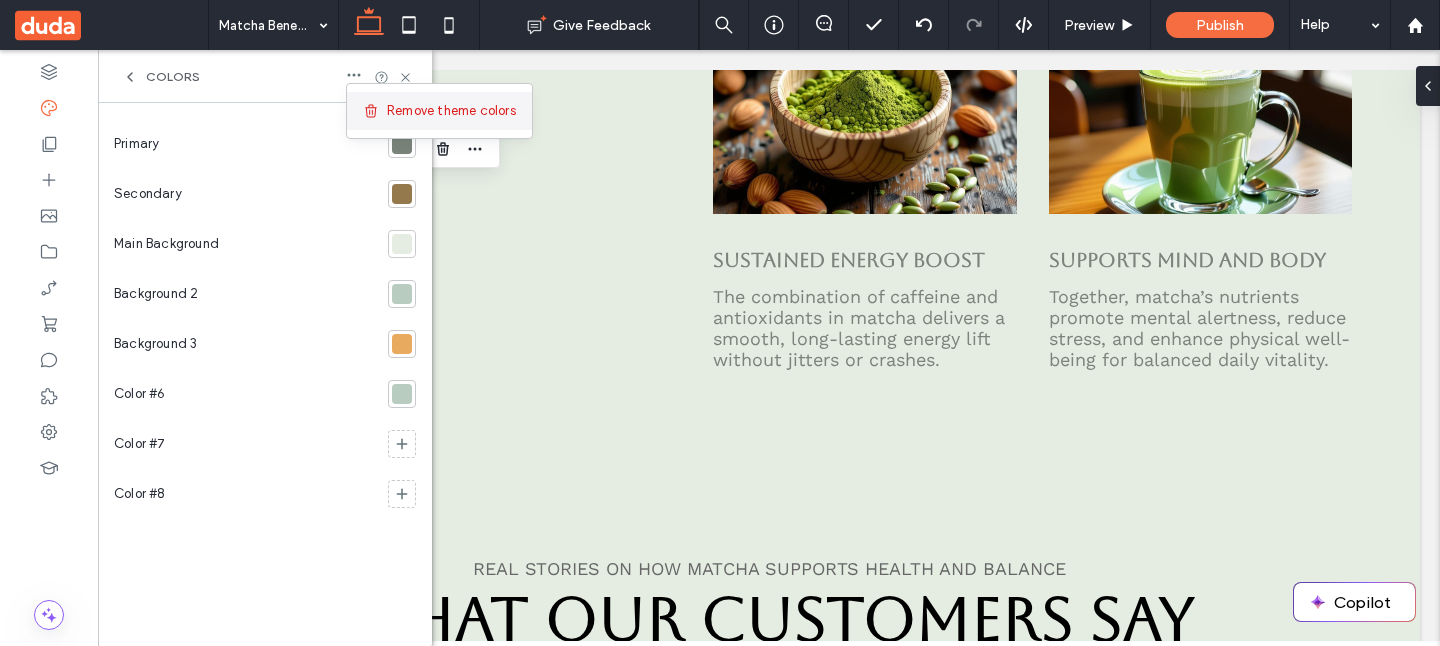 click on "Remove theme colors" at bounding box center [439, 111] 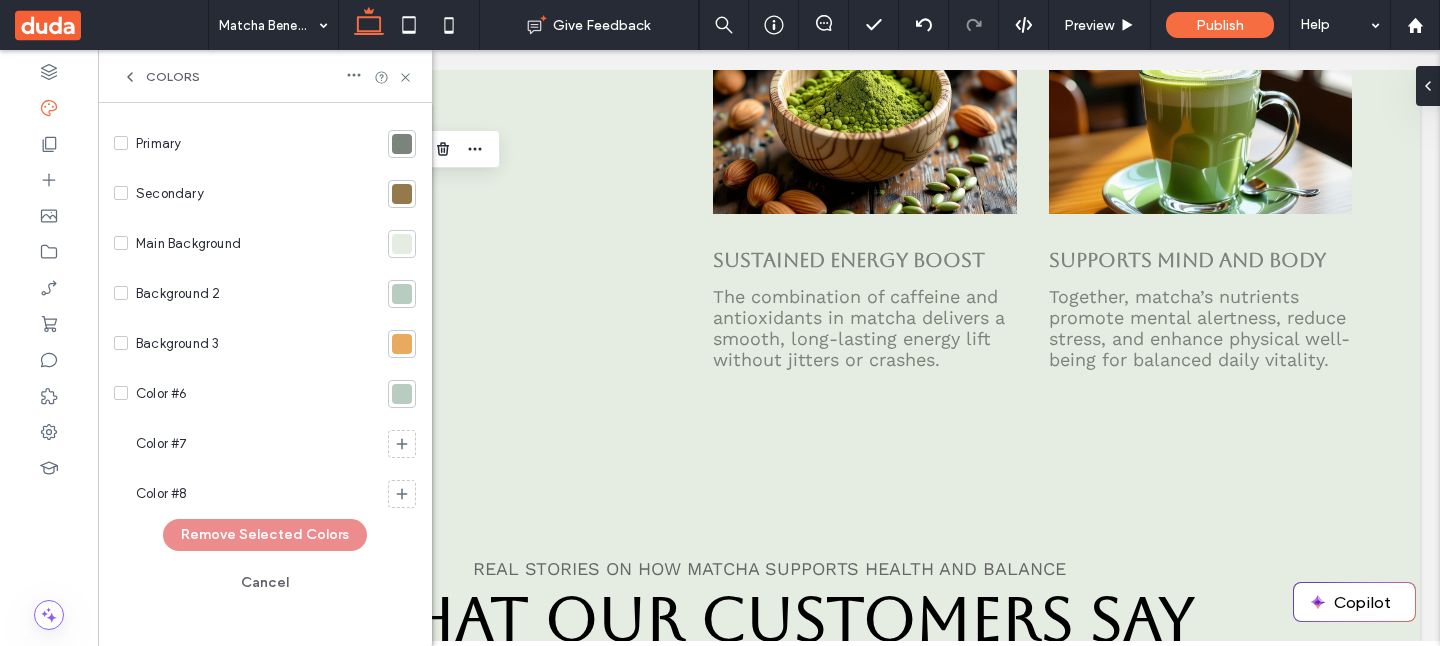click at bounding box center [121, 393] 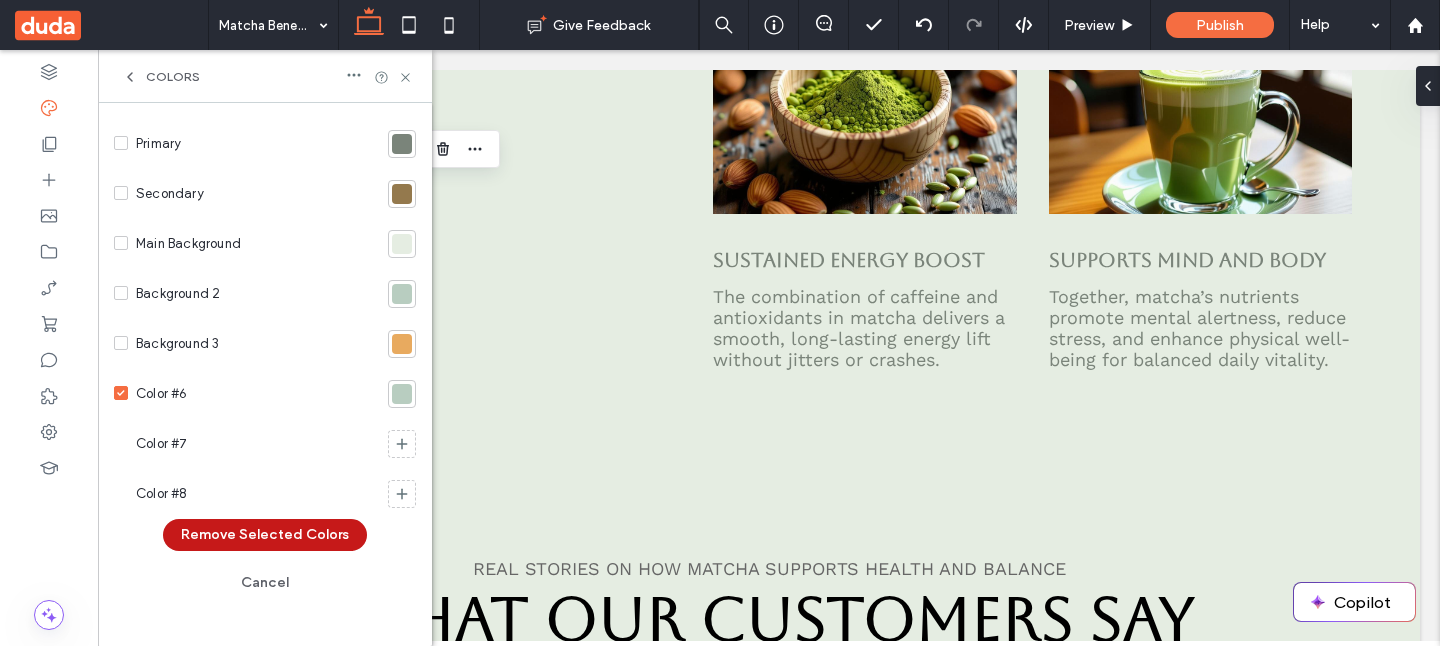 click on "Remove Selected Colors" at bounding box center (265, 535) 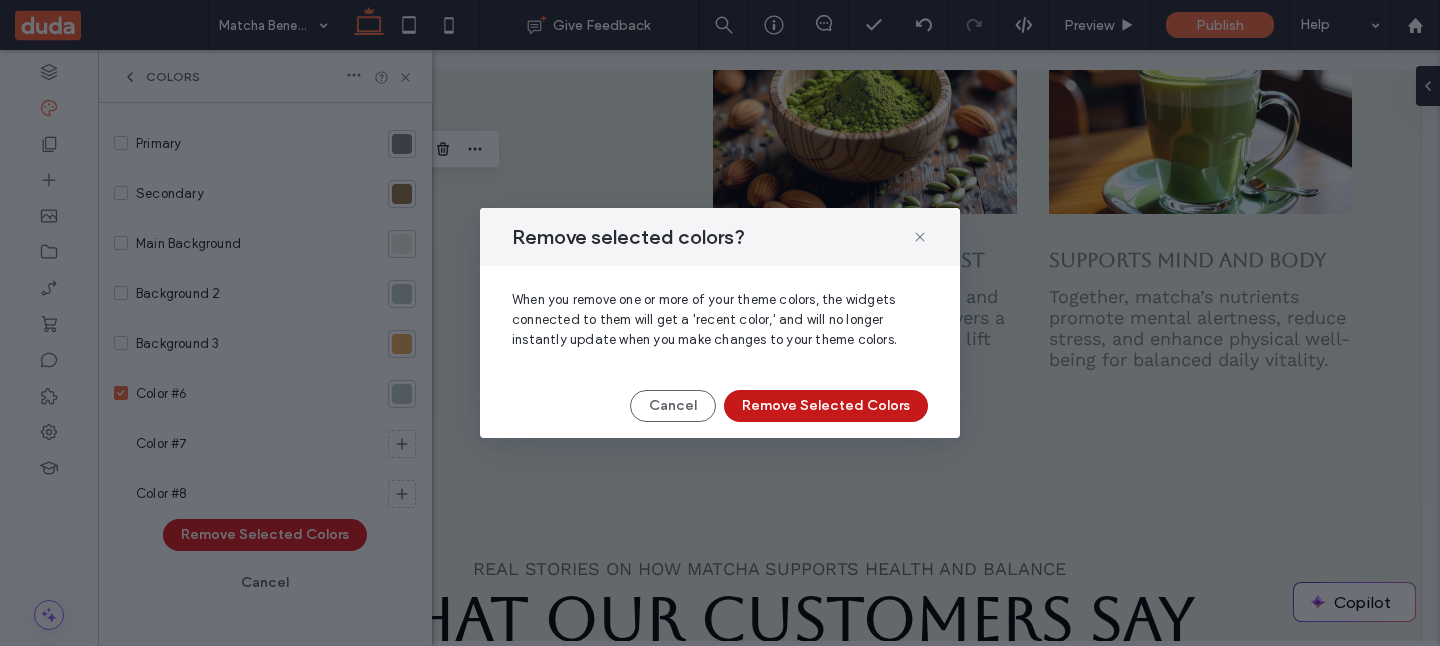 click on "Remove Selected Colors" at bounding box center (826, 406) 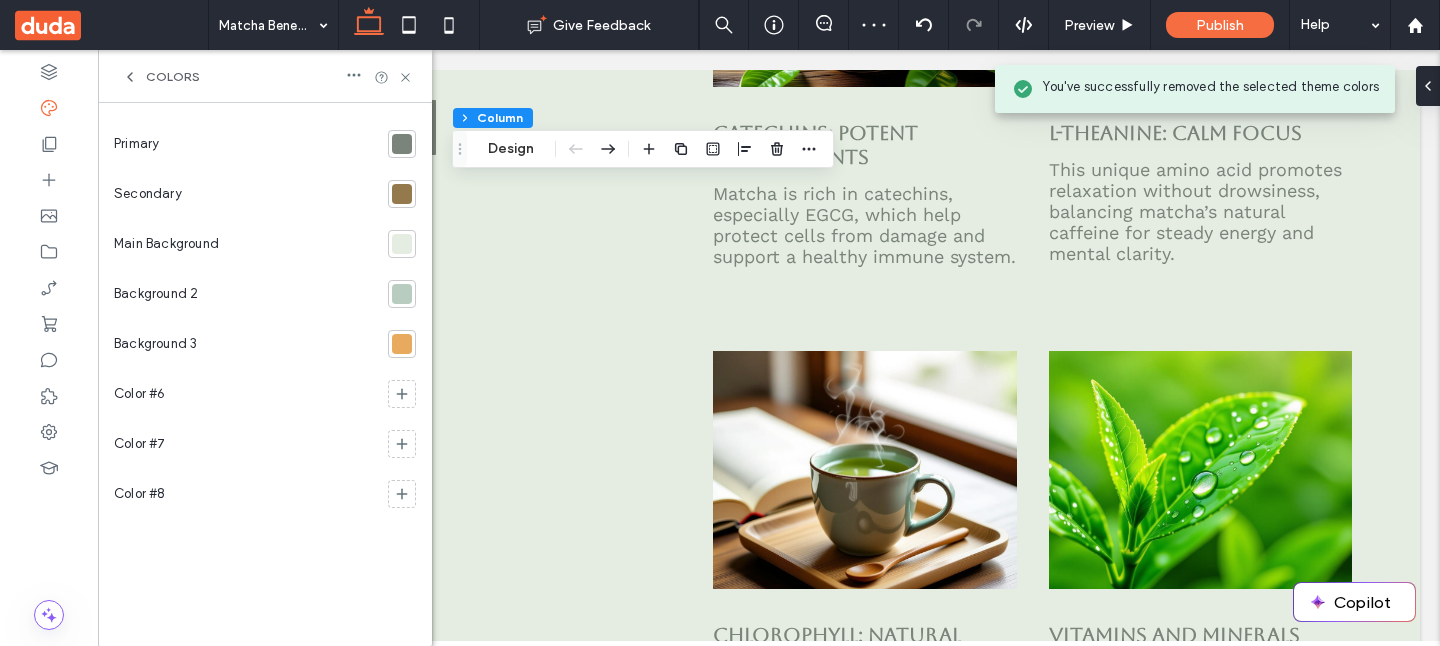 scroll, scrollTop: 0, scrollLeft: 0, axis: both 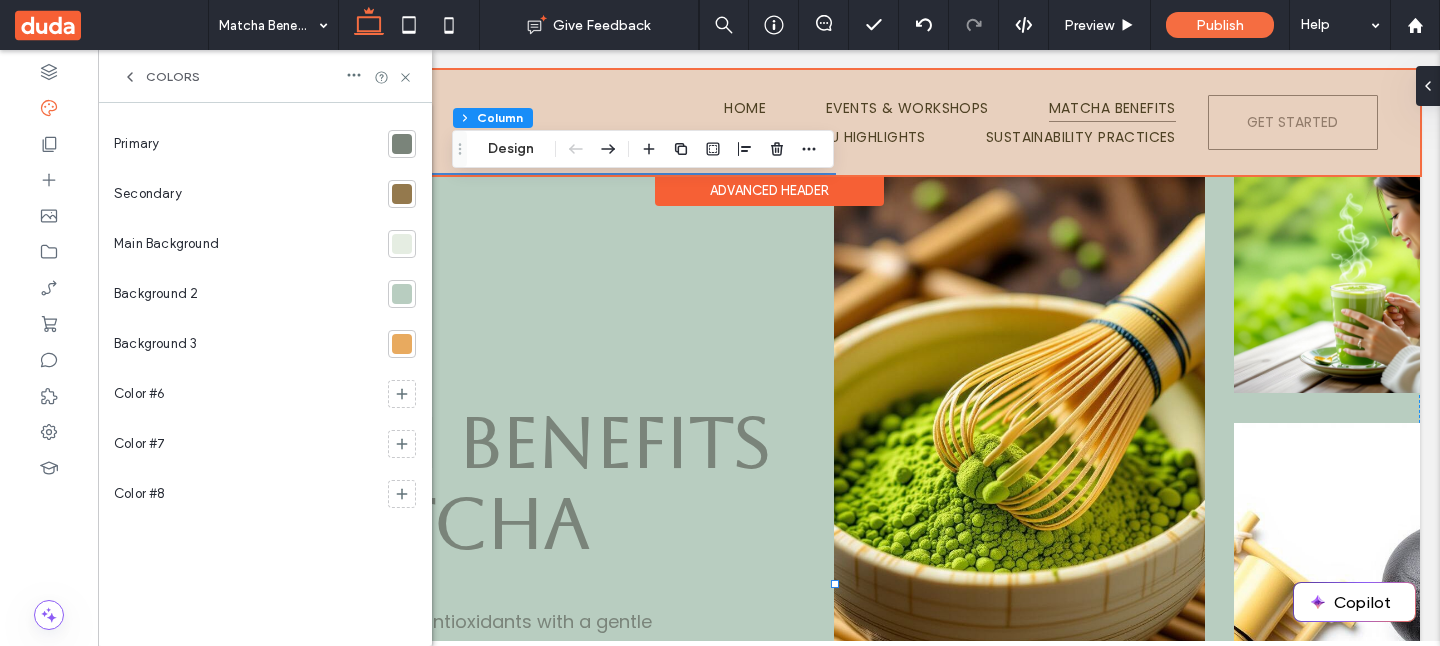 click on "Advanced Header" at bounding box center [769, 190] 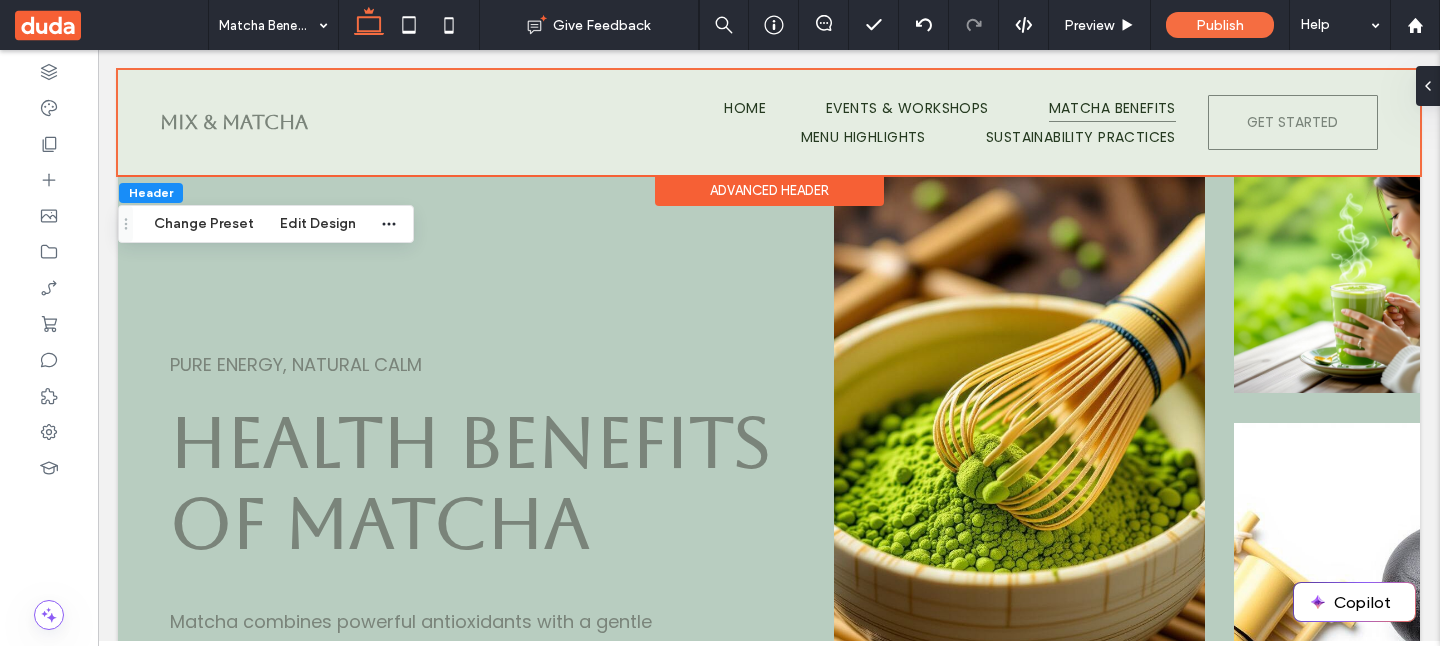 click on "Advanced Header" at bounding box center (769, 190) 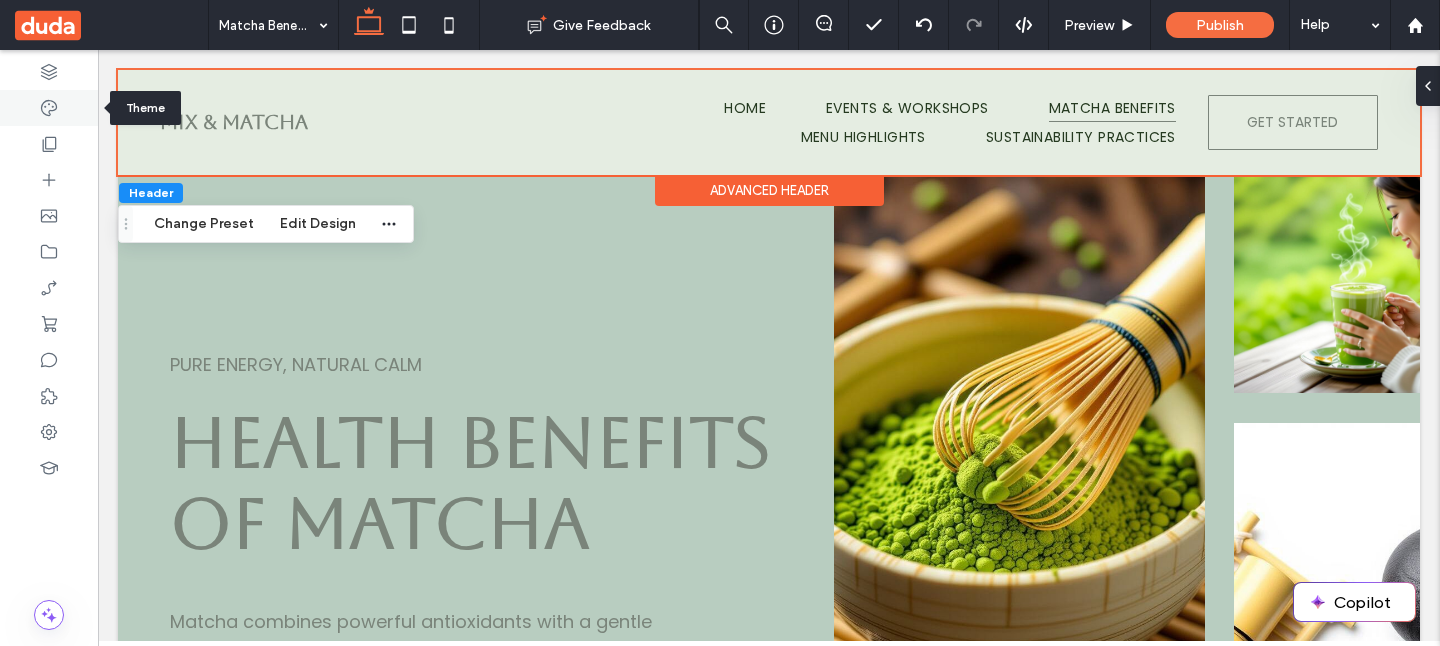 click at bounding box center [49, 108] 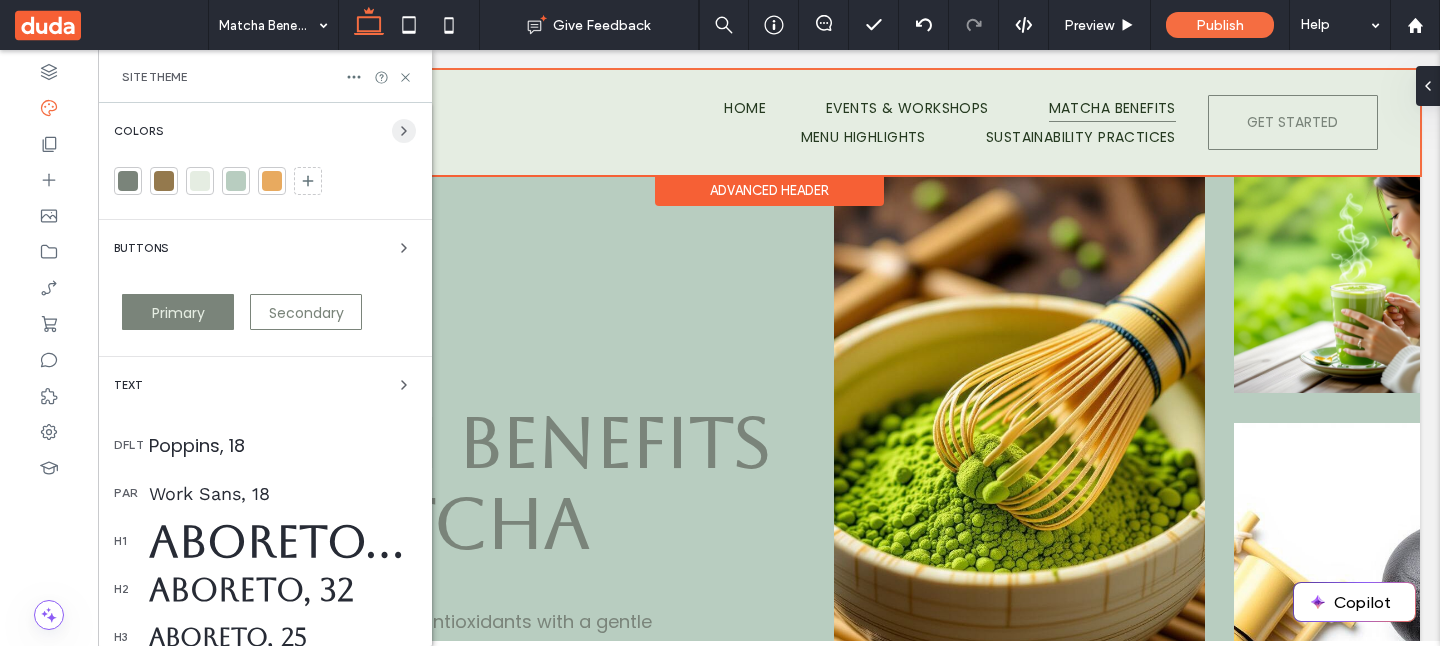 click at bounding box center (404, 131) 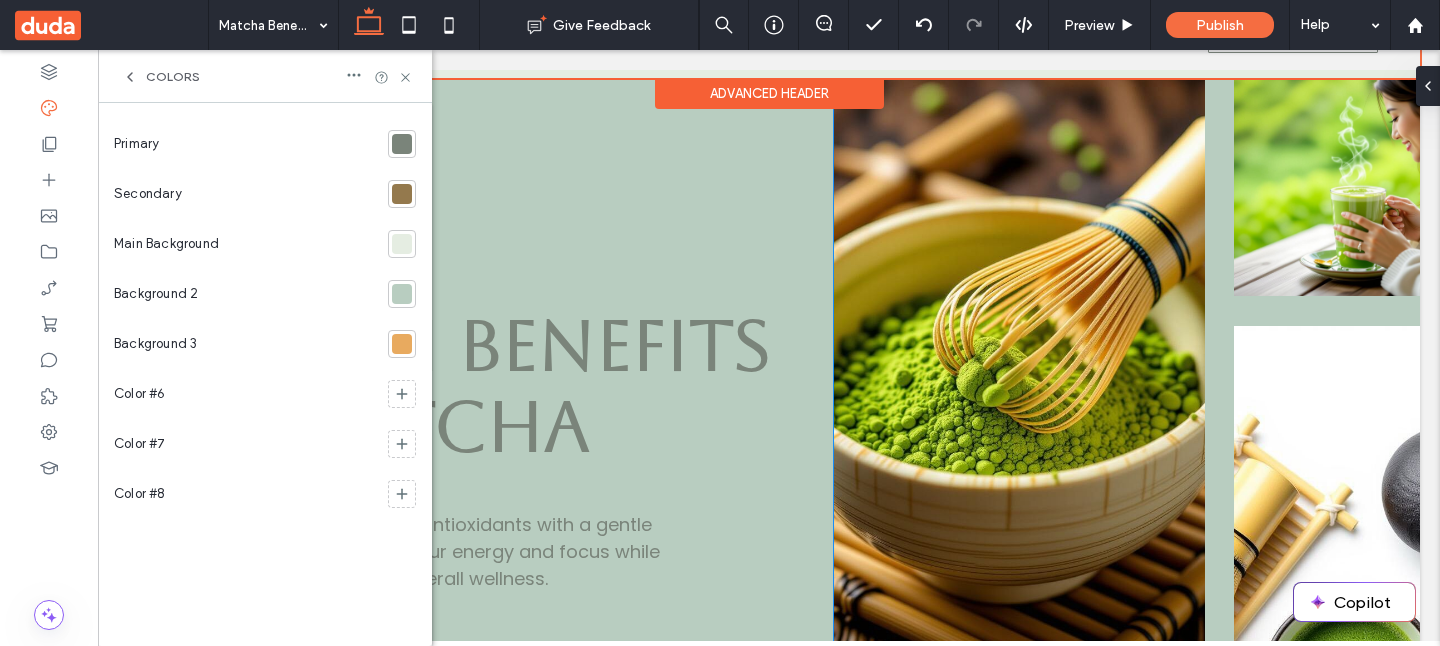 scroll, scrollTop: 0, scrollLeft: 0, axis: both 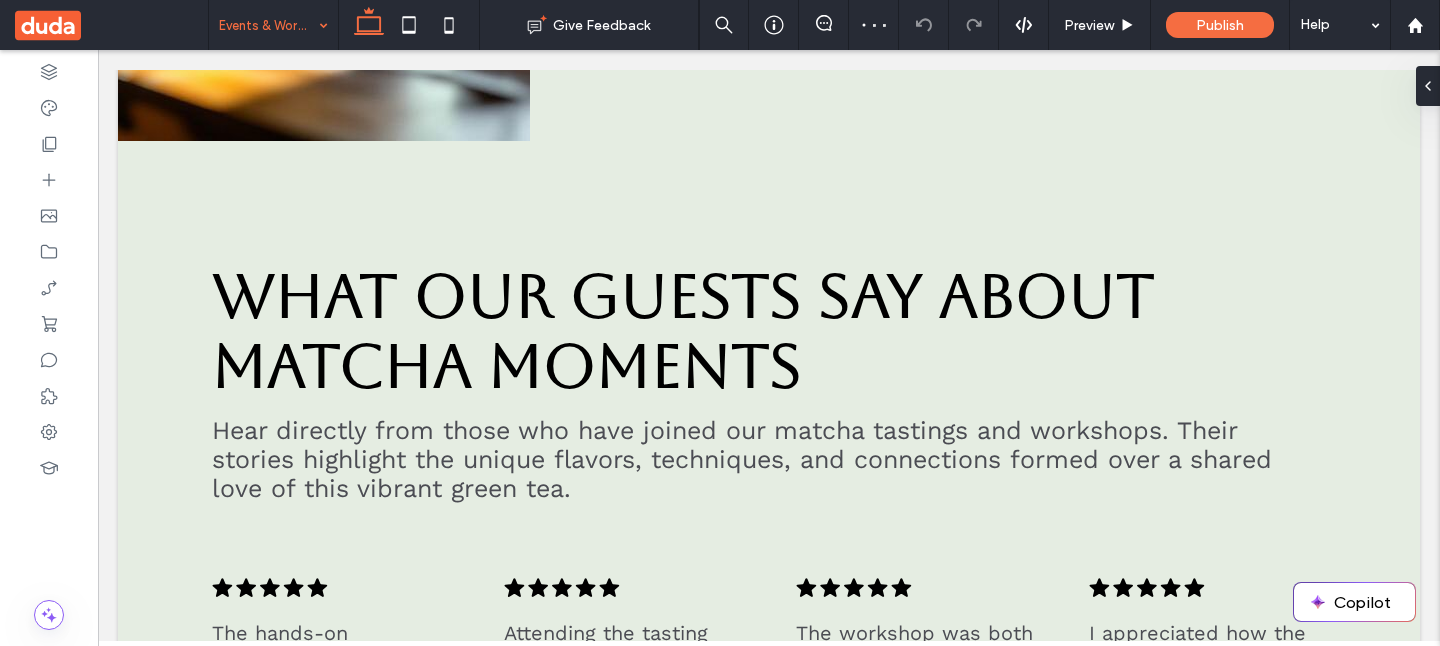 click at bounding box center [268, 25] 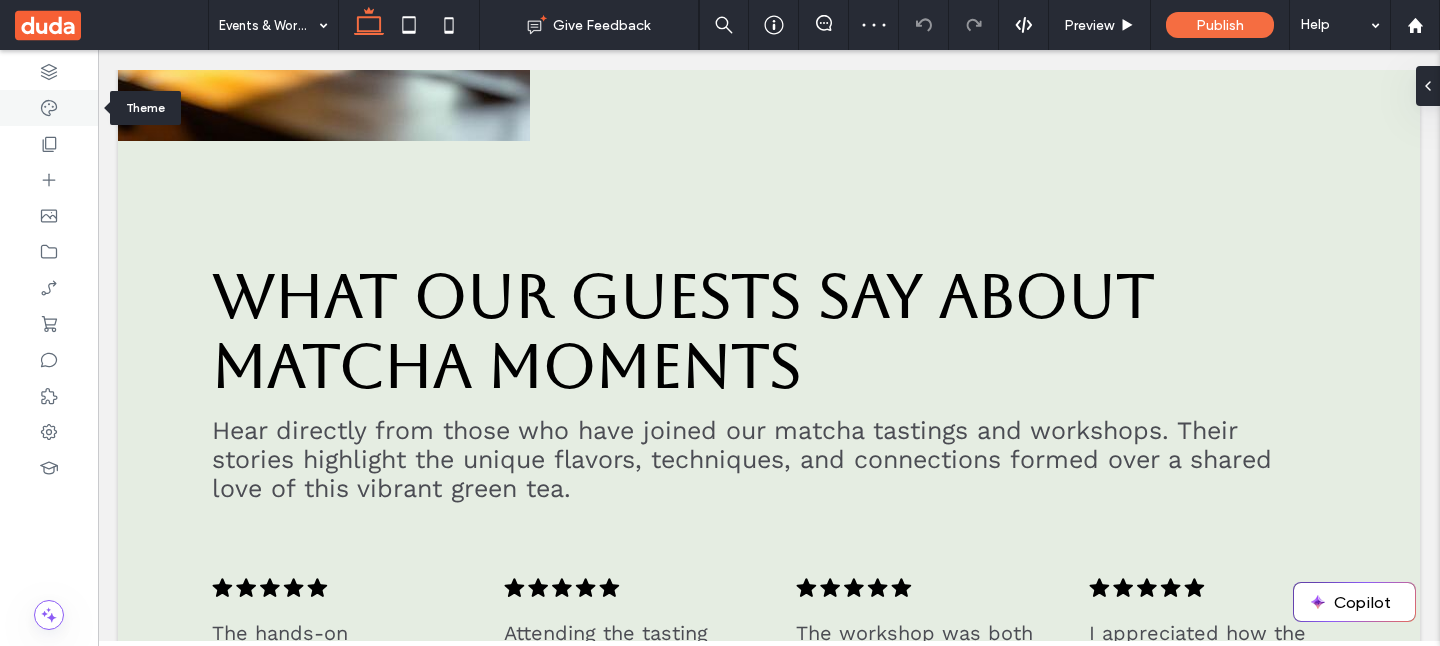 drag, startPoint x: 65, startPoint y: 106, endPoint x: 143, endPoint y: 86, distance: 80.523285 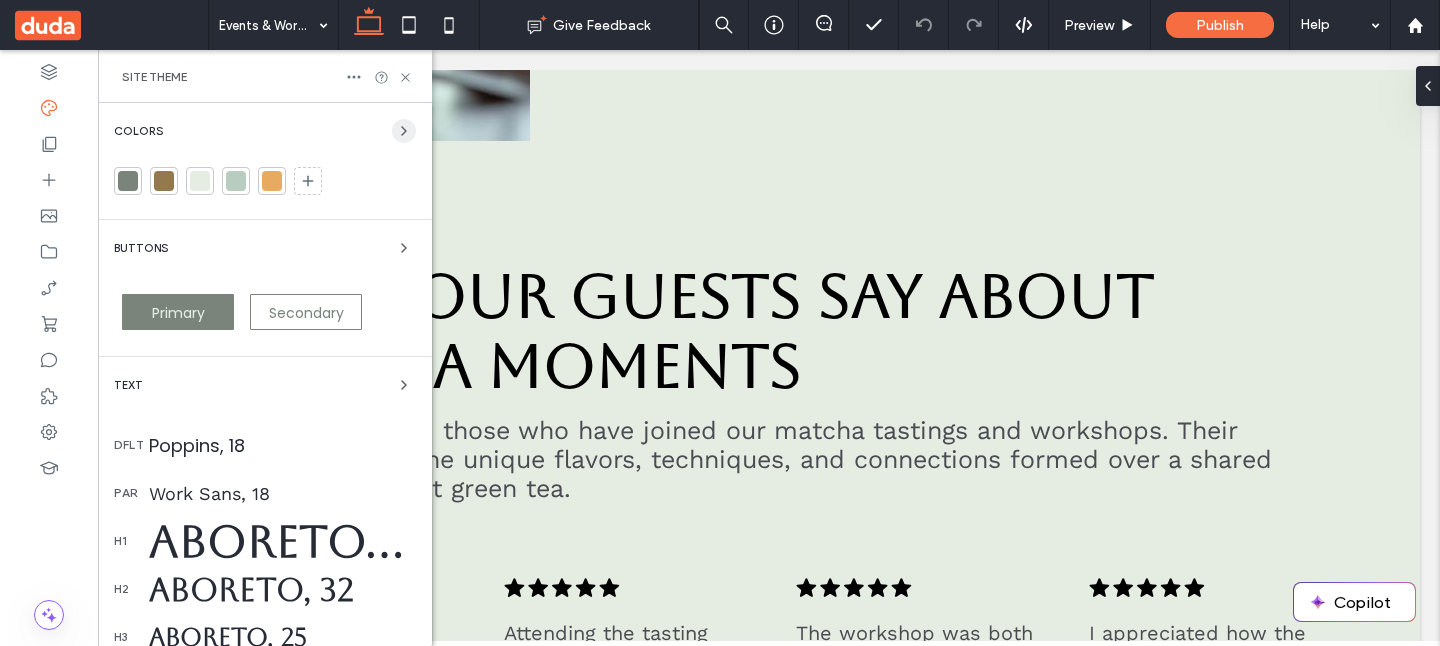 click 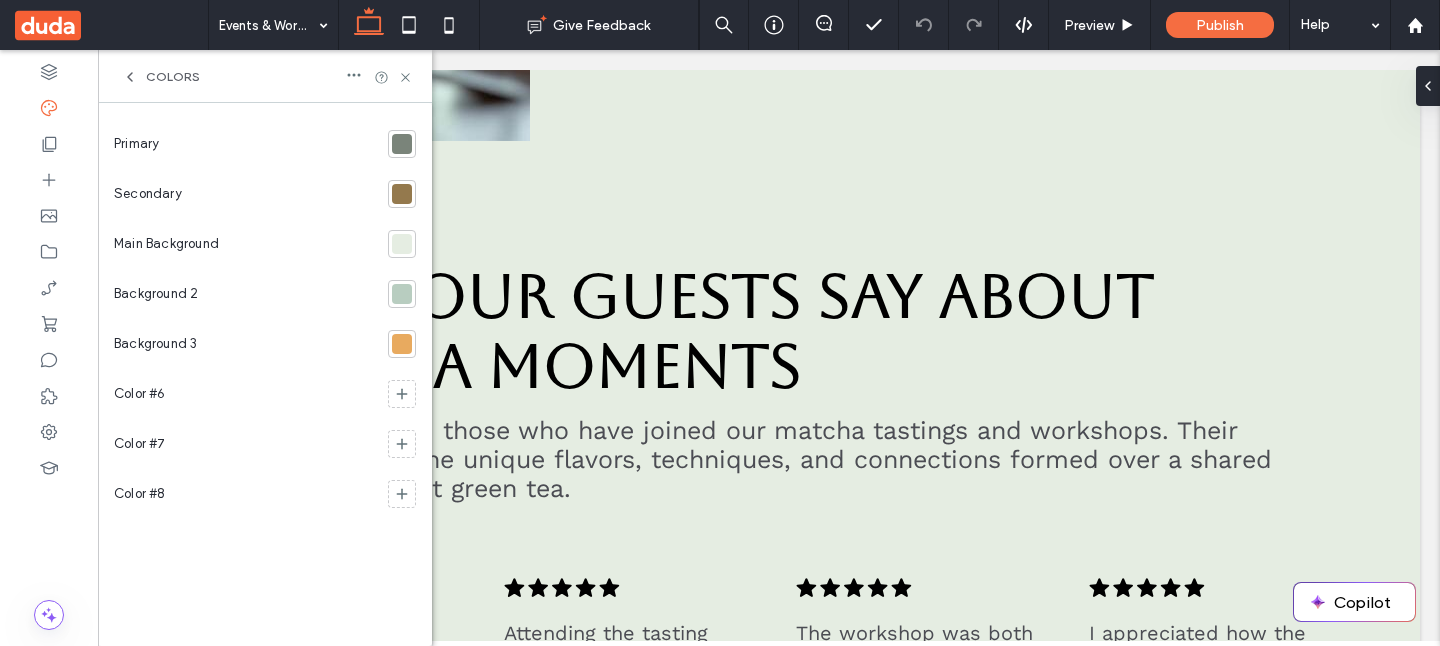 click at bounding box center [402, 344] 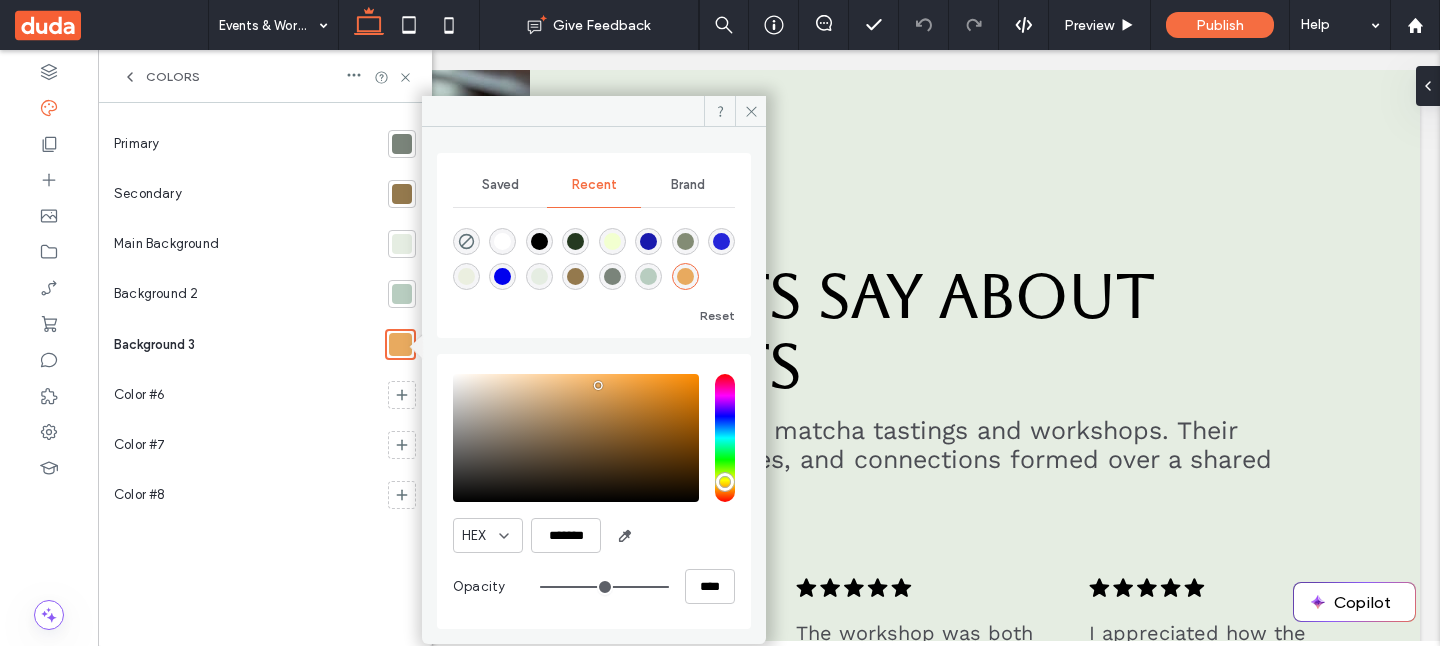 type on "*******" 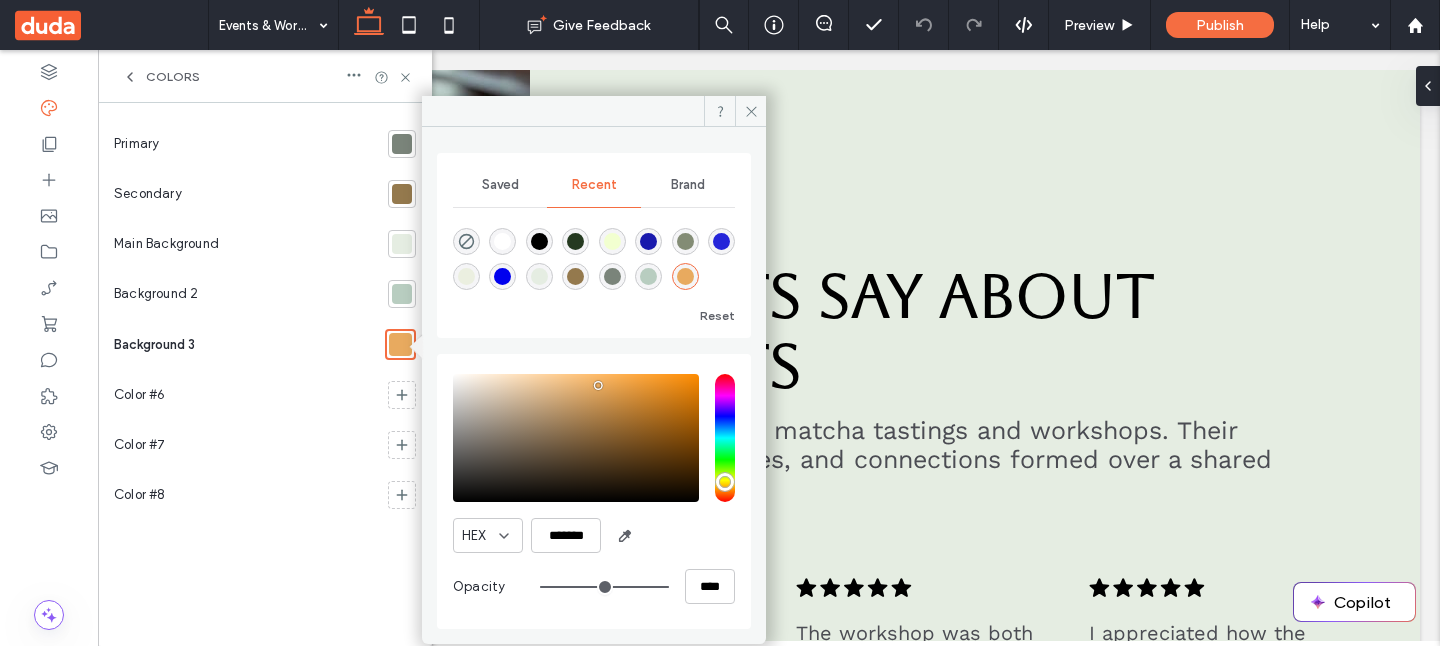 click at bounding box center (576, 438) 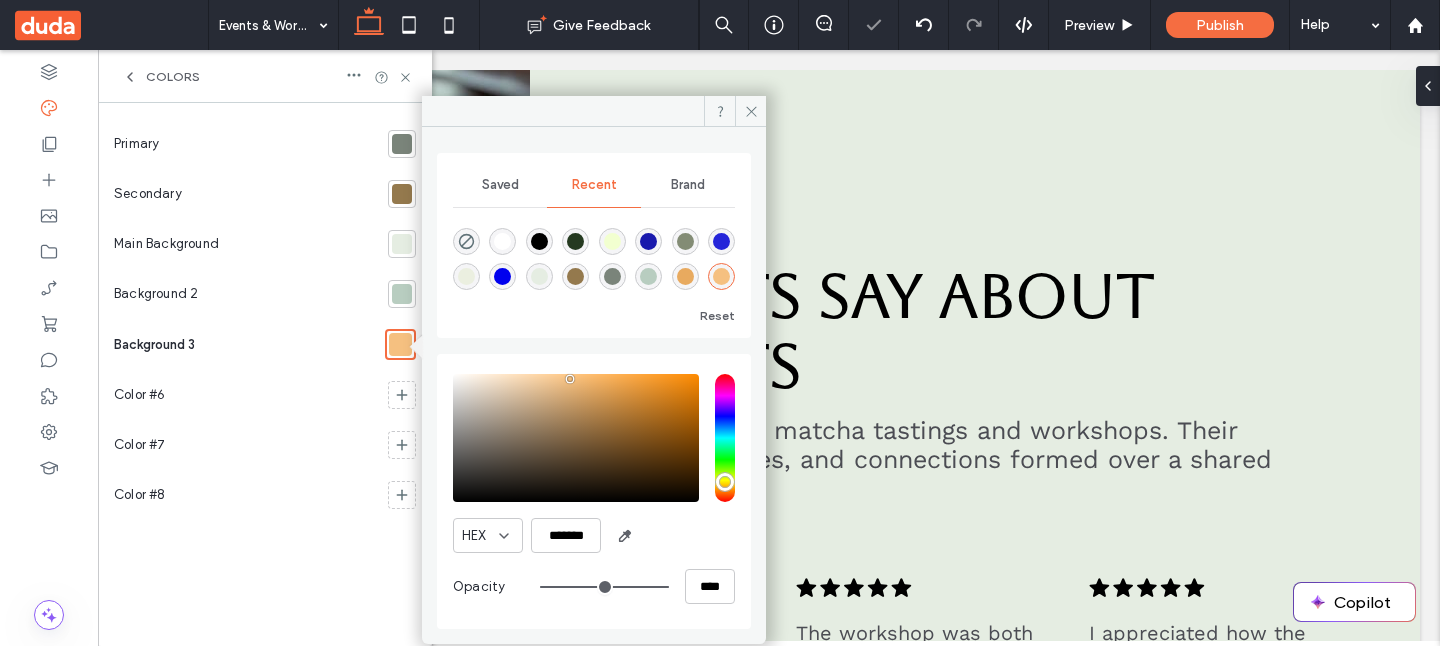 click on "Color #7" at bounding box center [247, 445] 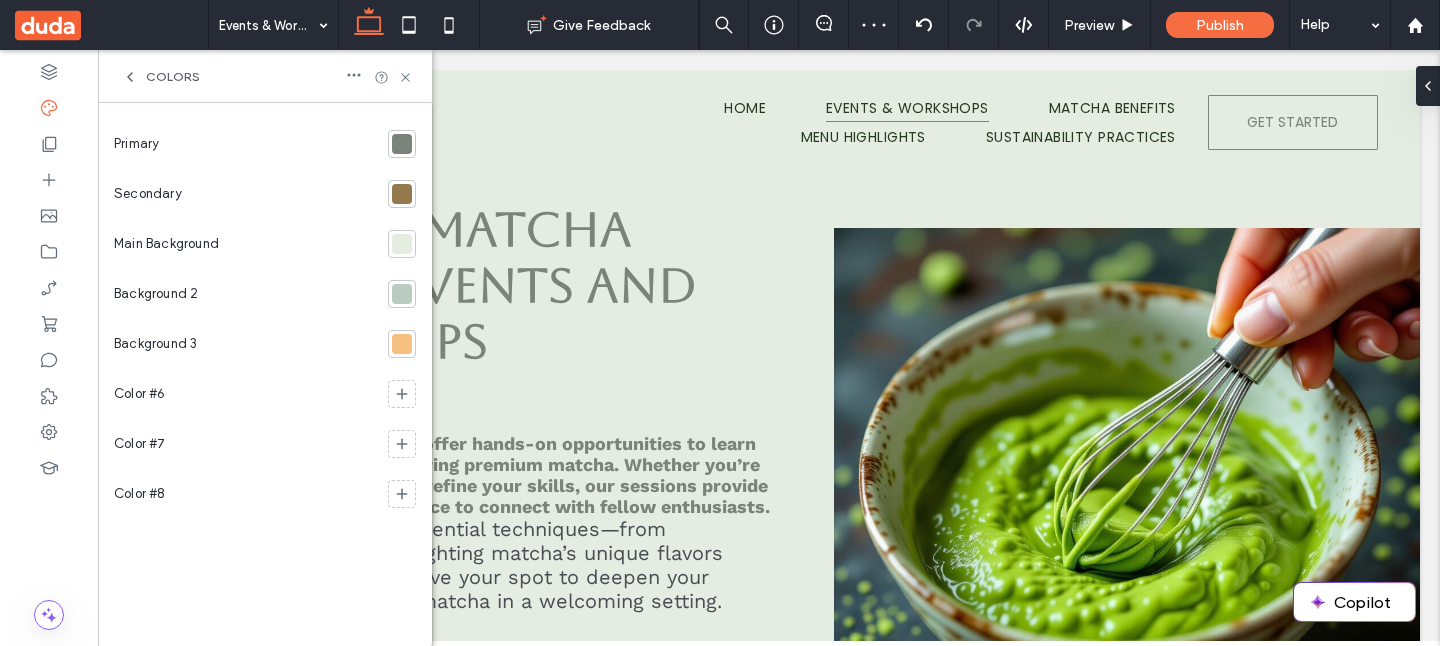 scroll, scrollTop: 1562, scrollLeft: 0, axis: vertical 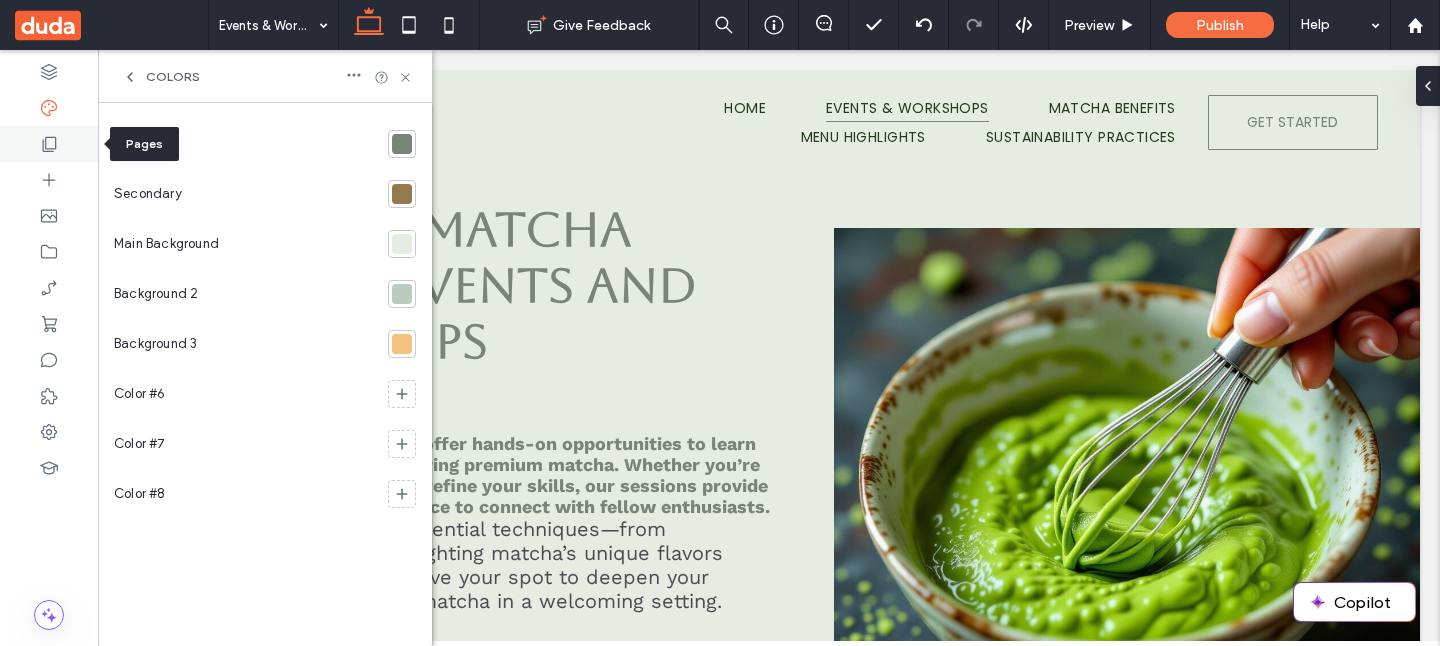 click at bounding box center (49, 144) 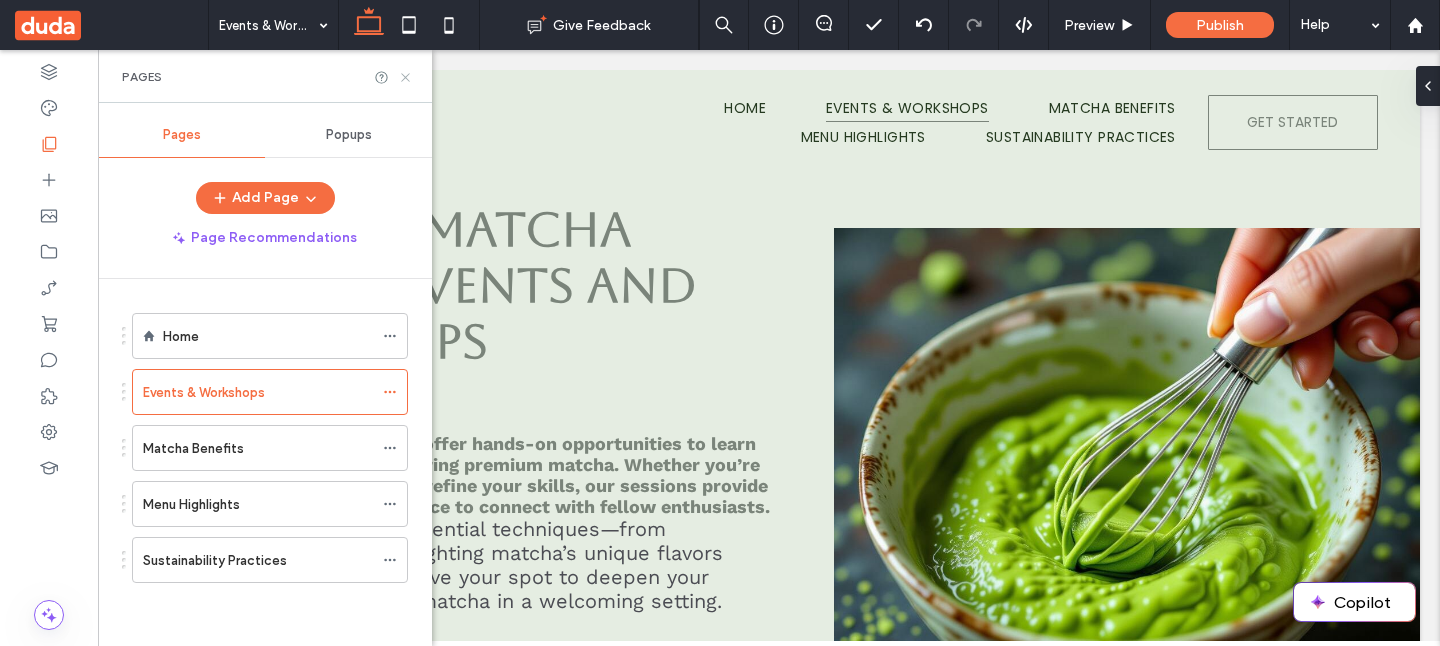 click 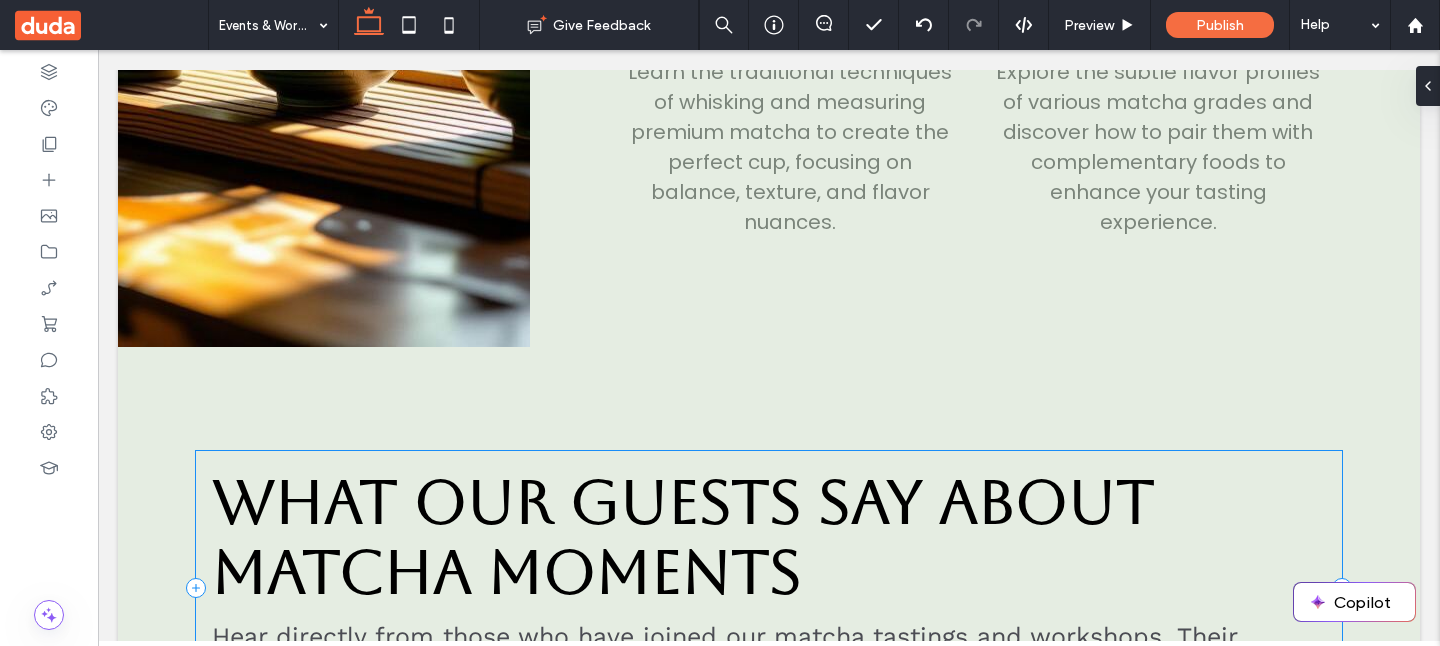 scroll, scrollTop: 1342, scrollLeft: 0, axis: vertical 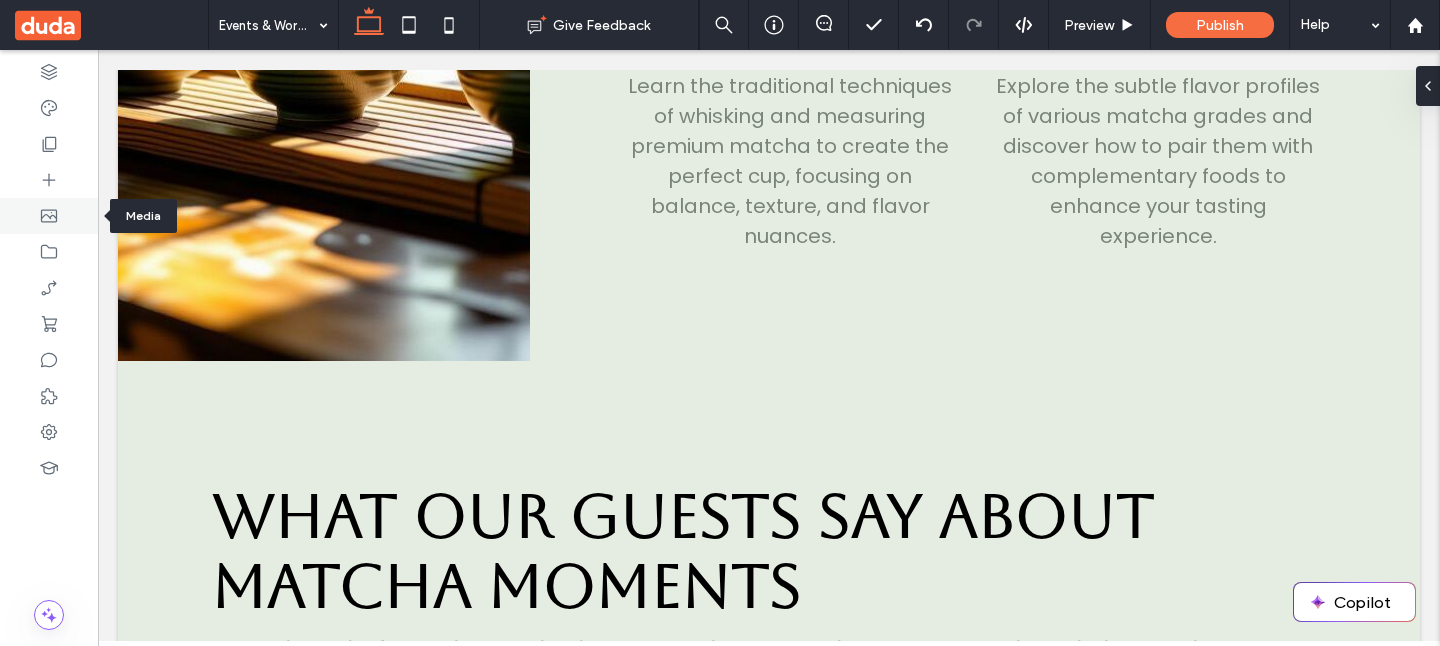 click 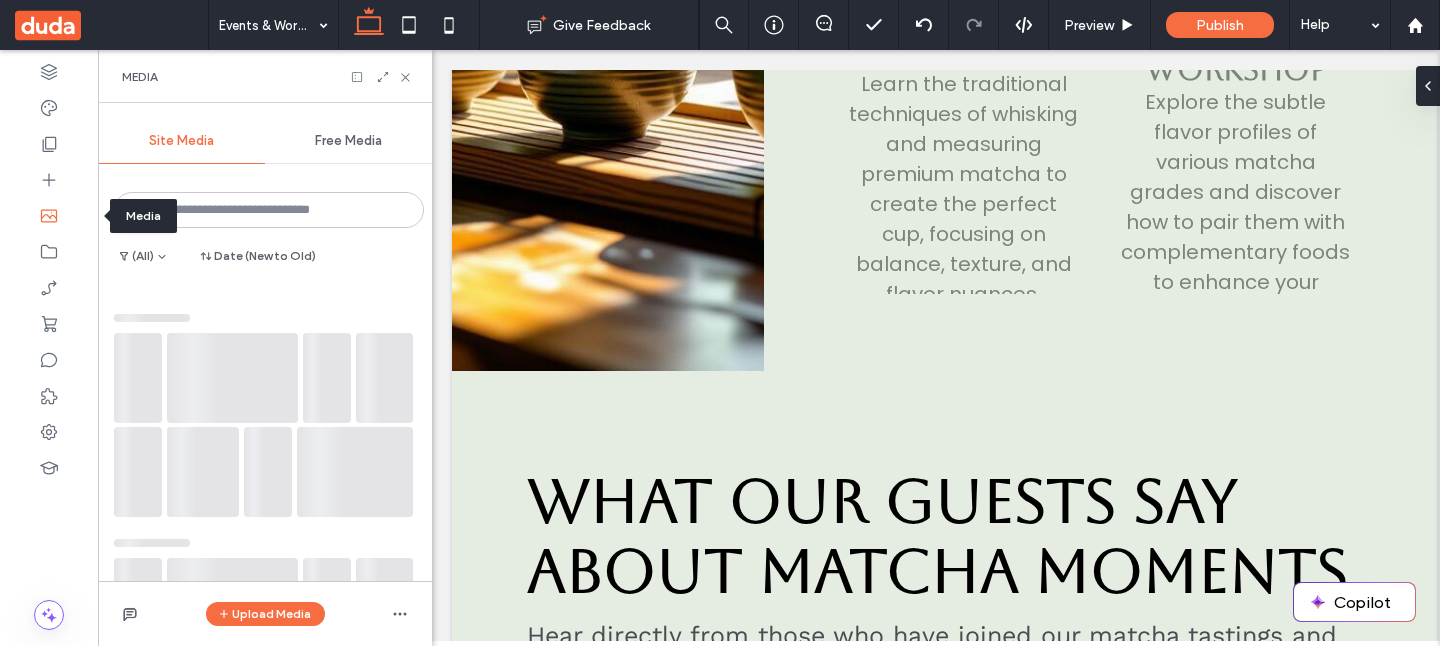 scroll, scrollTop: 1424, scrollLeft: 0, axis: vertical 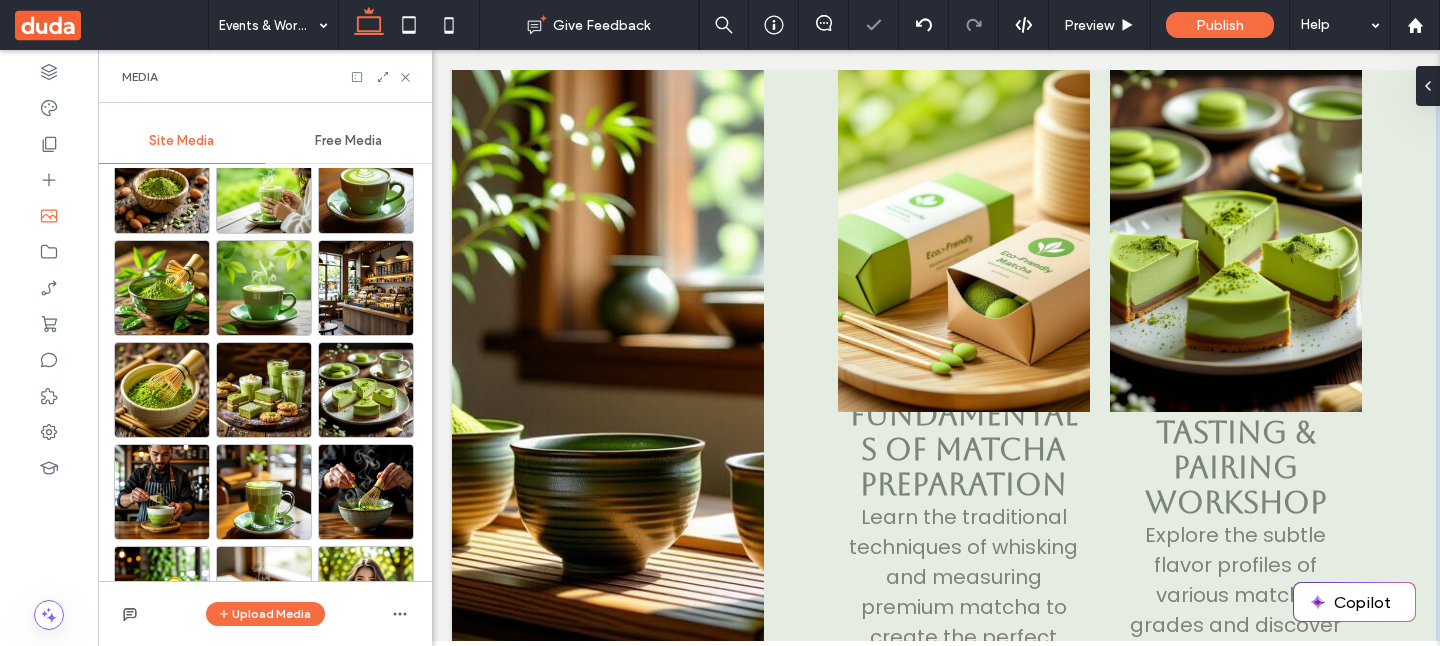 drag, startPoint x: 806, startPoint y: 445, endPoint x: 1149, endPoint y: 195, distance: 424.43964 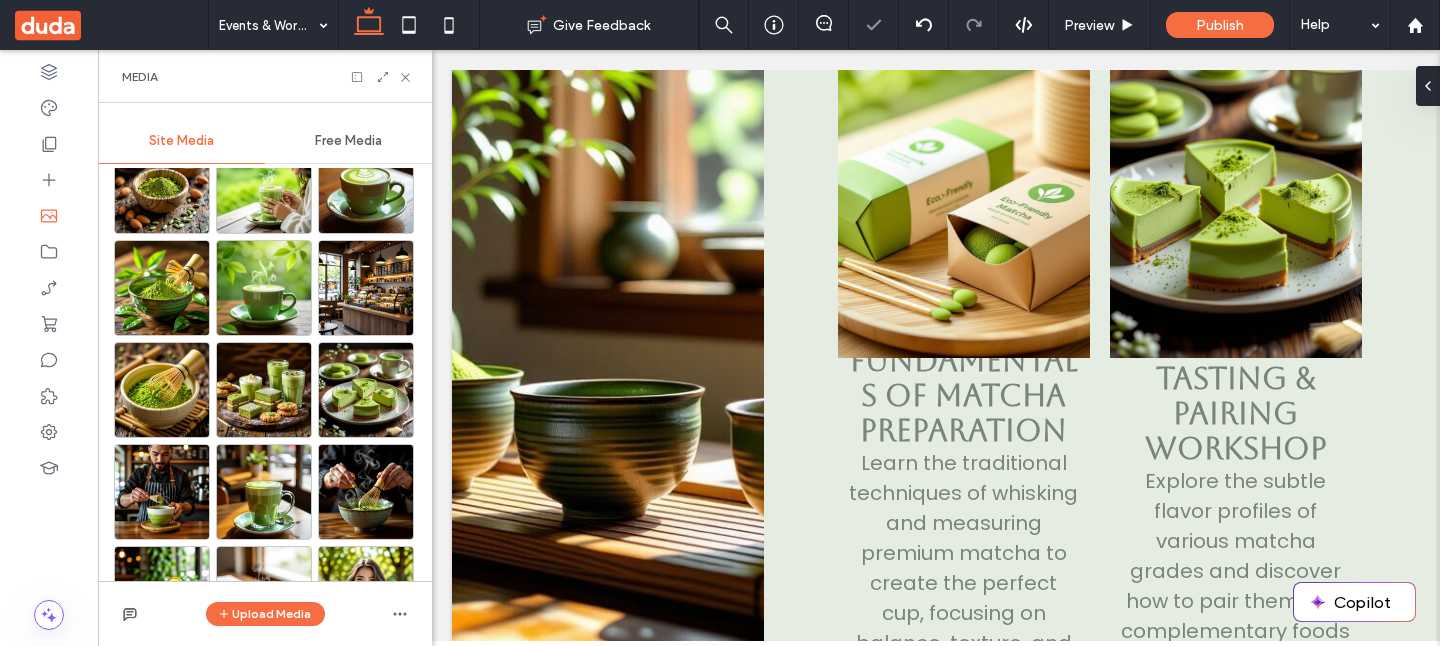 scroll, scrollTop: 1112, scrollLeft: 0, axis: vertical 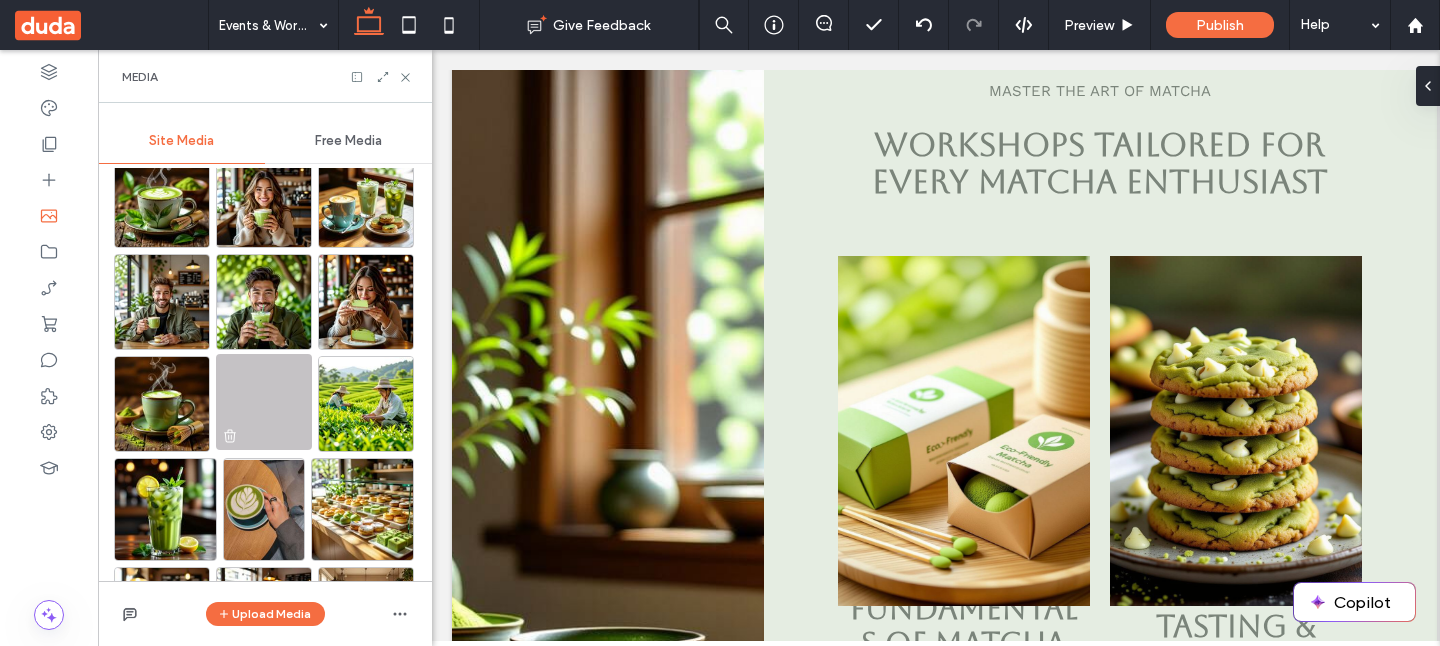 drag, startPoint x: 703, startPoint y: 420, endPoint x: 714, endPoint y: 420, distance: 11 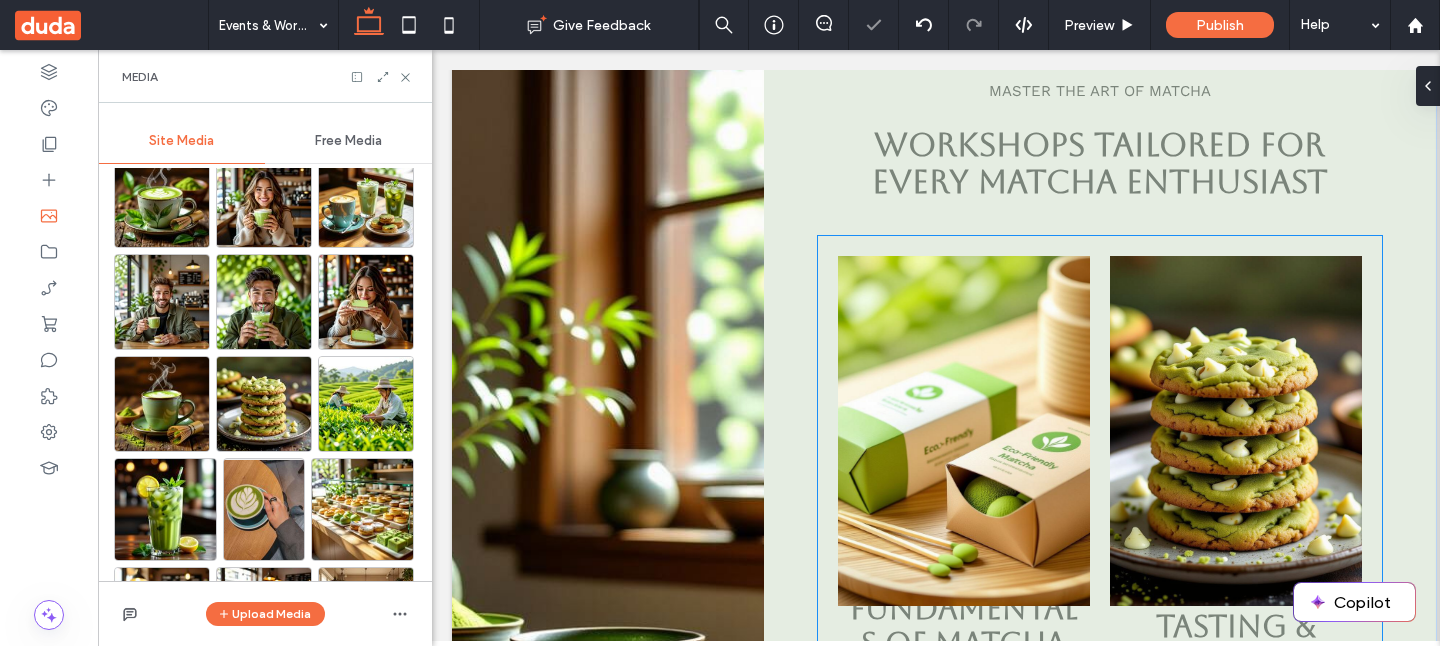 scroll, scrollTop: 819, scrollLeft: 0, axis: vertical 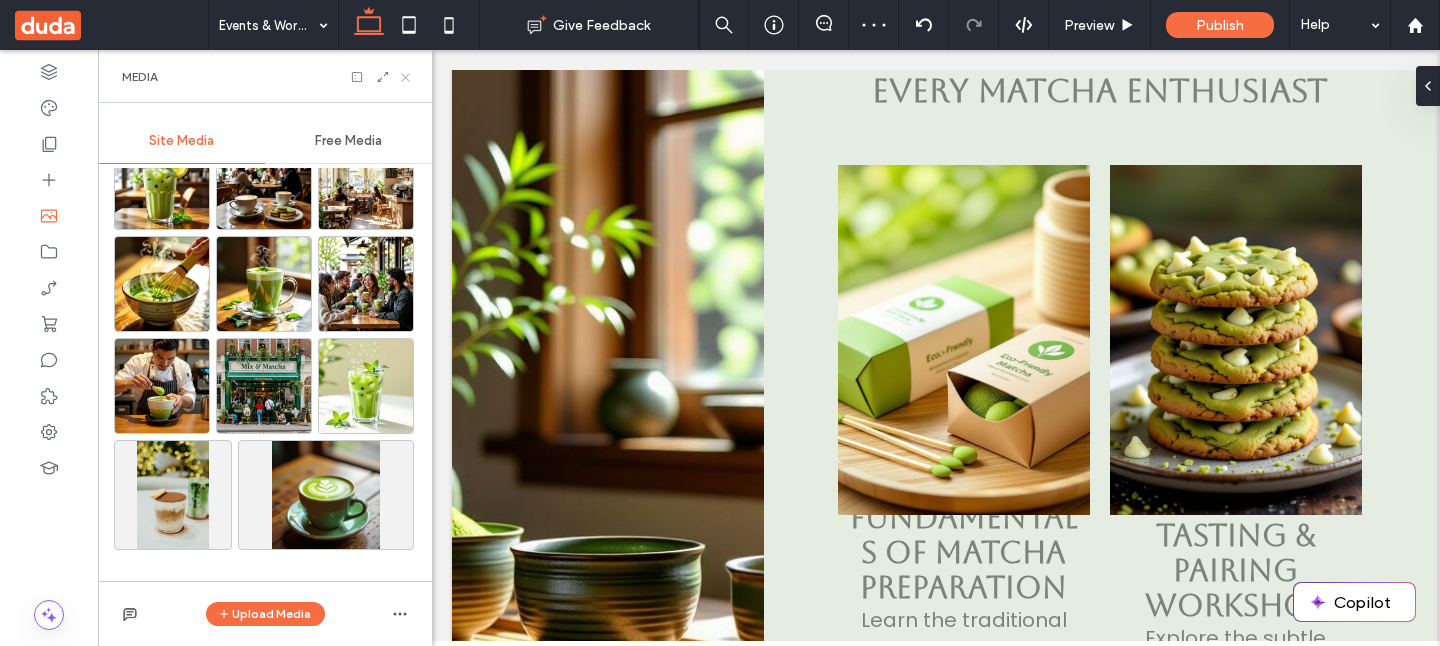 click 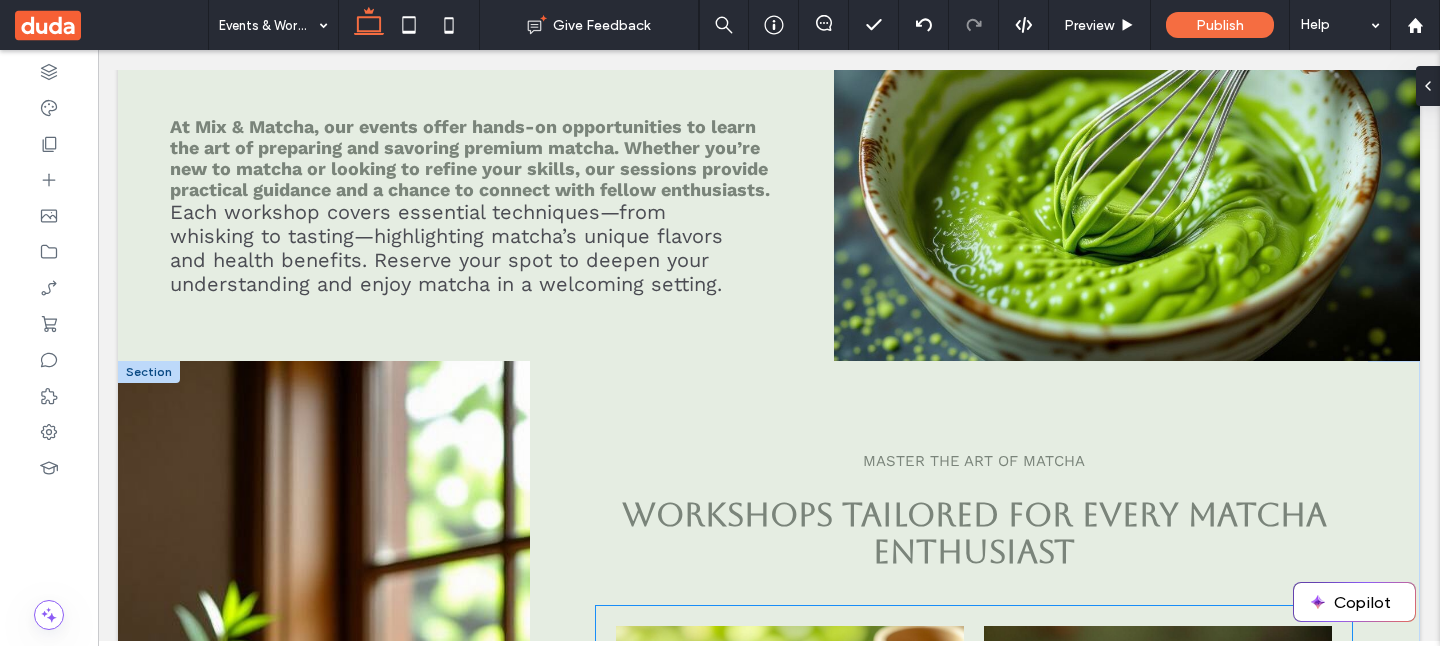 scroll, scrollTop: 0, scrollLeft: 0, axis: both 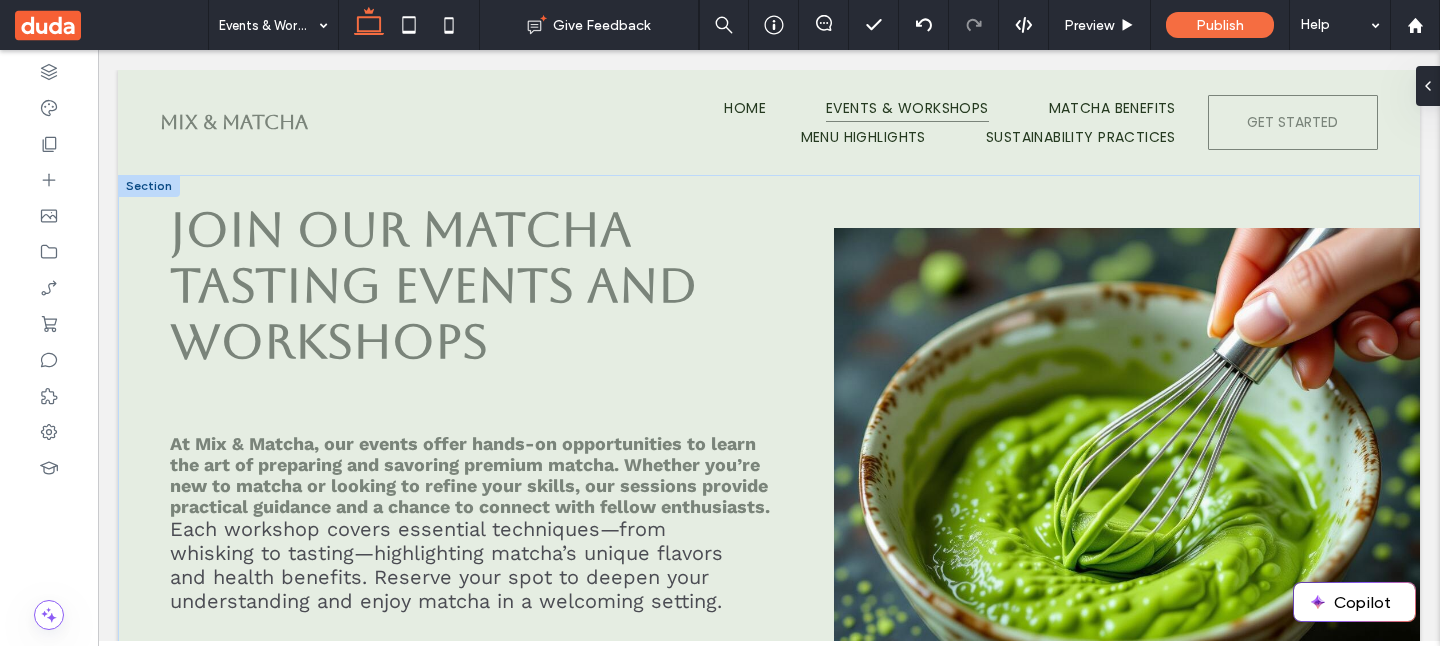 click at bounding box center [1127, 453] 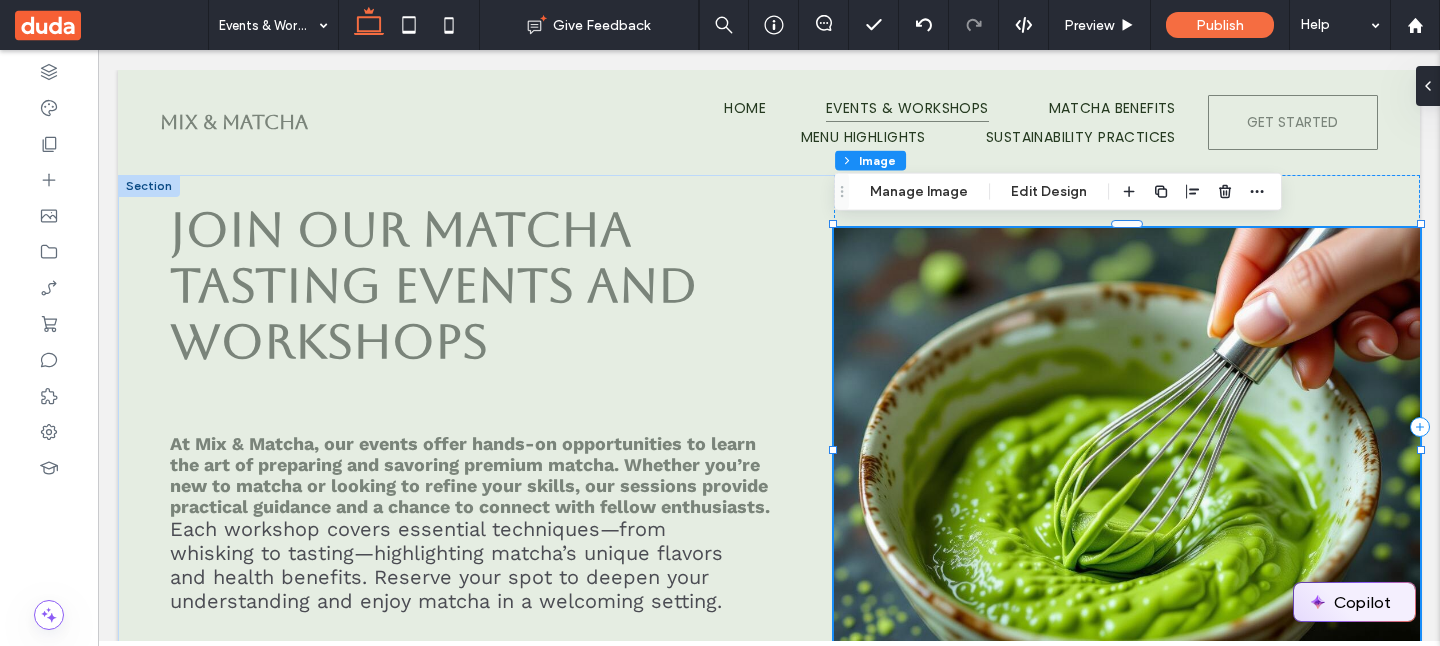 click on "Copilot" at bounding box center (1354, 602) 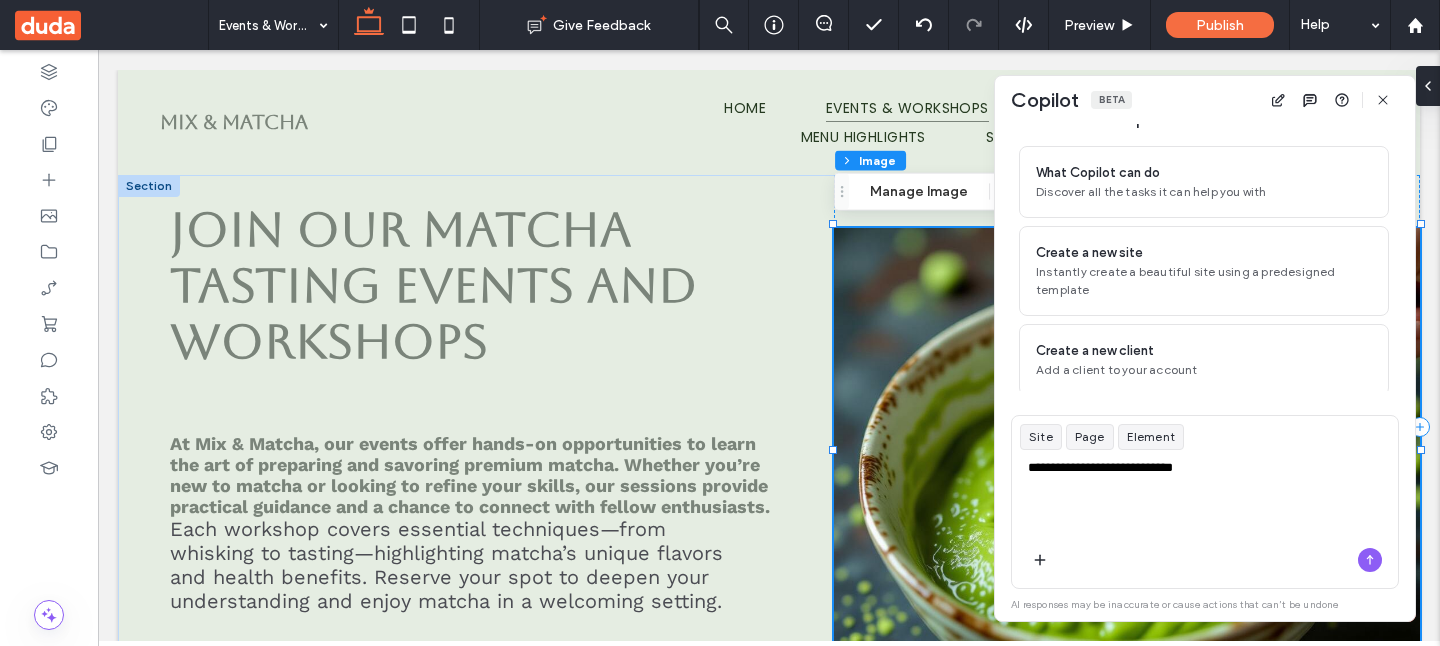 scroll, scrollTop: 0, scrollLeft: 0, axis: both 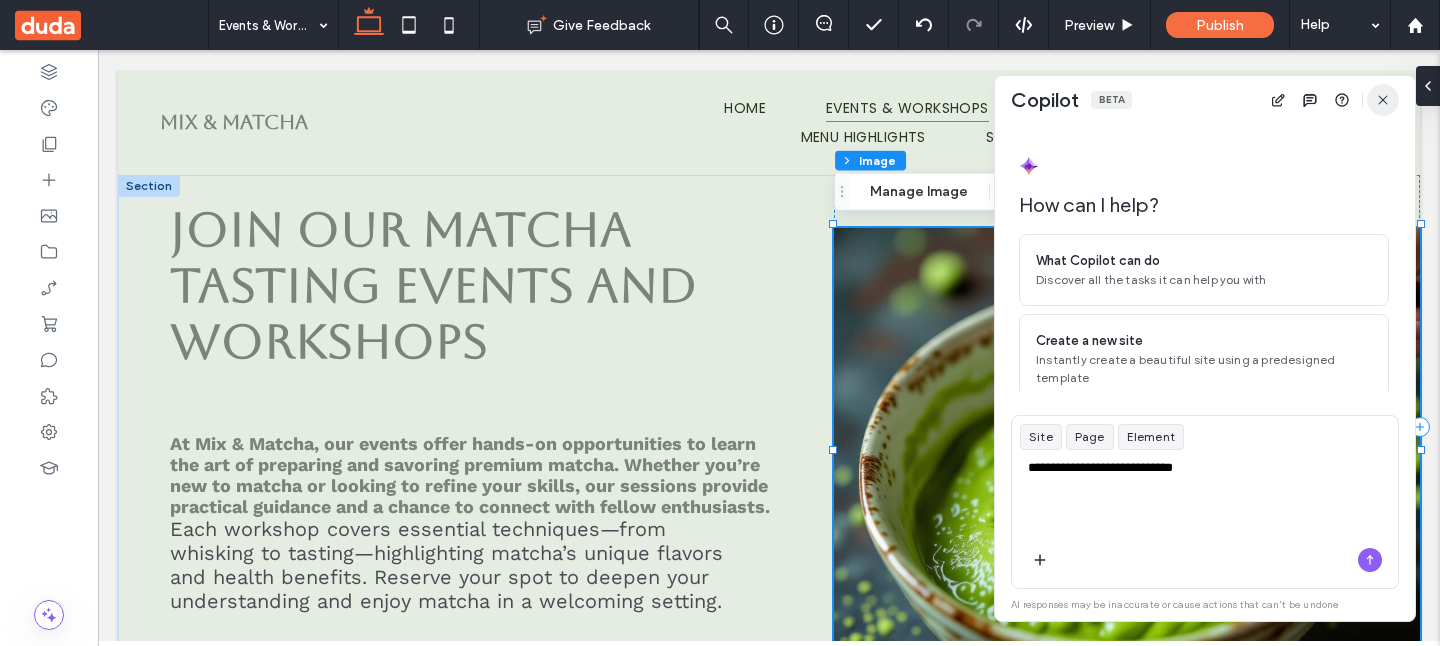 click 